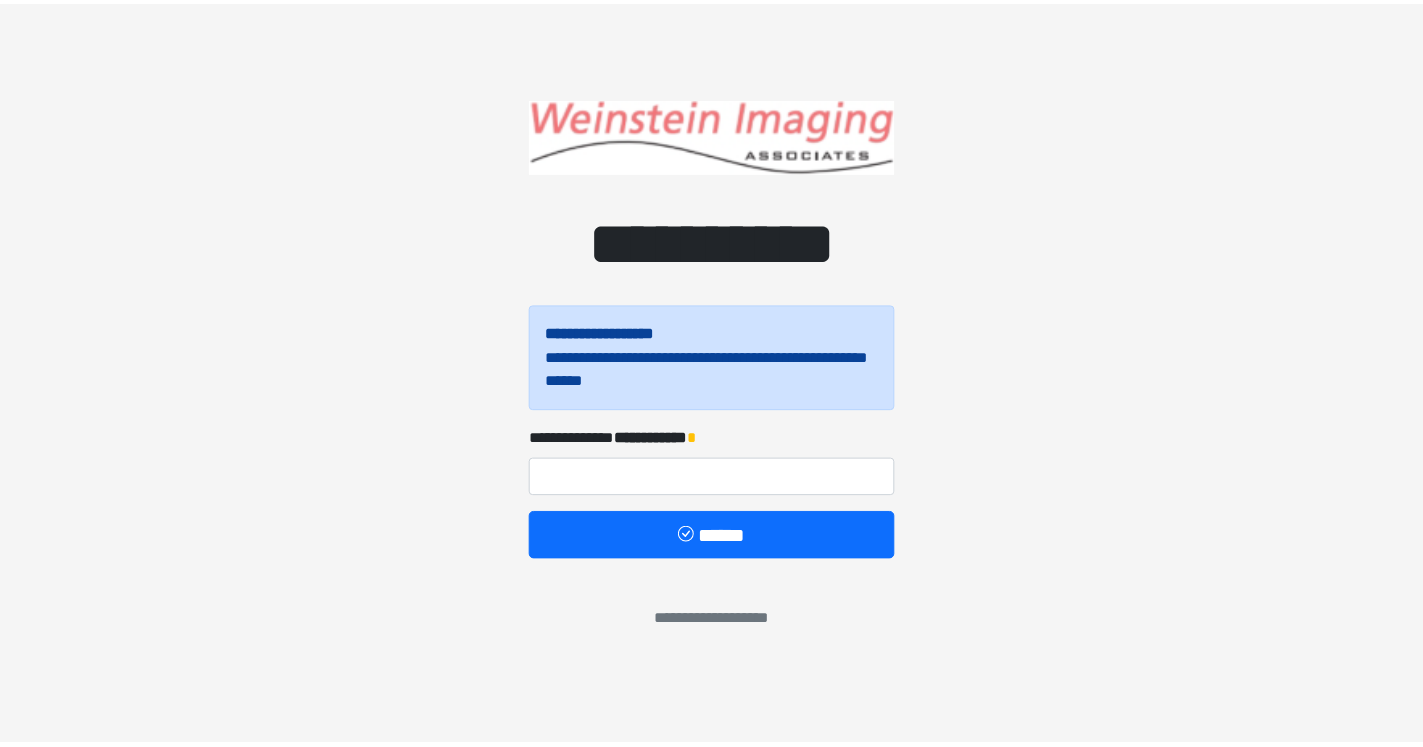 scroll, scrollTop: 0, scrollLeft: 0, axis: both 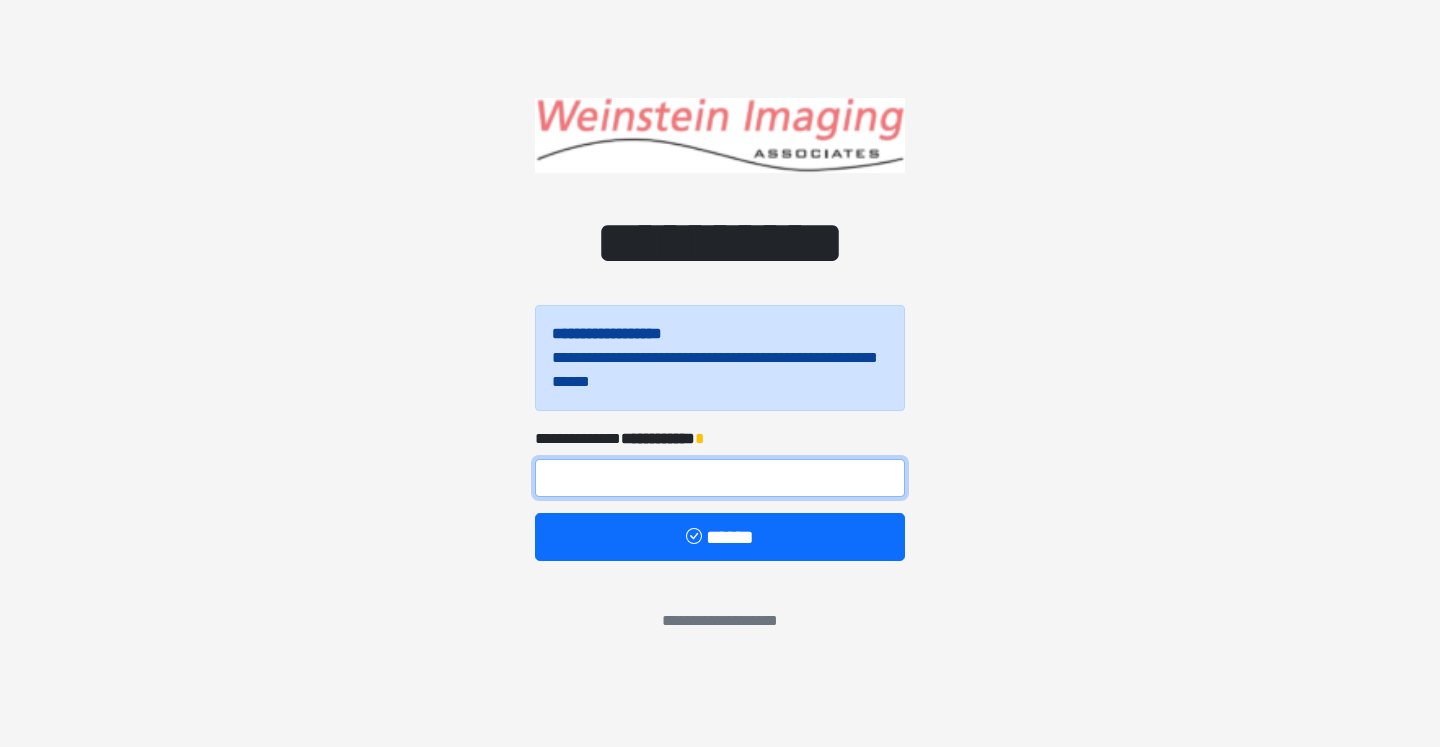 click at bounding box center [720, 478] 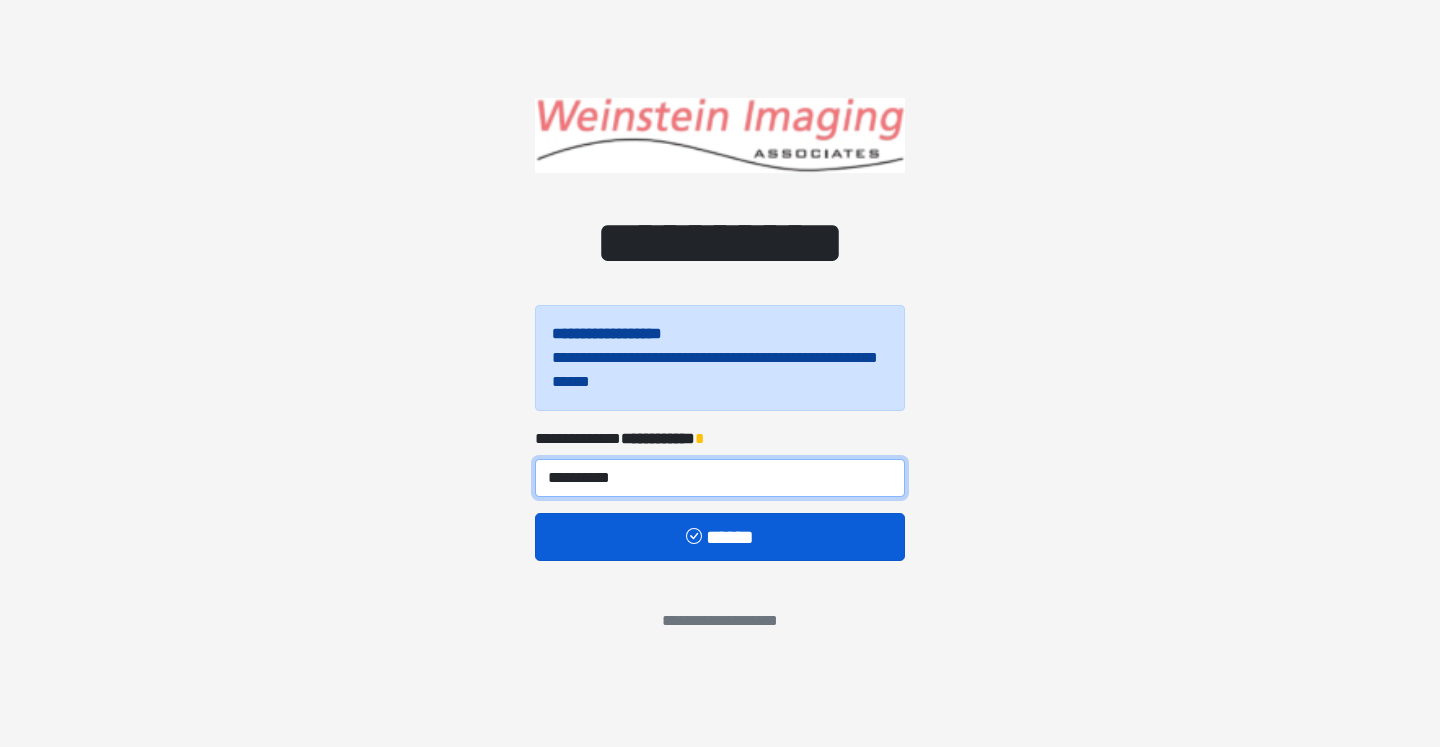 type on "**********" 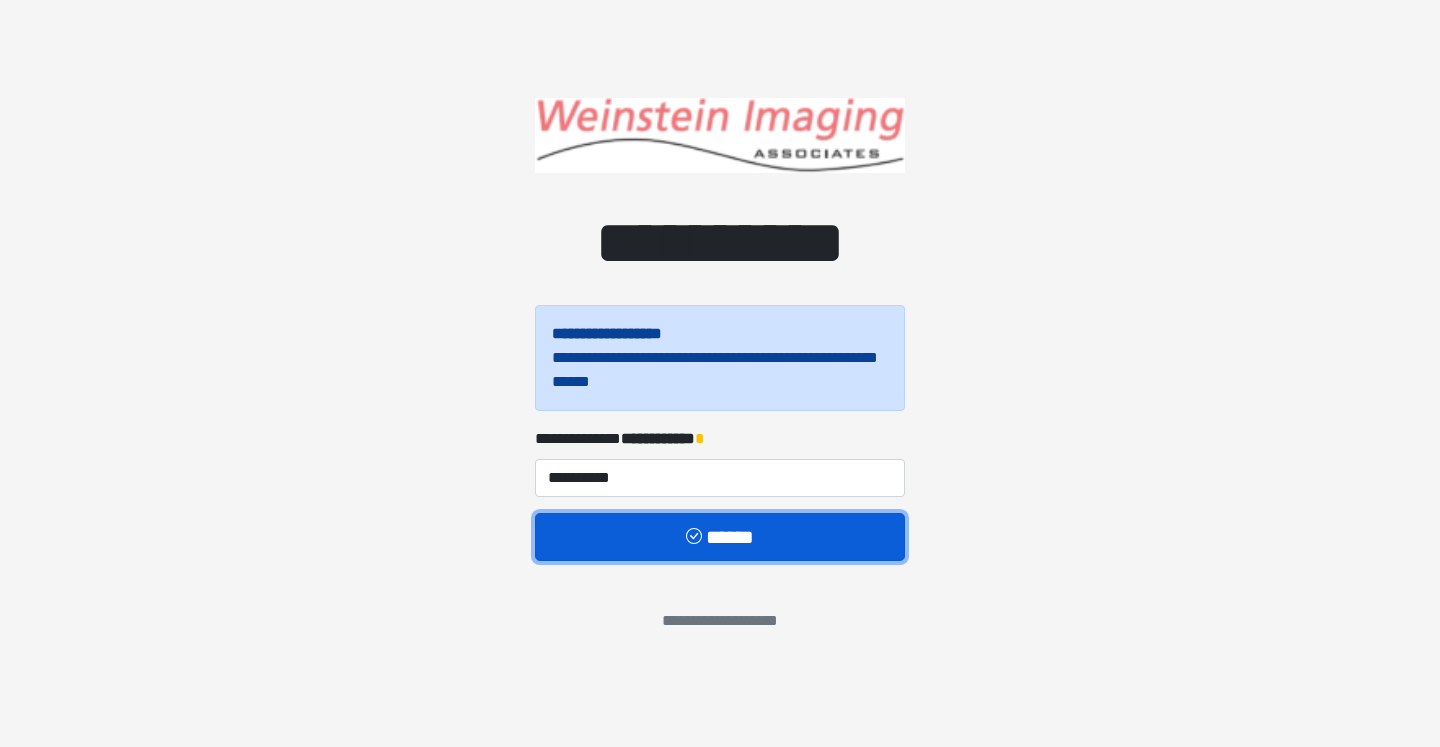 click on "******" at bounding box center [720, 537] 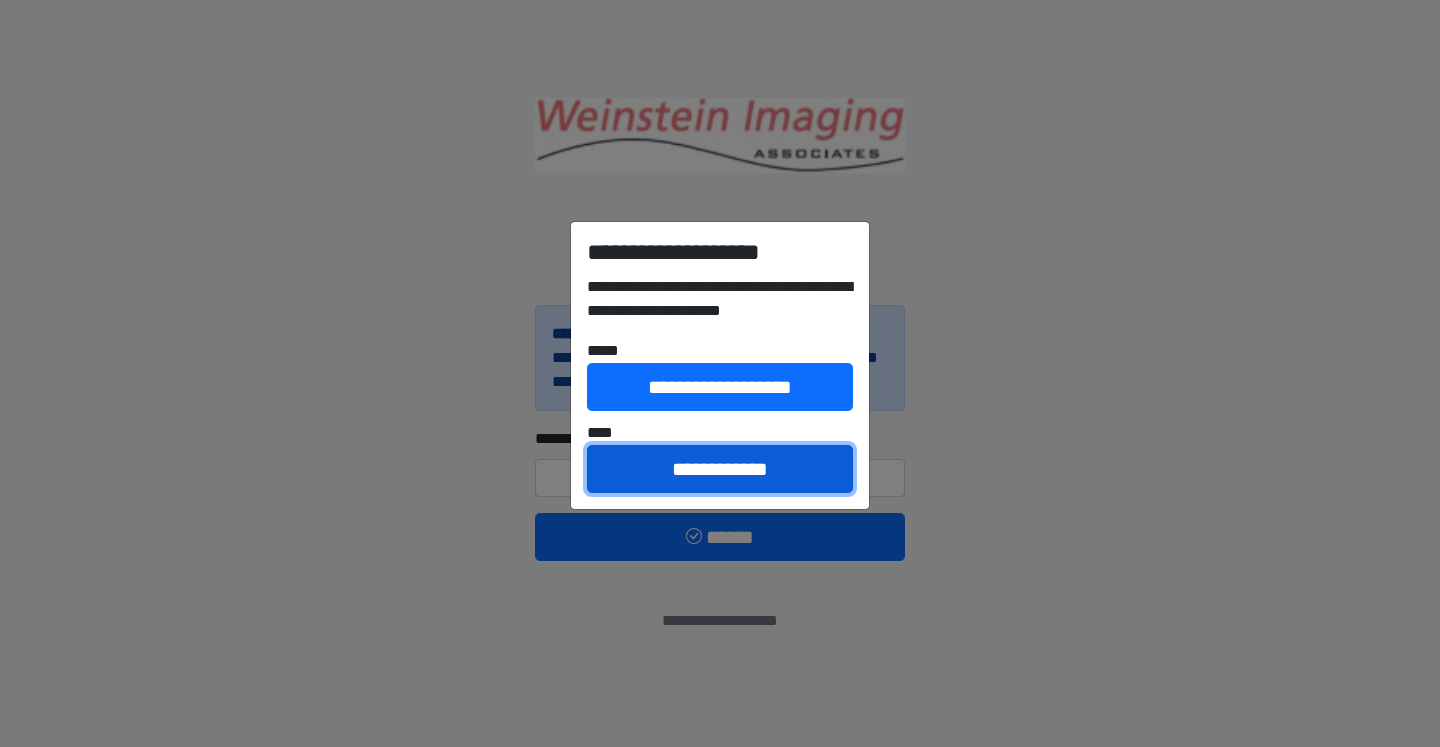 click on "**********" at bounding box center [720, 469] 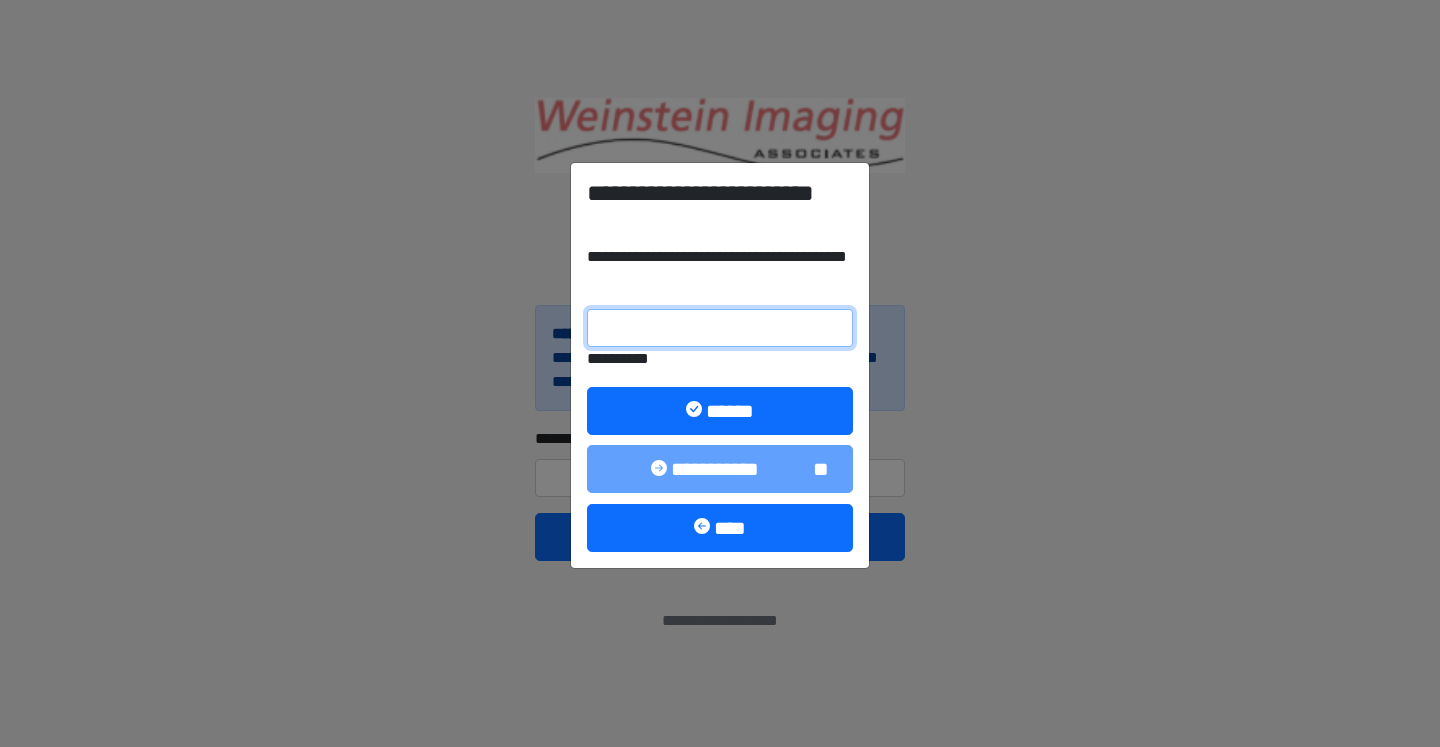 click on "**********" at bounding box center [720, 328] 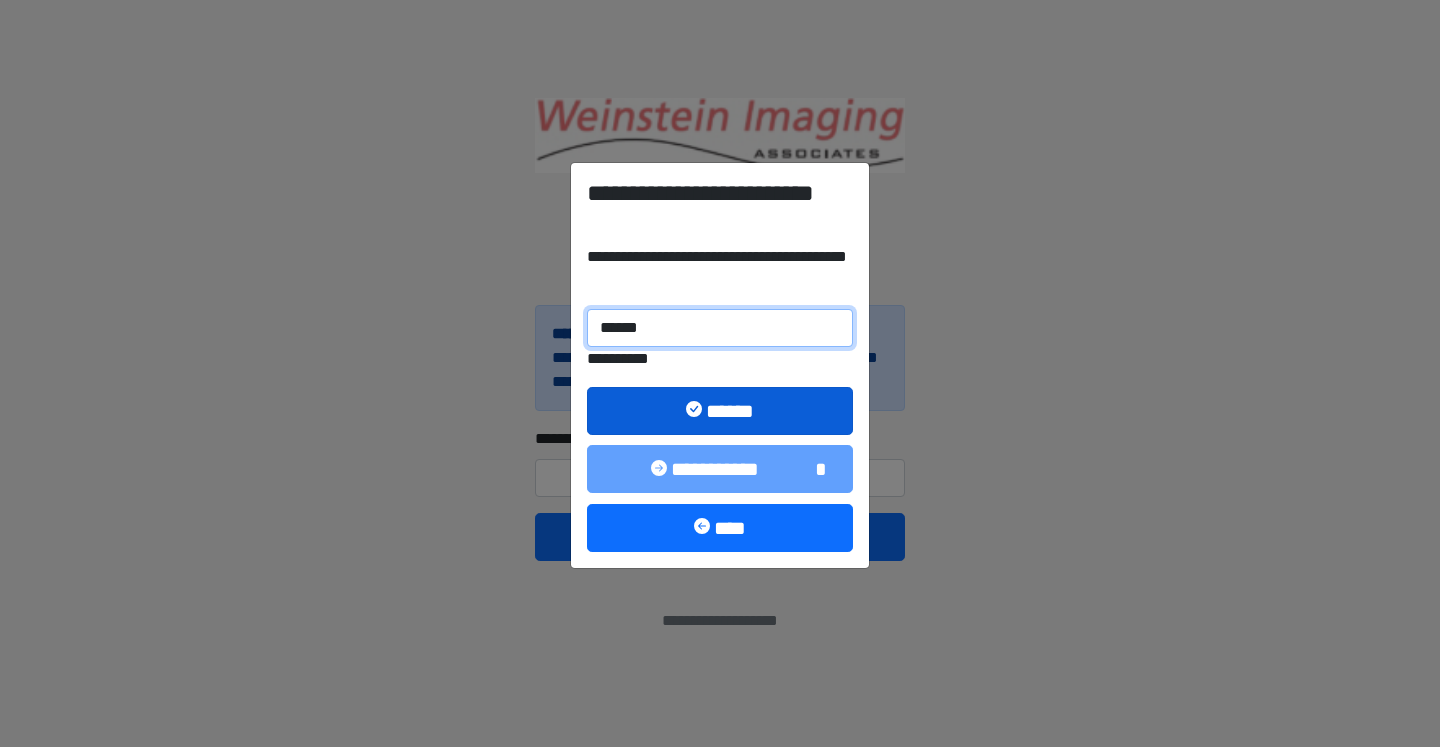 type on "******" 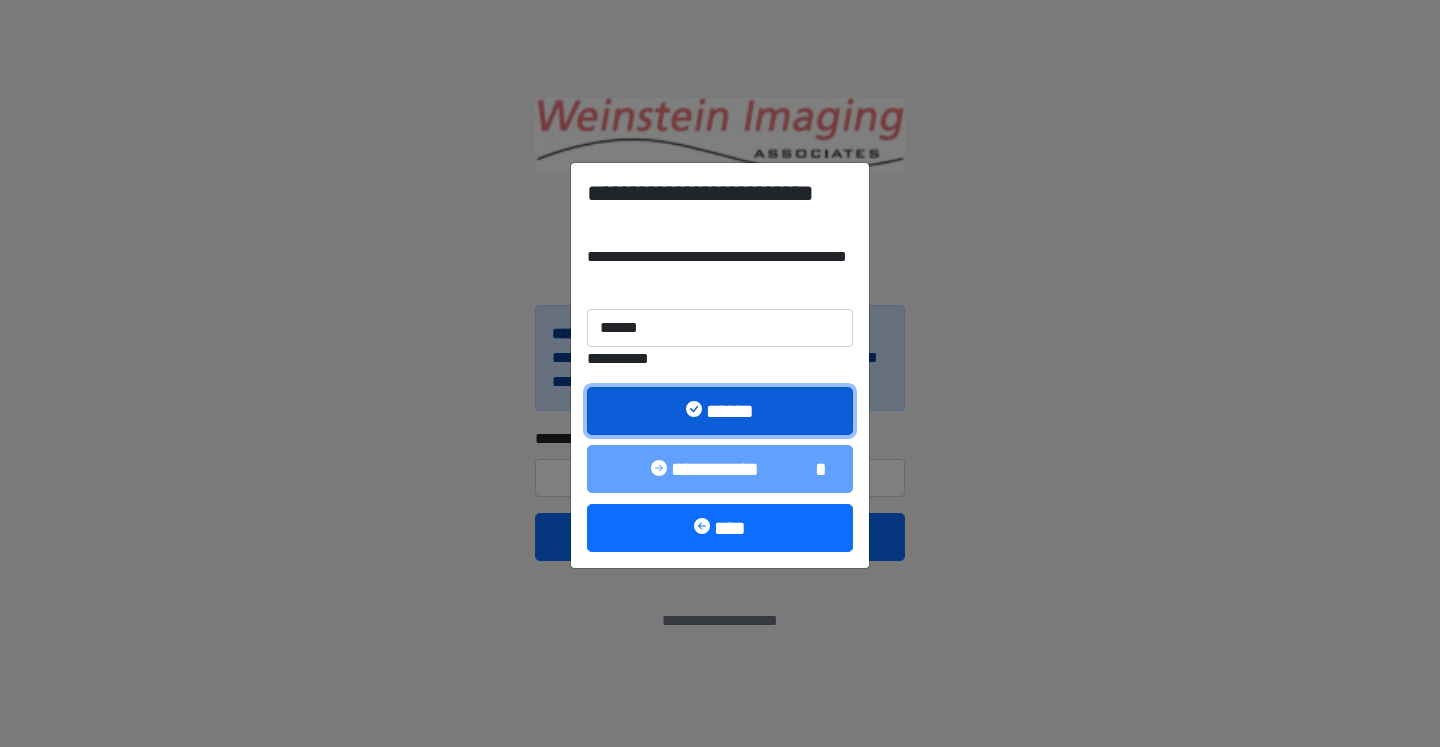 click on "******" at bounding box center (720, 411) 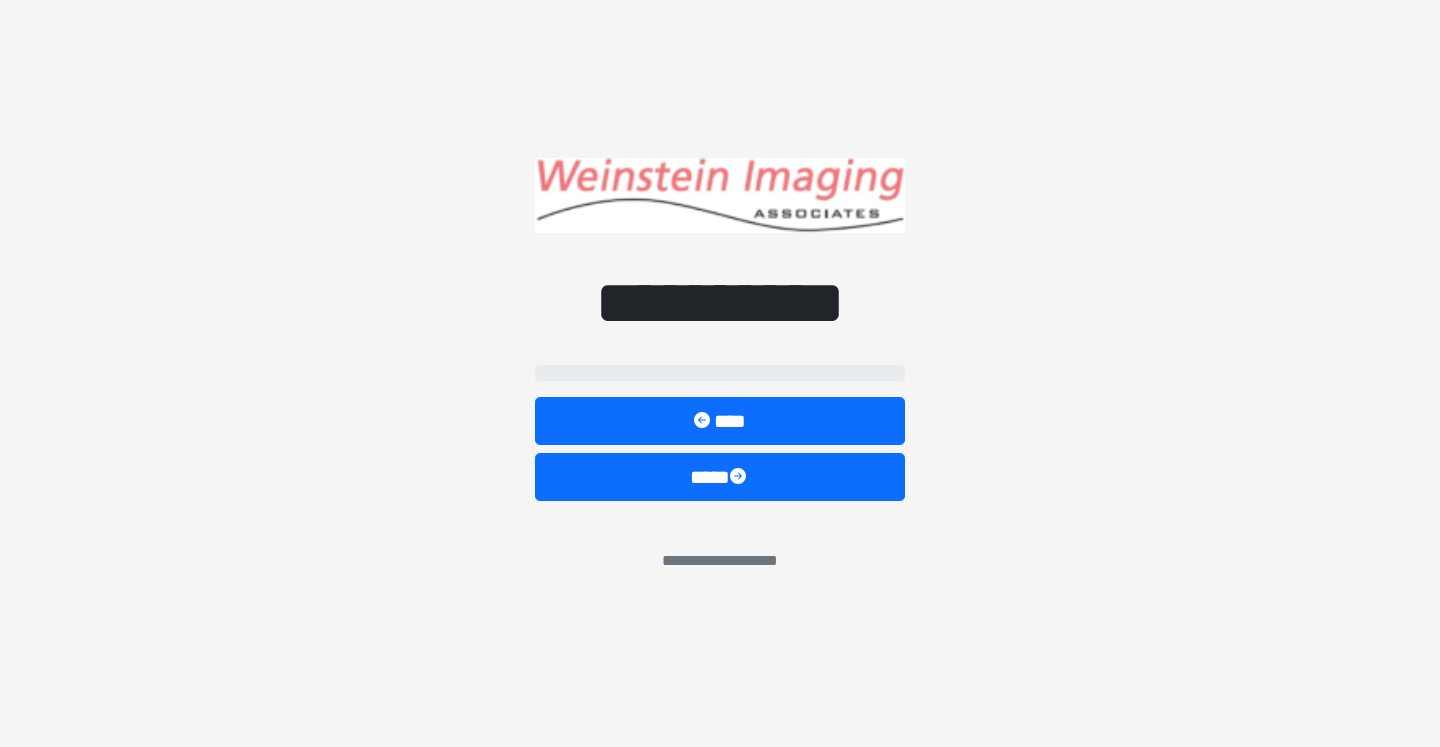select on "*****" 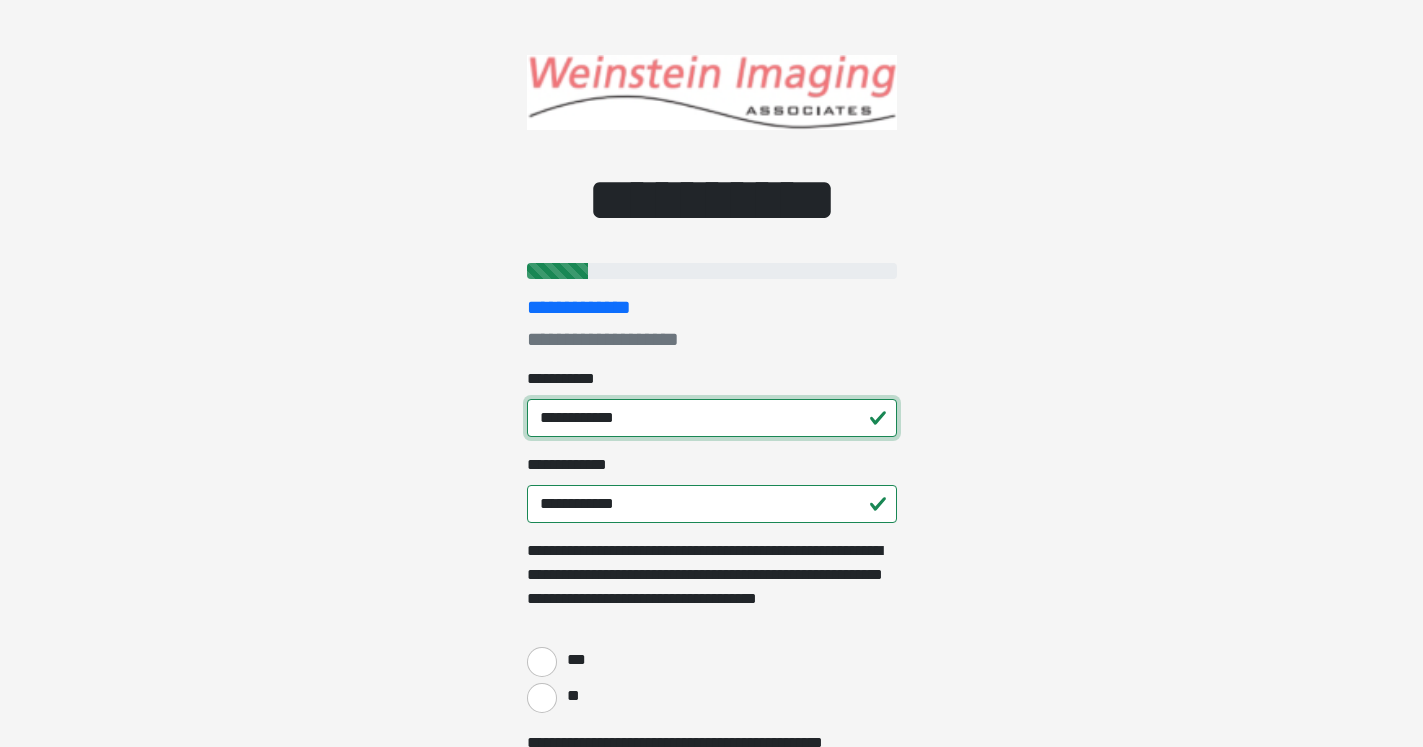 click on "**********" at bounding box center [712, 418] 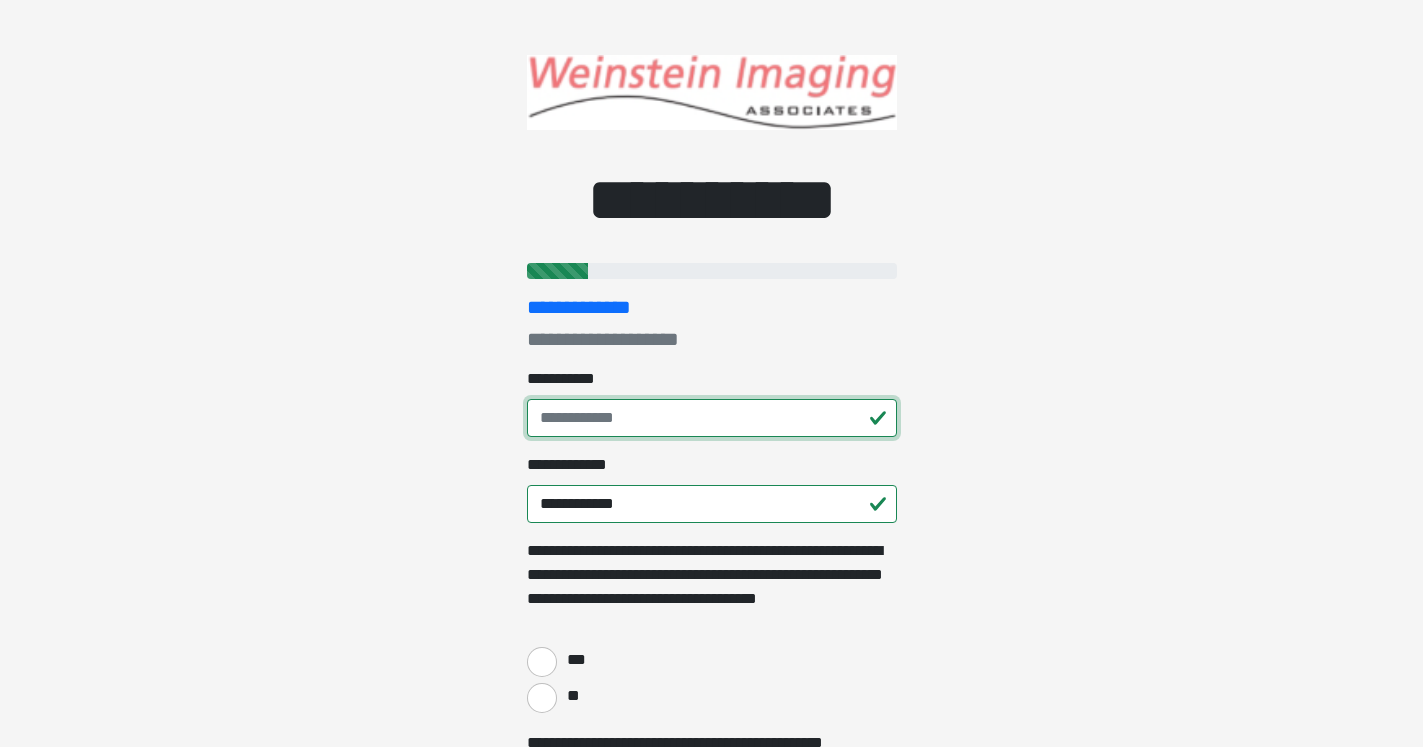 scroll, scrollTop: 102, scrollLeft: 0, axis: vertical 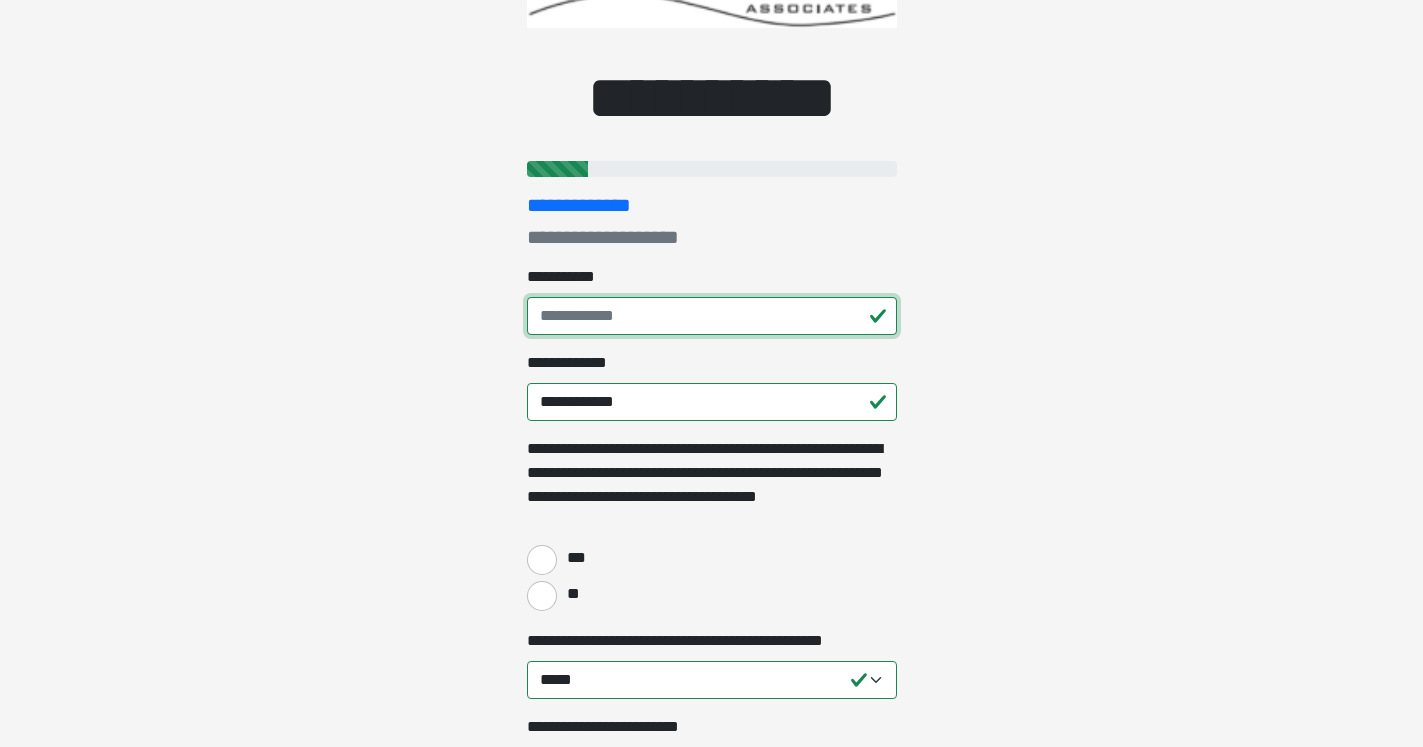 type 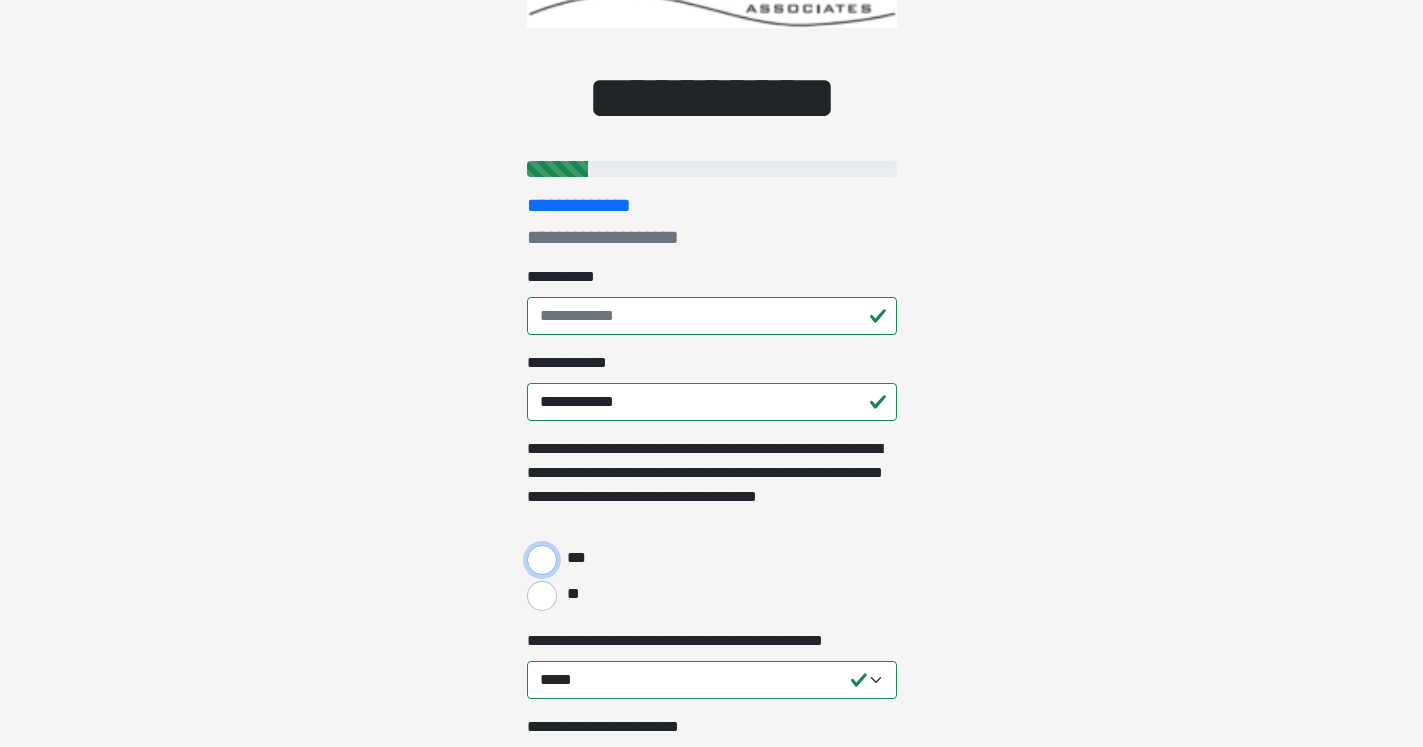 click on "***" at bounding box center (542, 560) 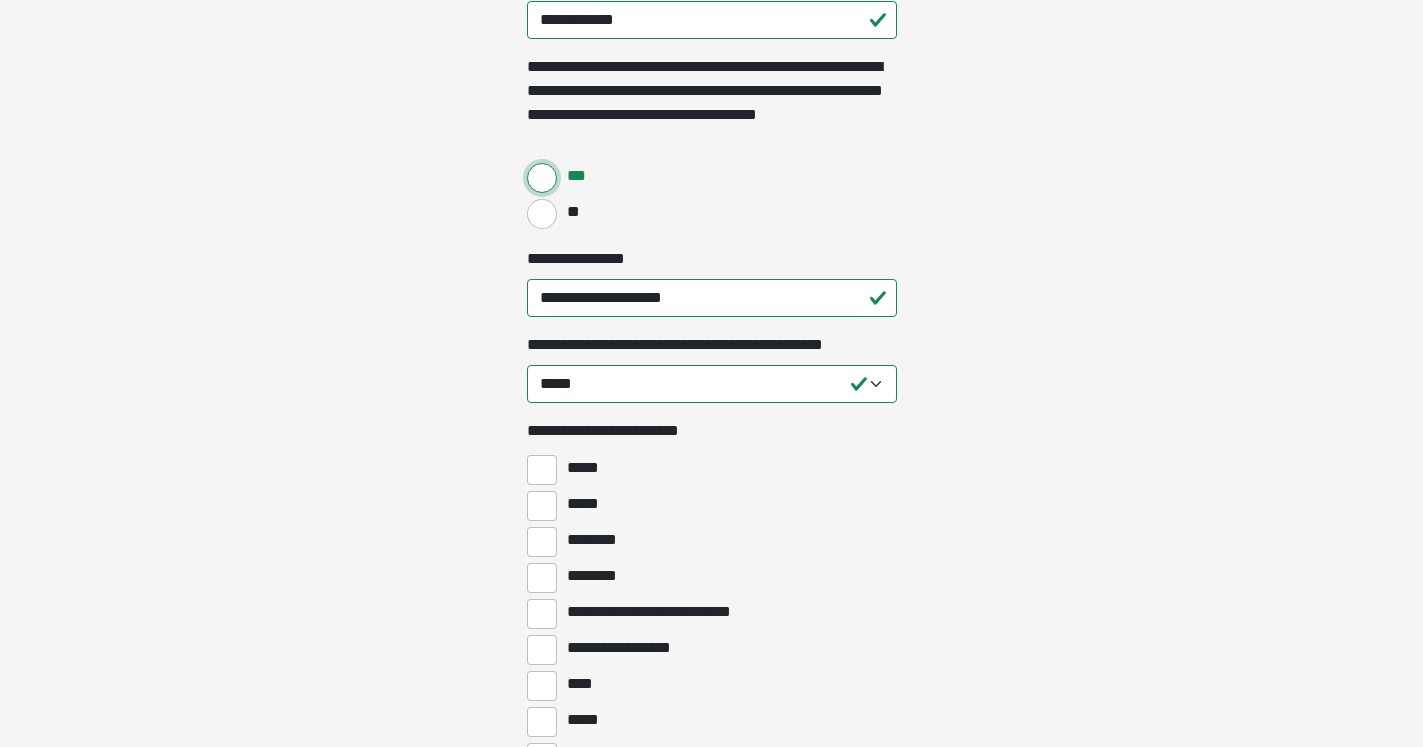 scroll, scrollTop: 612, scrollLeft: 0, axis: vertical 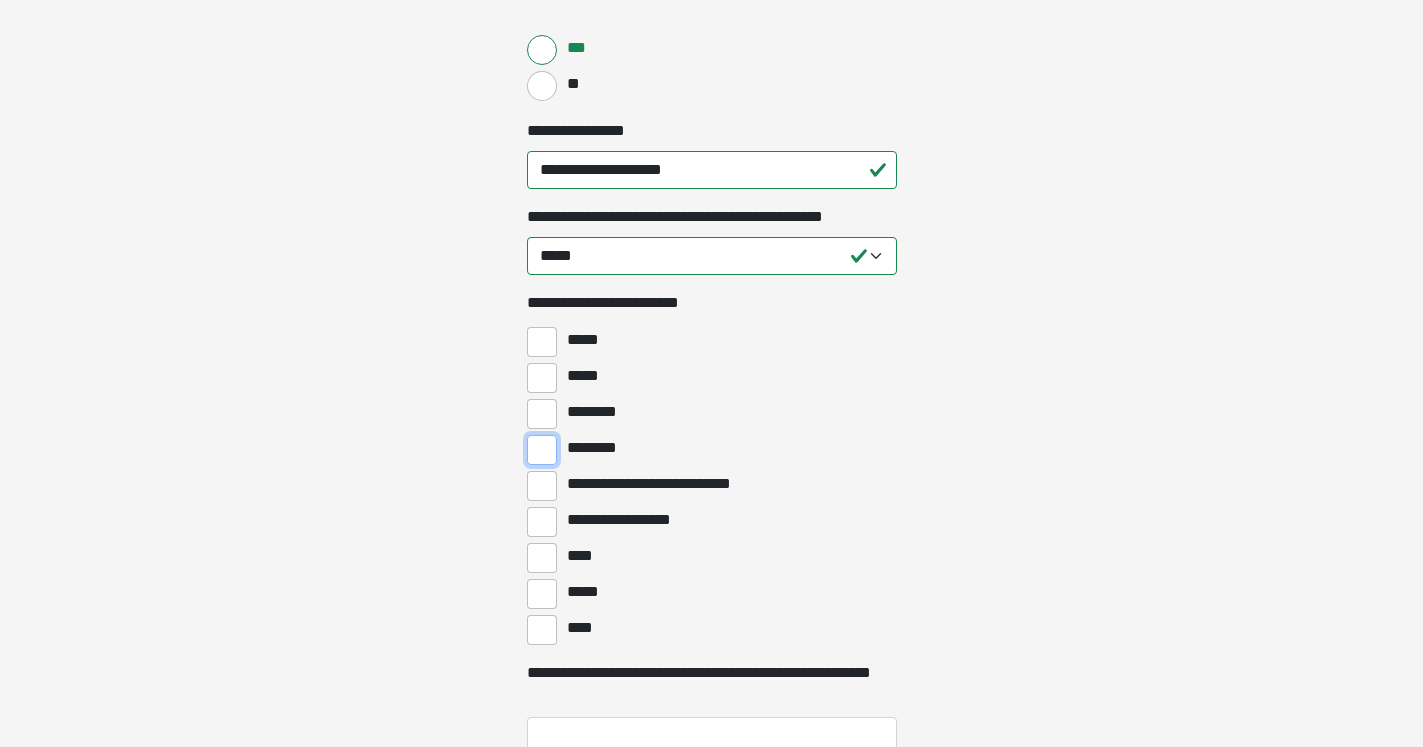 click on "********" at bounding box center (542, 450) 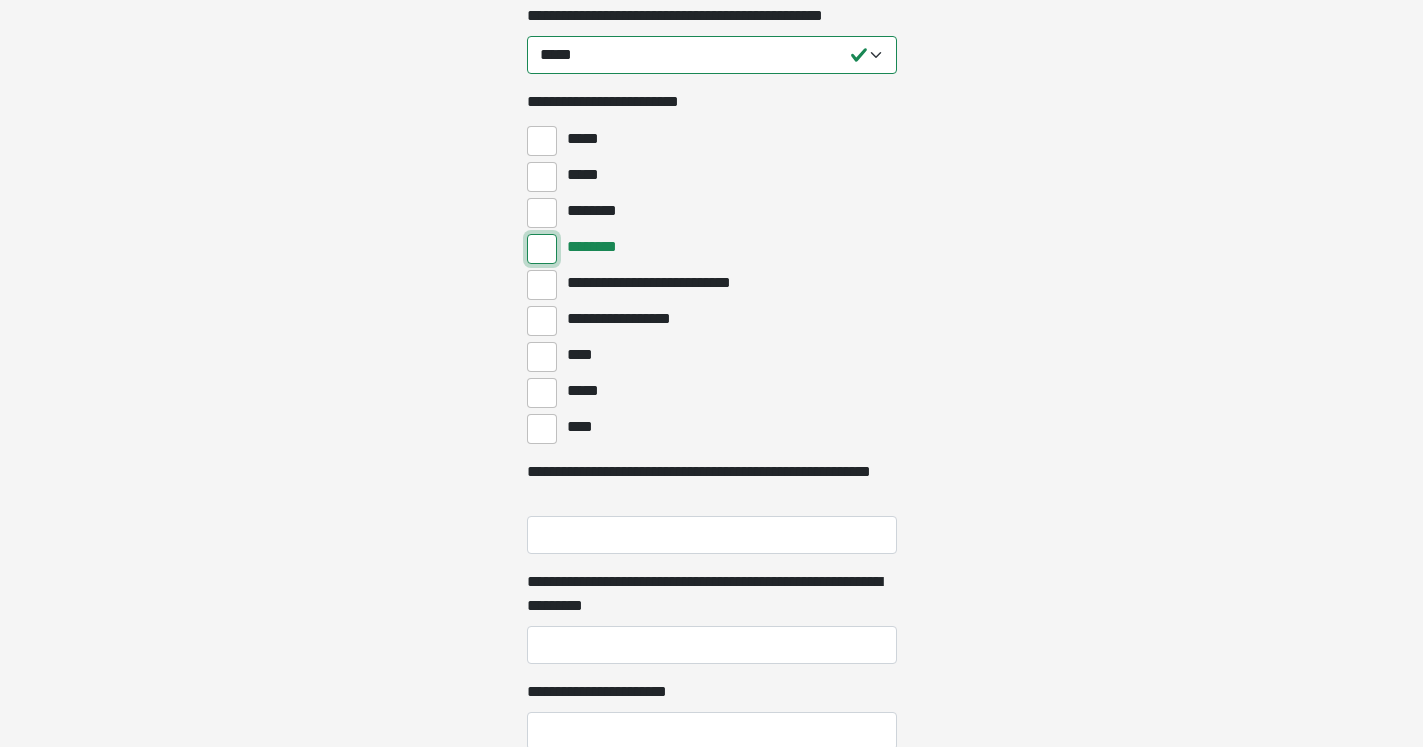 scroll, scrollTop: 816, scrollLeft: 0, axis: vertical 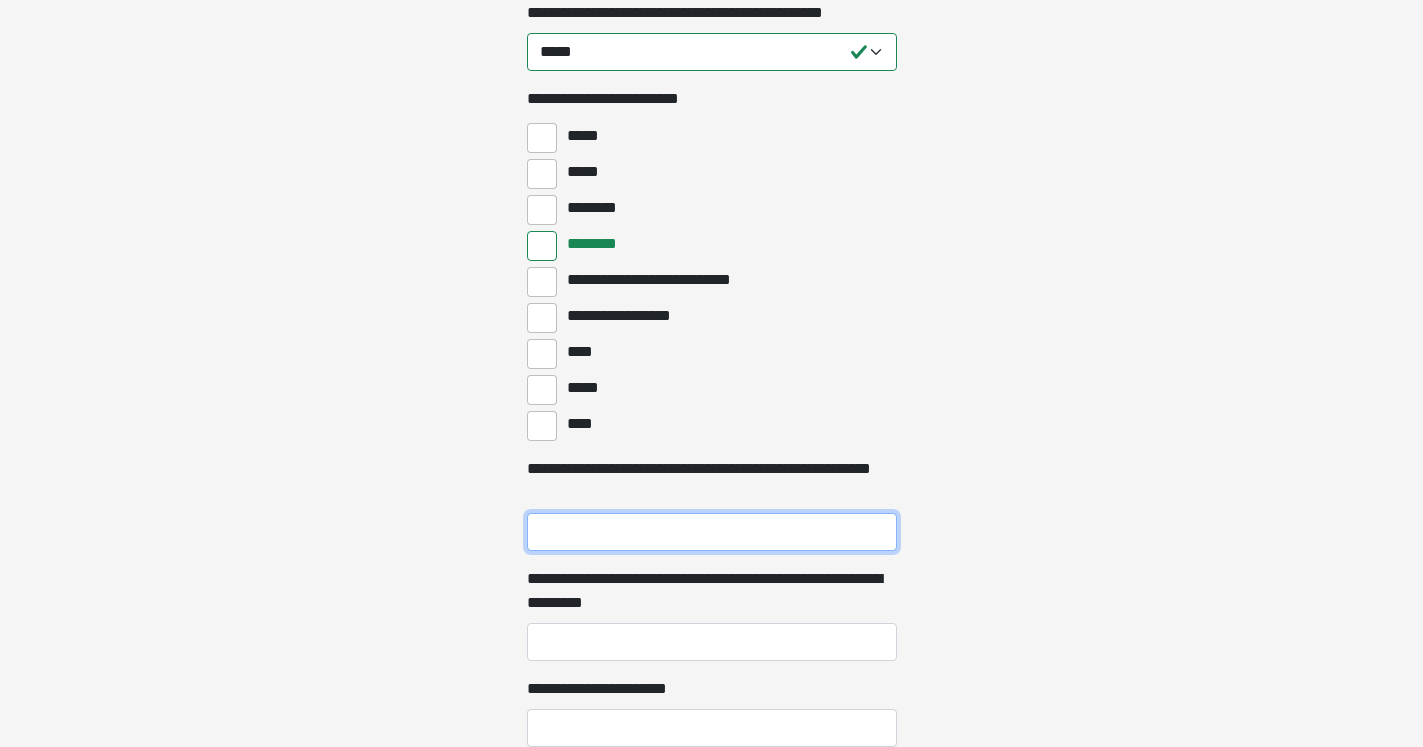 click on "**********" at bounding box center [712, 532] 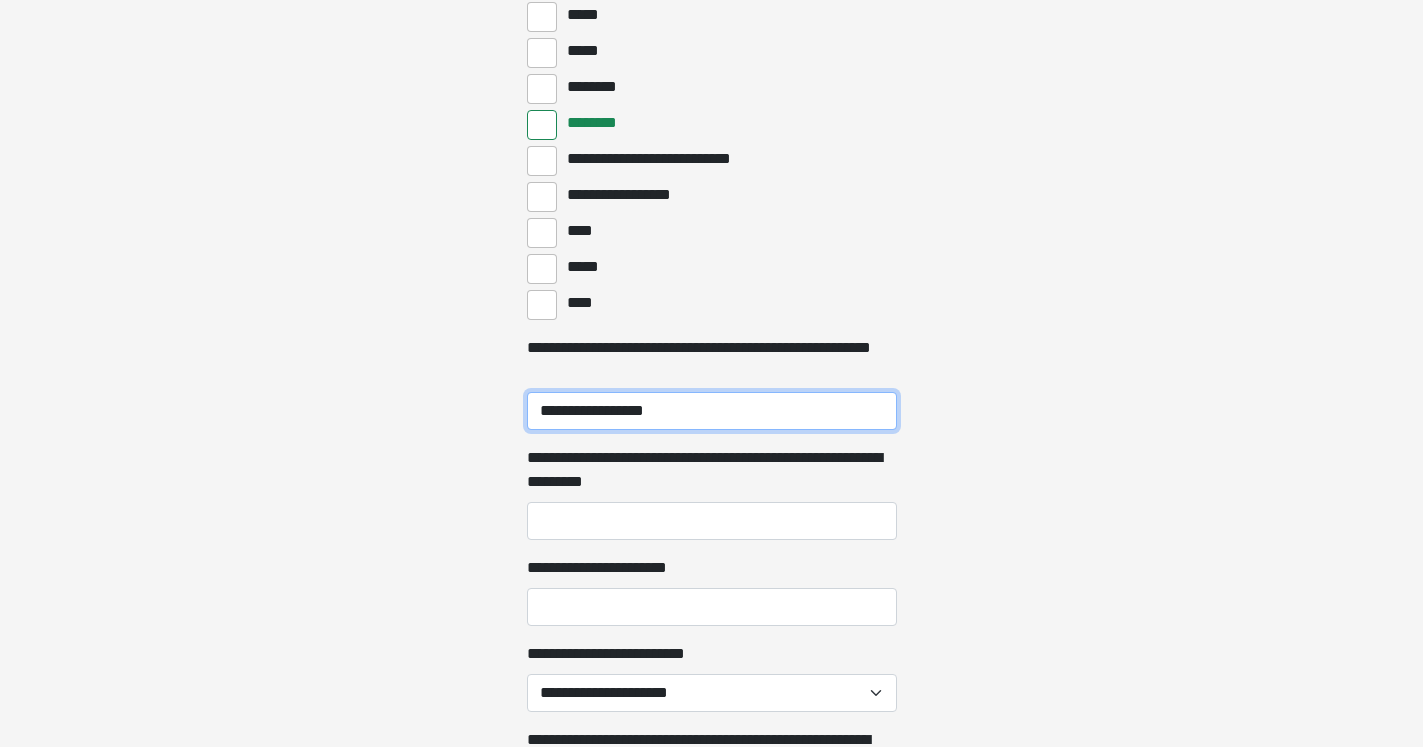 scroll, scrollTop: 1020, scrollLeft: 0, axis: vertical 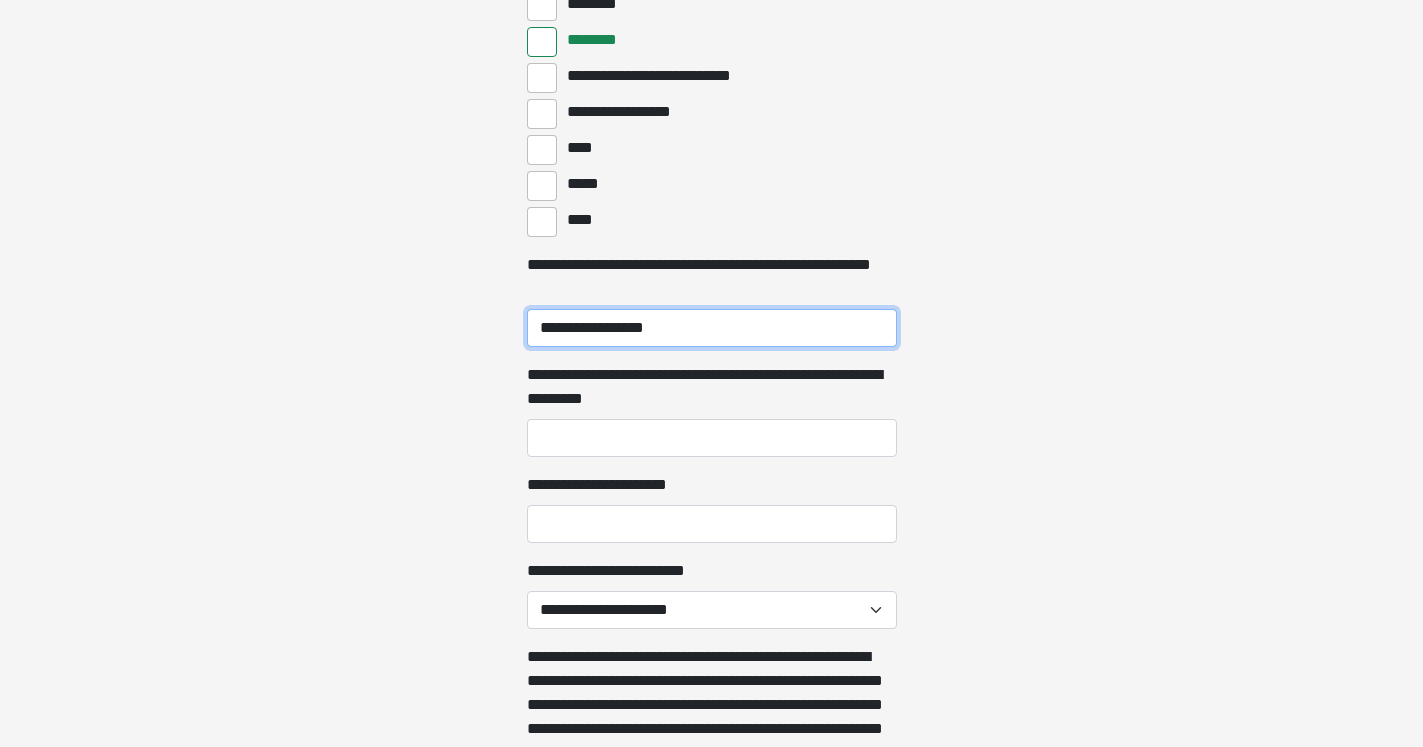 type on "**********" 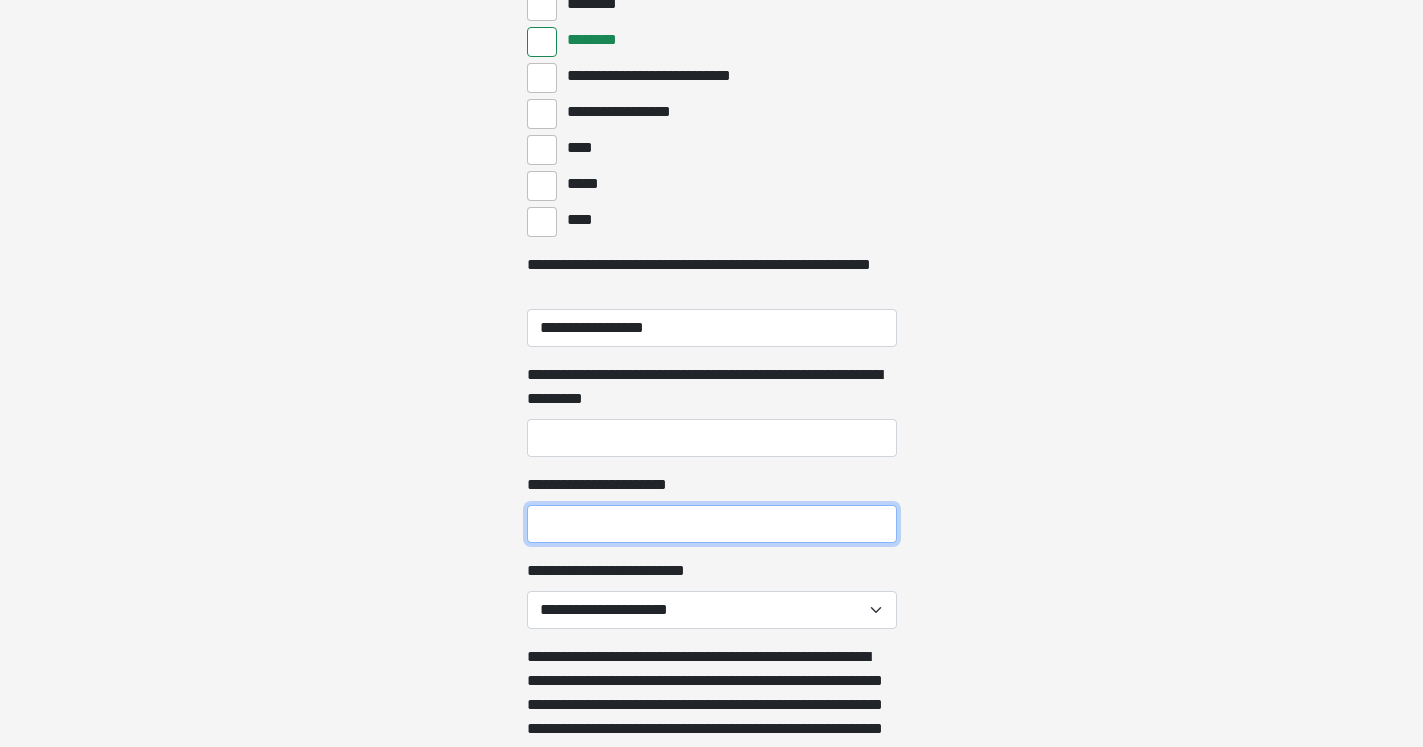 click on "**********" at bounding box center [712, 524] 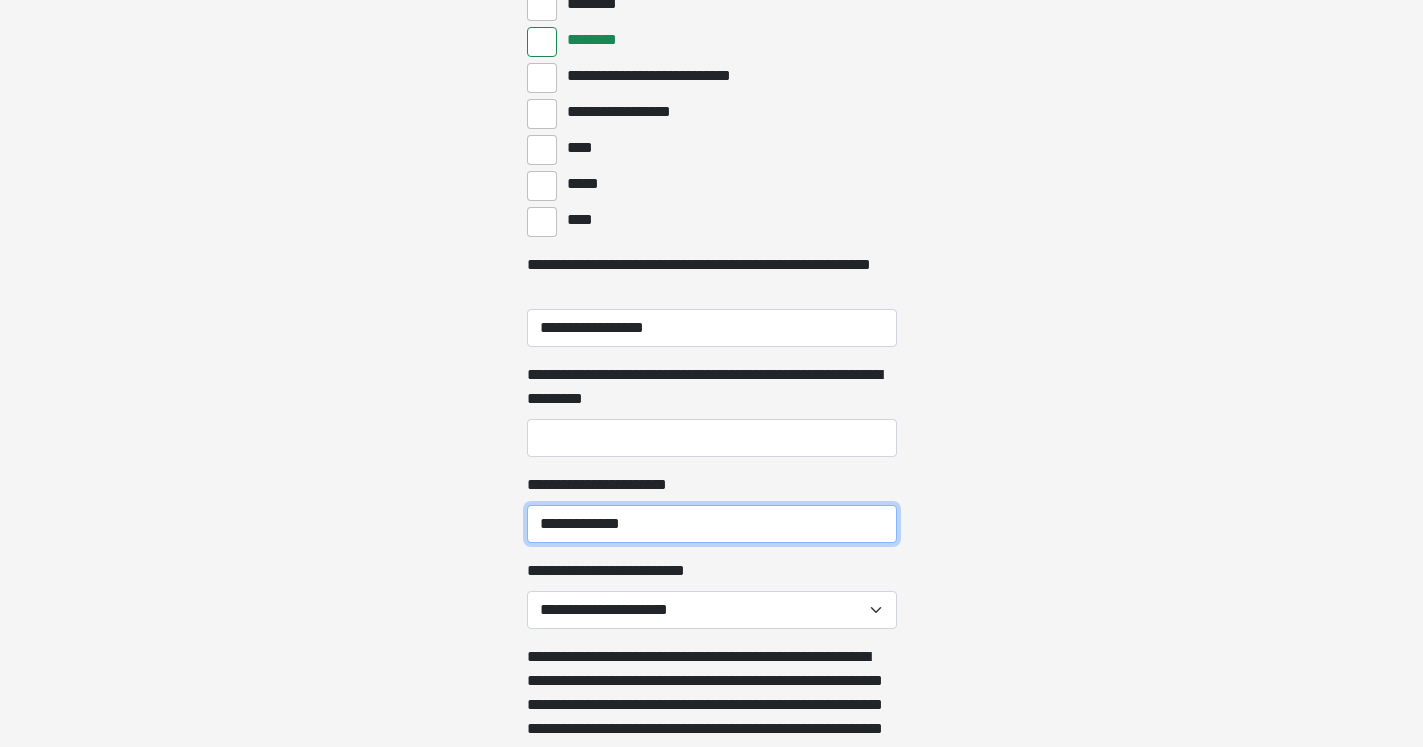 type on "**********" 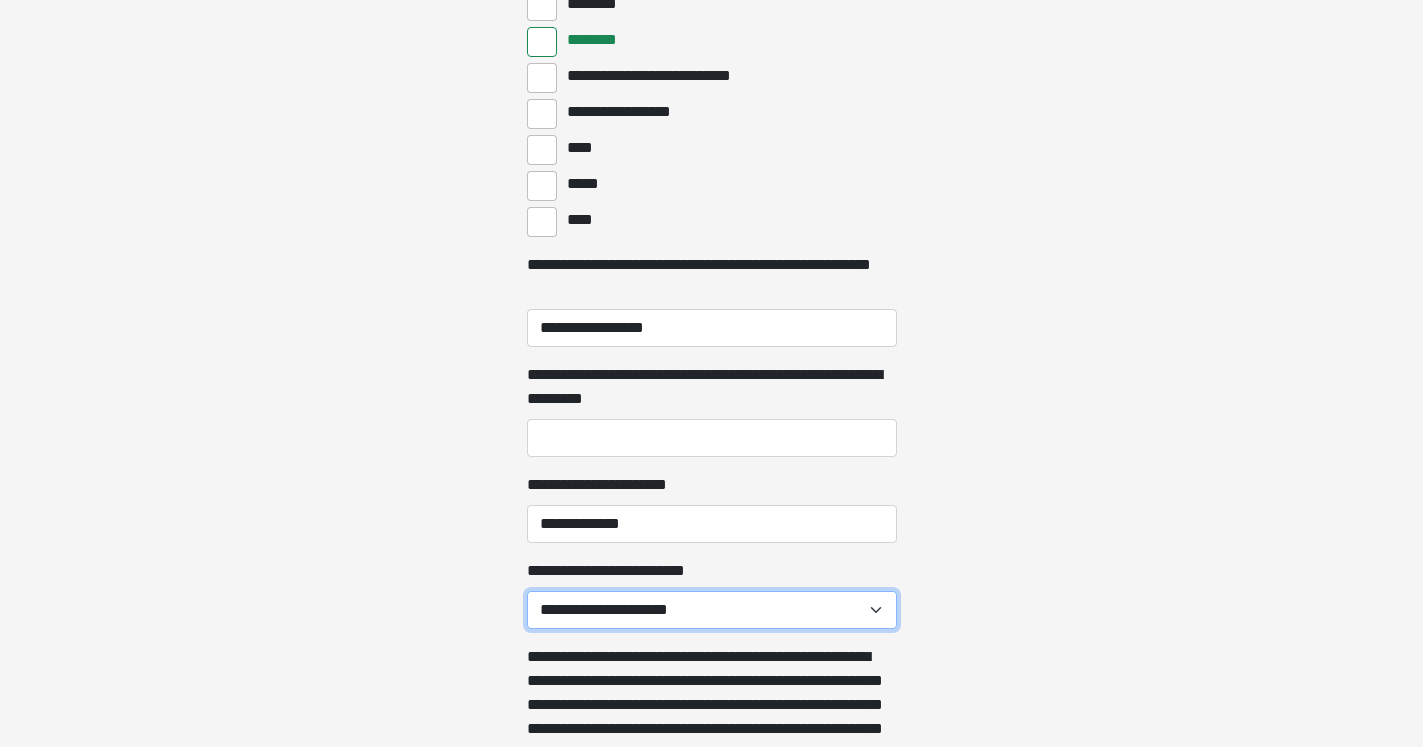 select on "******" 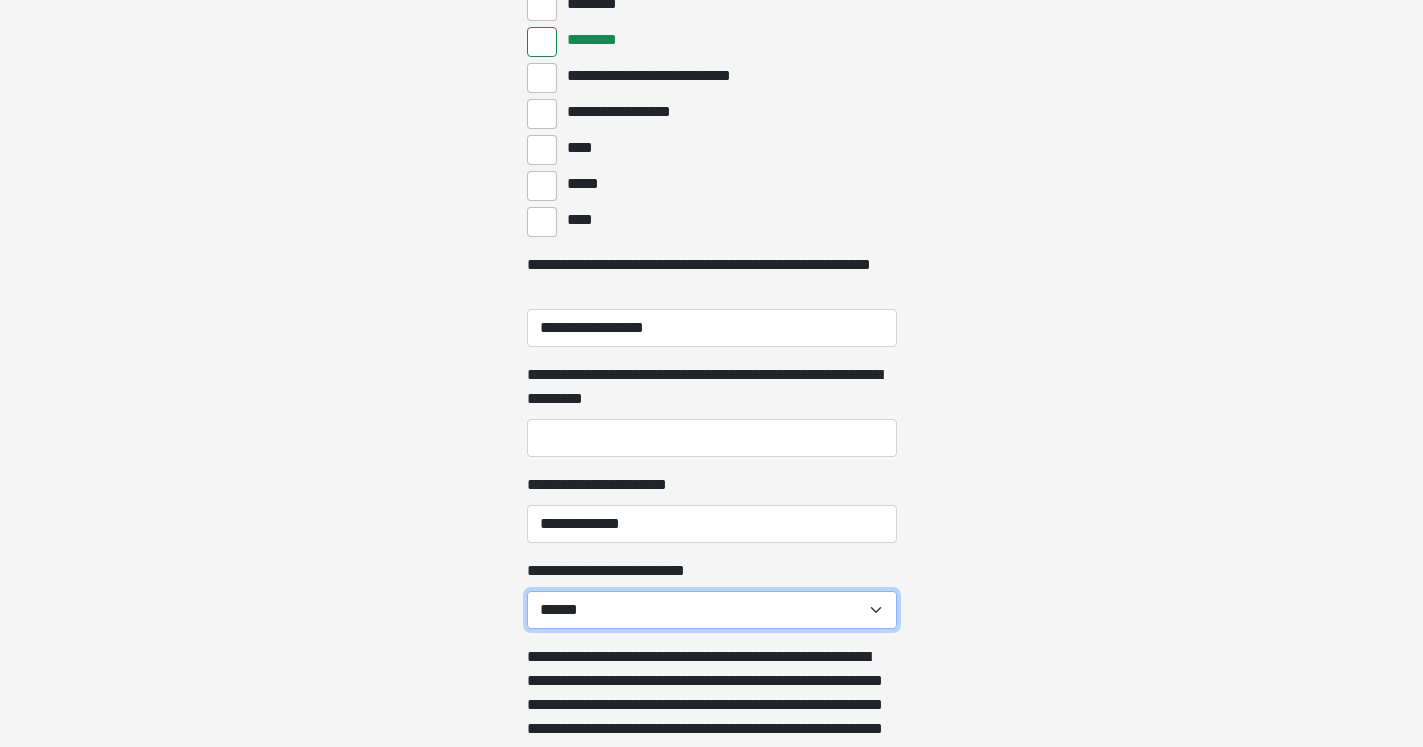 click on "******" at bounding box center (0, 0) 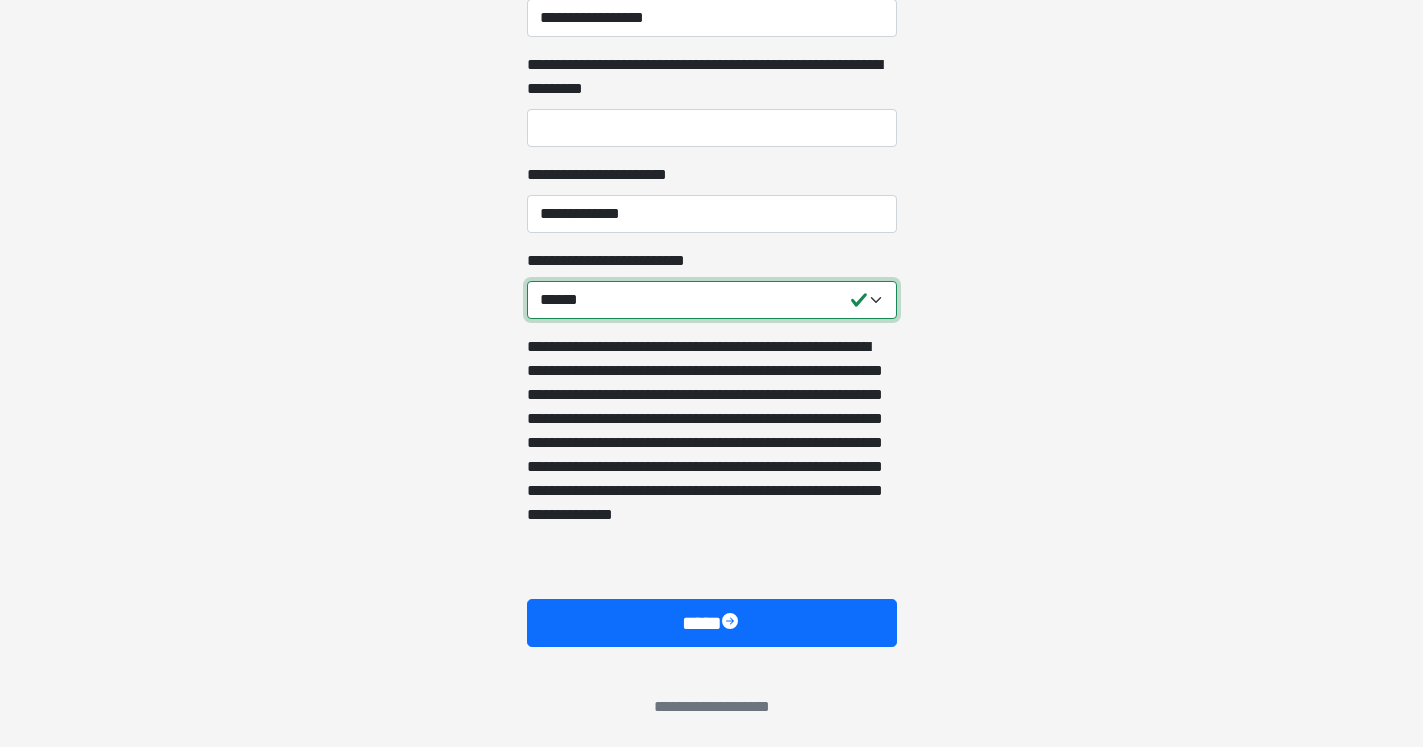 scroll, scrollTop: 1333, scrollLeft: 0, axis: vertical 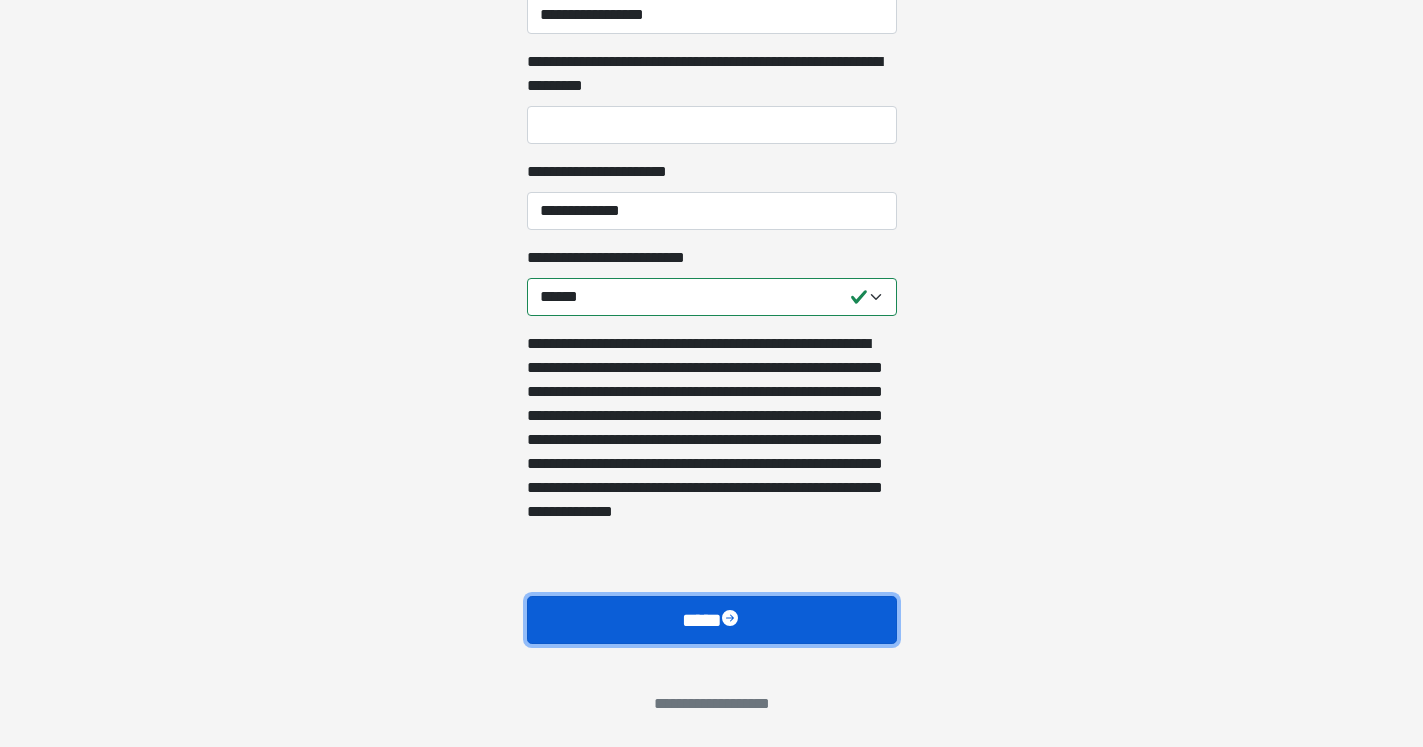 click on "****" at bounding box center (712, 620) 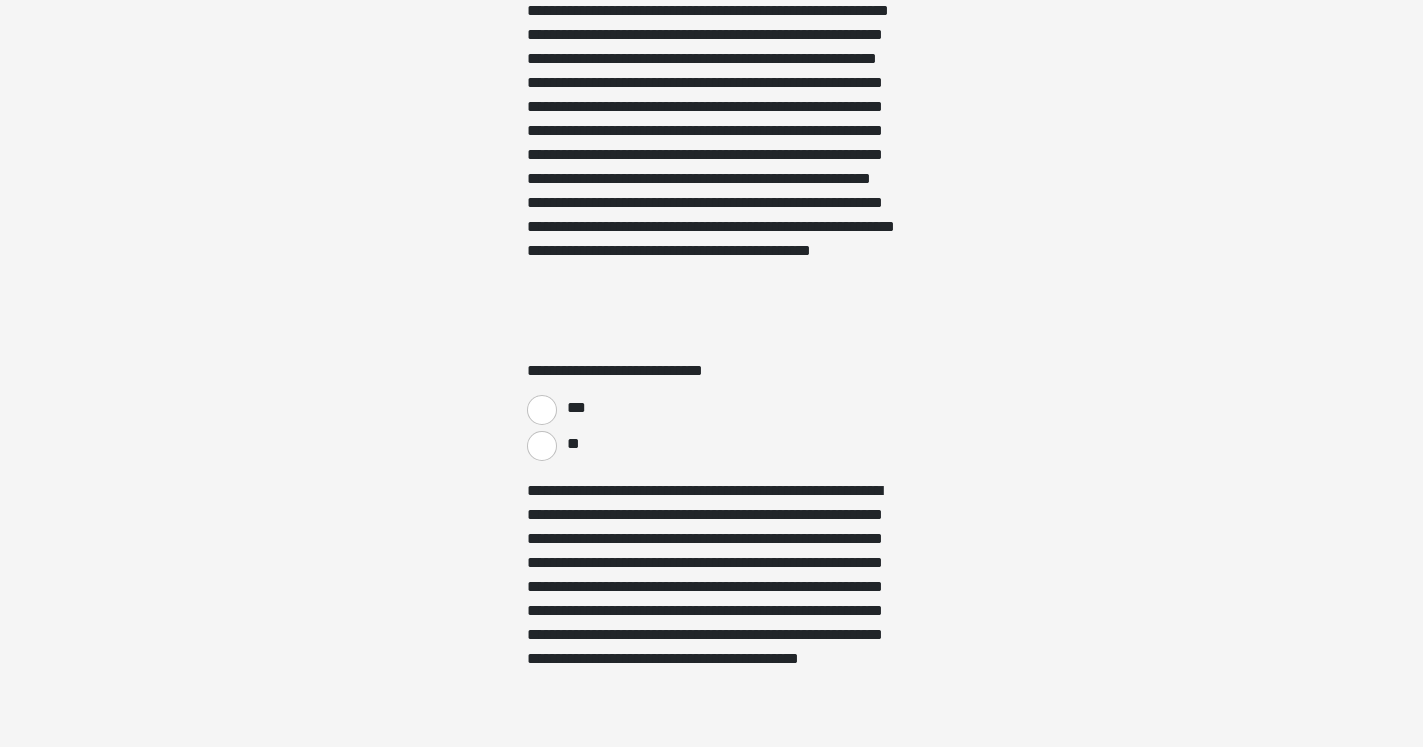 scroll, scrollTop: 3162, scrollLeft: 0, axis: vertical 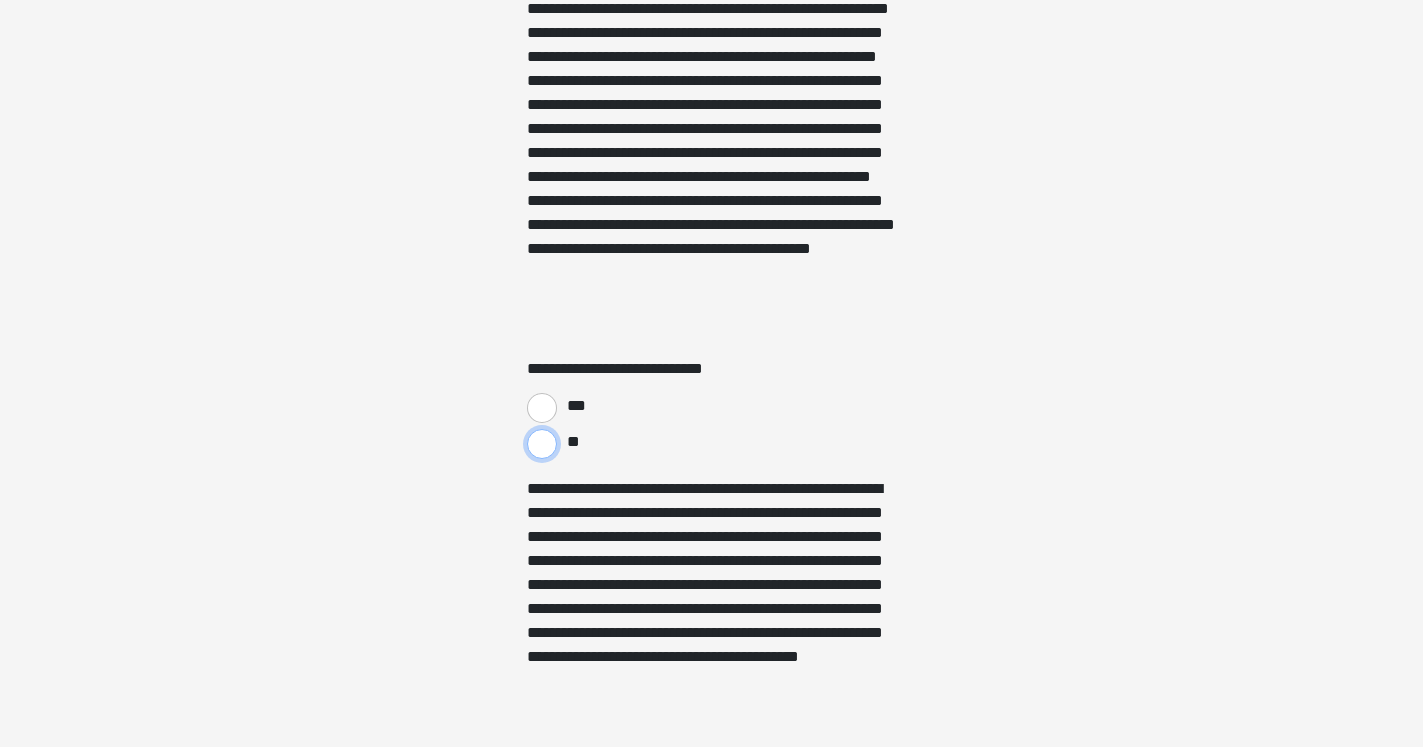 click on "**" at bounding box center [542, 444] 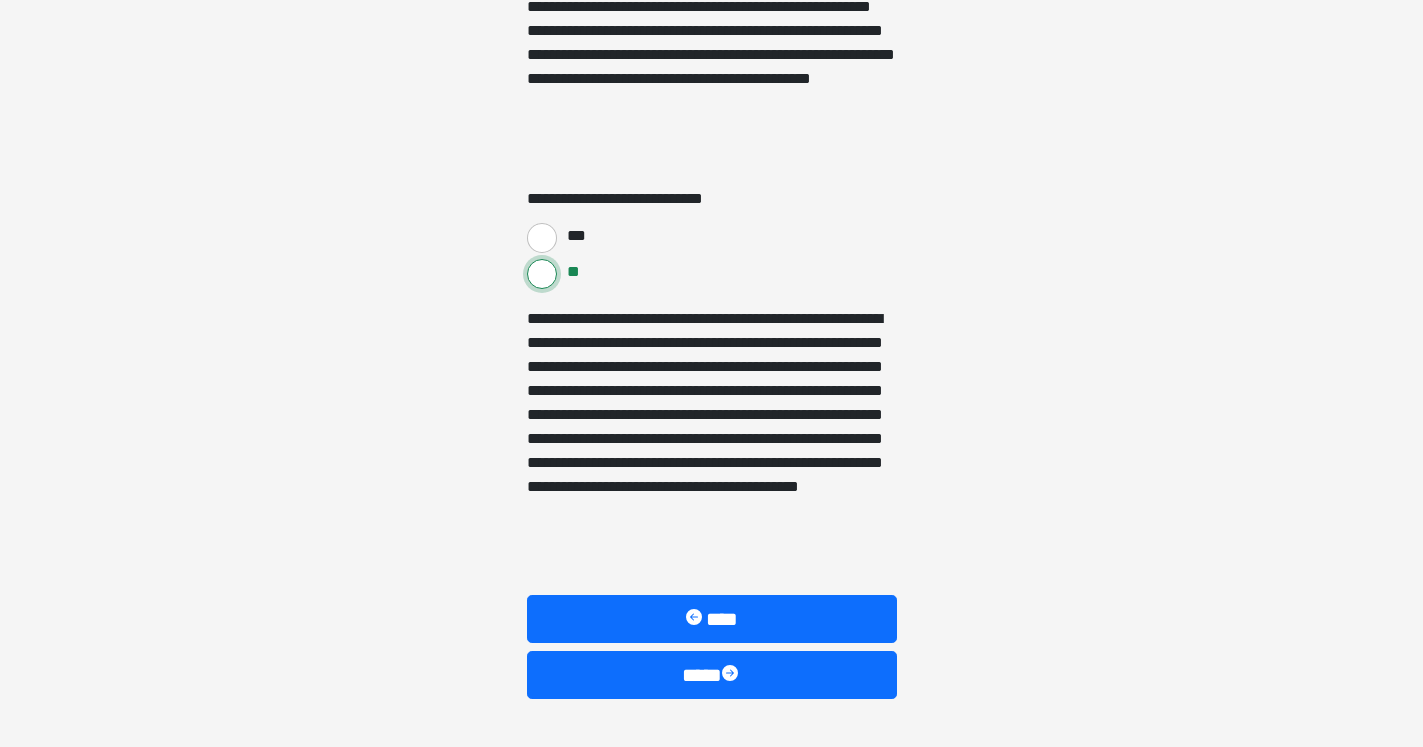 scroll, scrollTop: 3387, scrollLeft: 0, axis: vertical 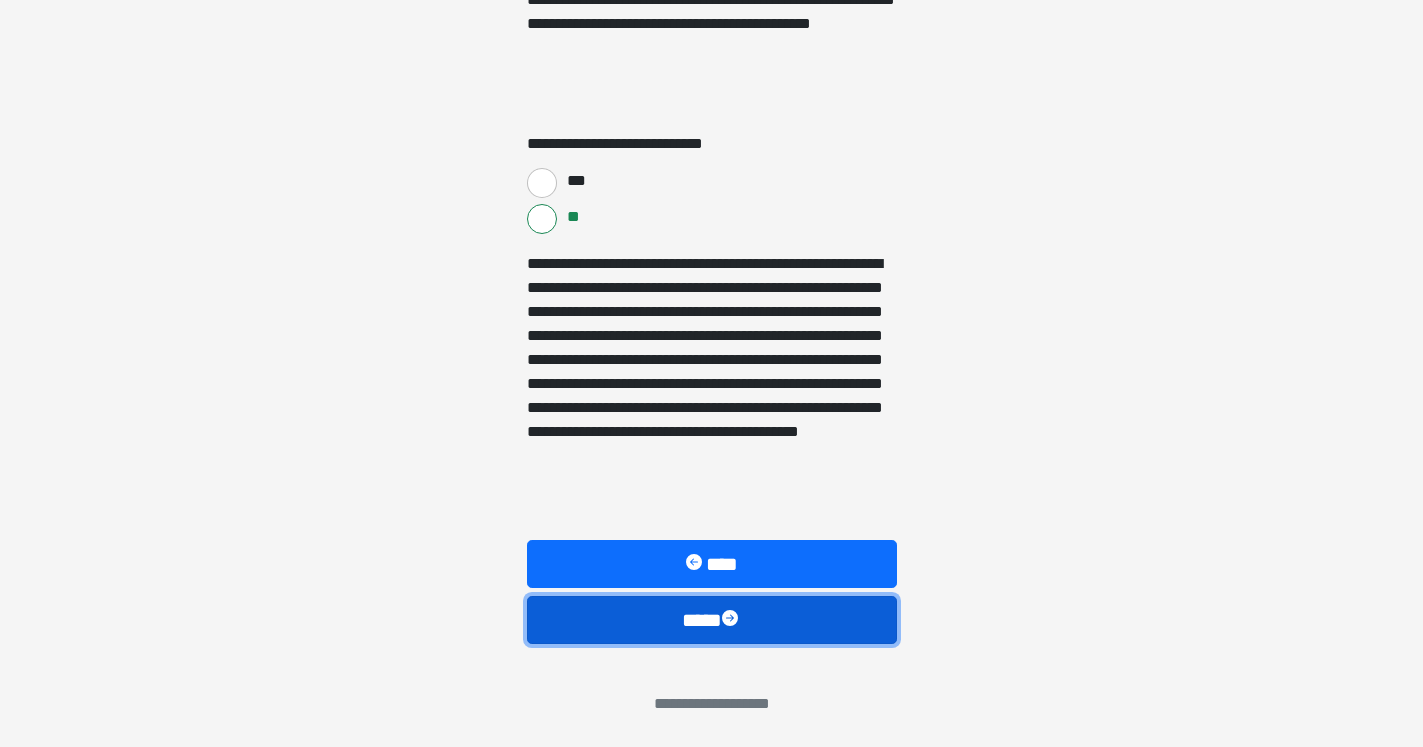 click on "****" at bounding box center [712, 620] 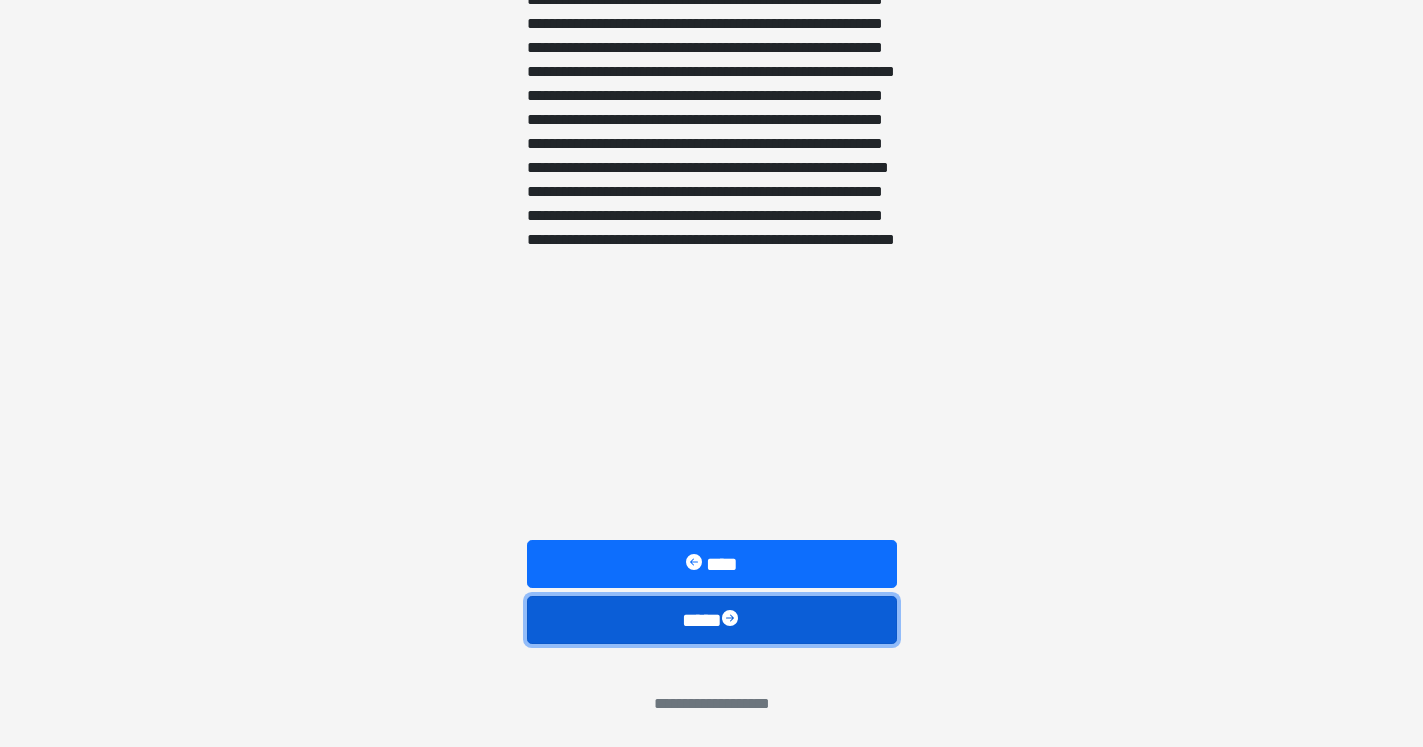 scroll, scrollTop: 1667, scrollLeft: 0, axis: vertical 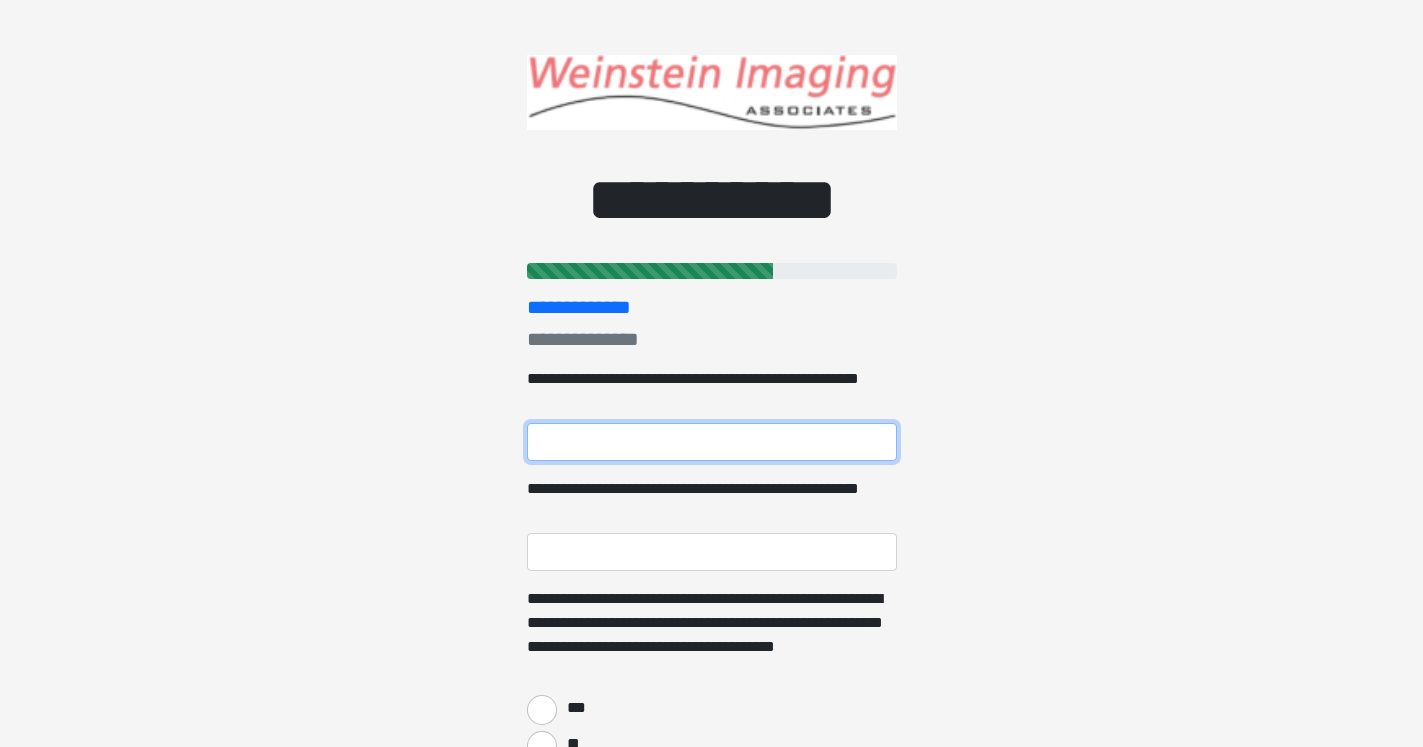 click on "**********" at bounding box center [712, 442] 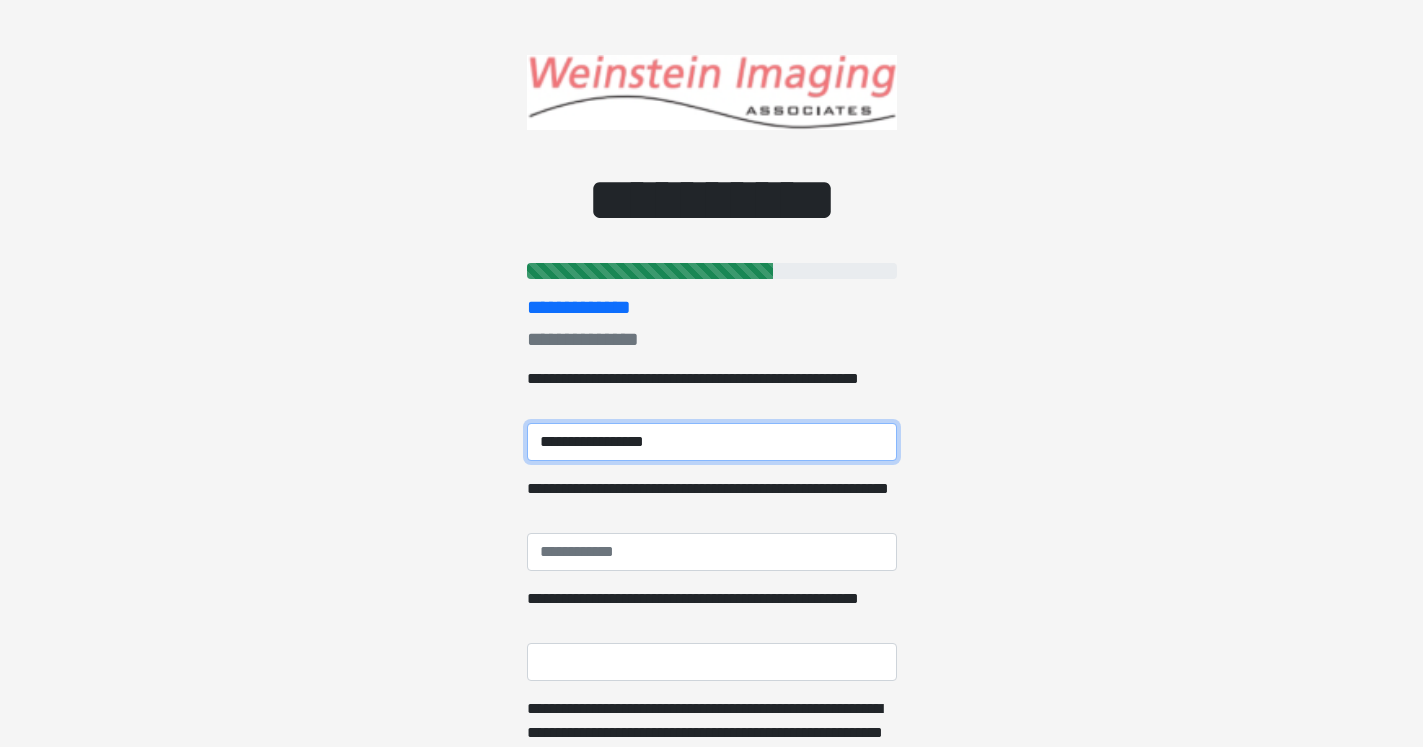 type on "**********" 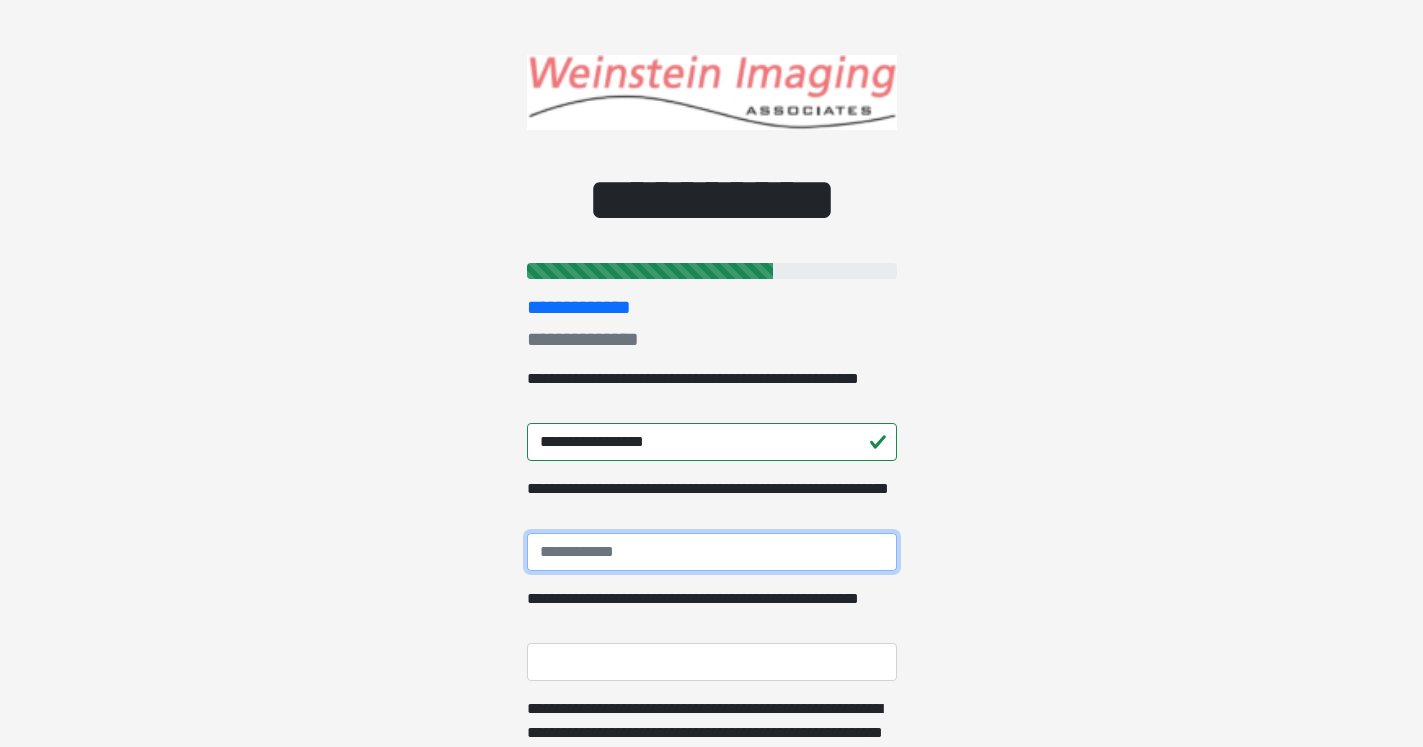 click on "**********" at bounding box center (712, 552) 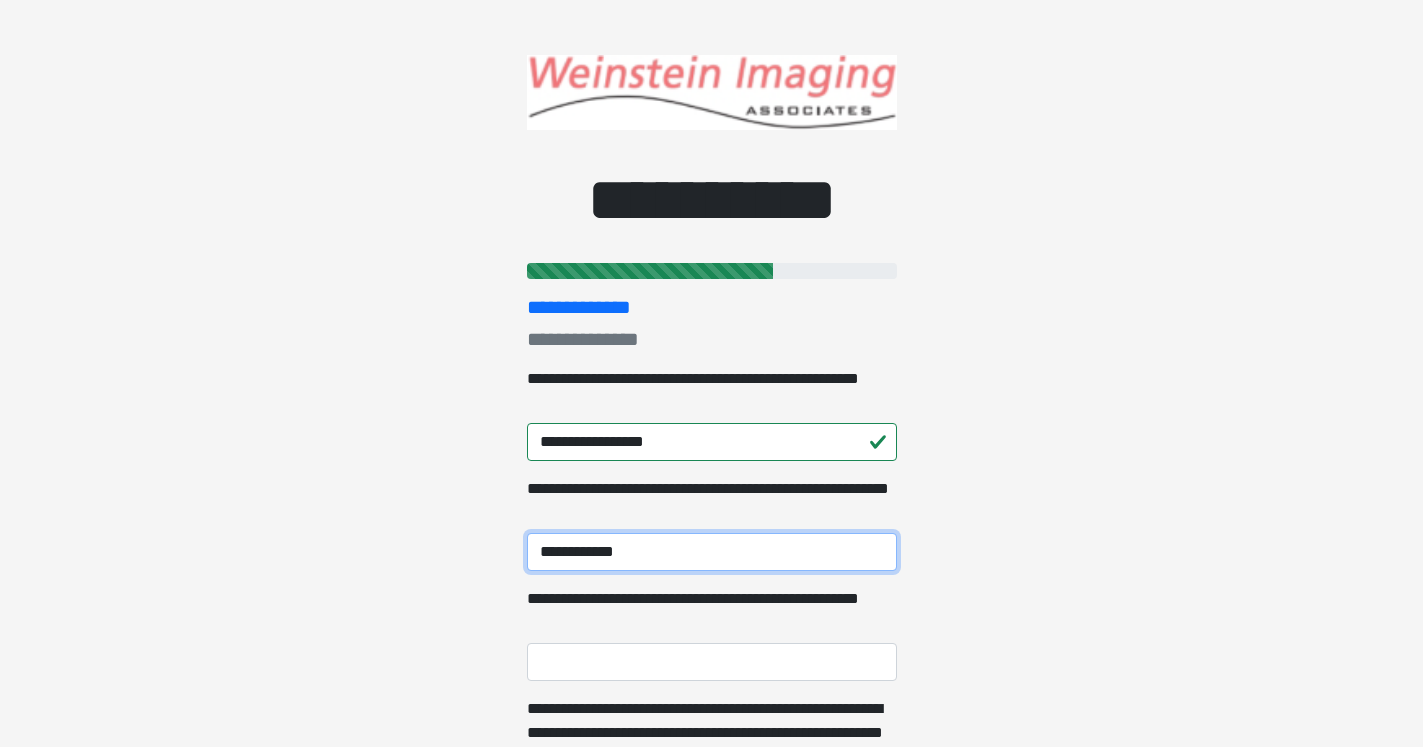 type on "**********" 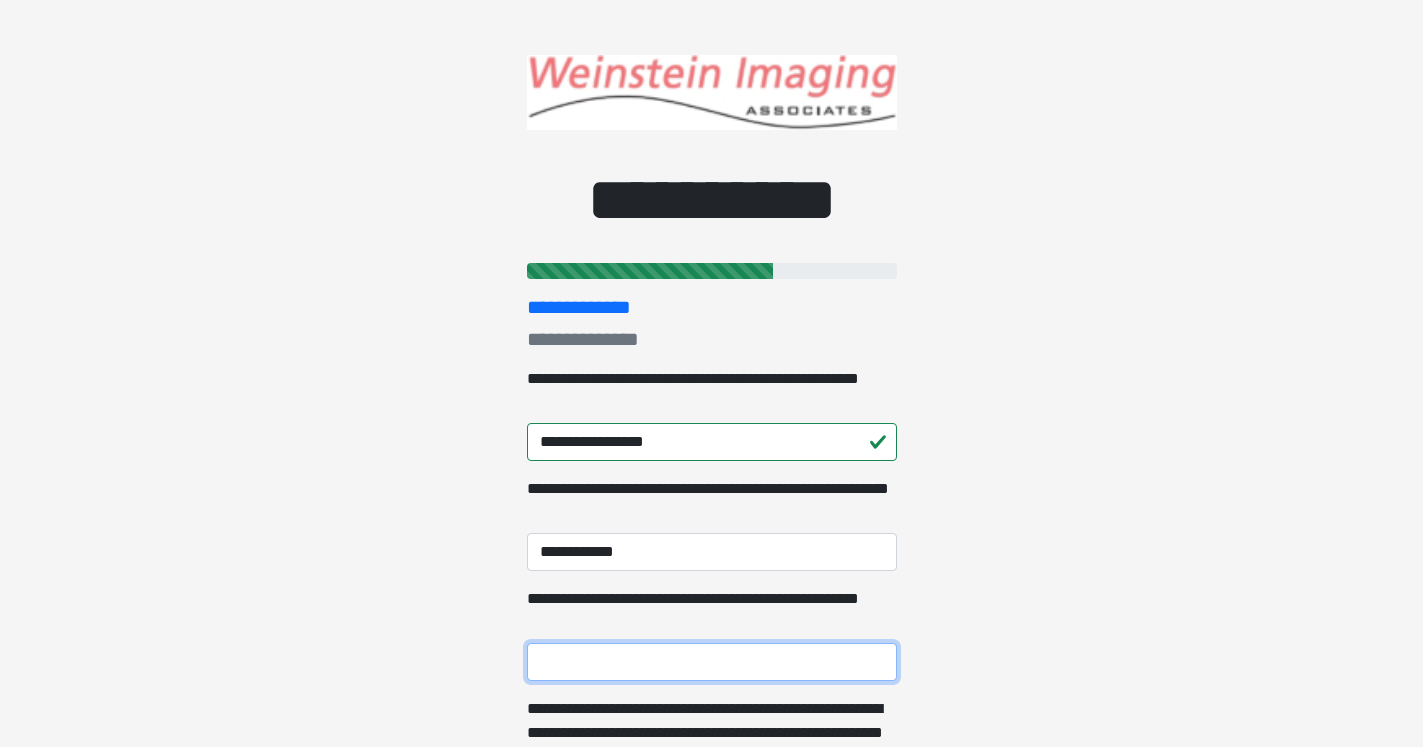 click on "**********" at bounding box center (712, 662) 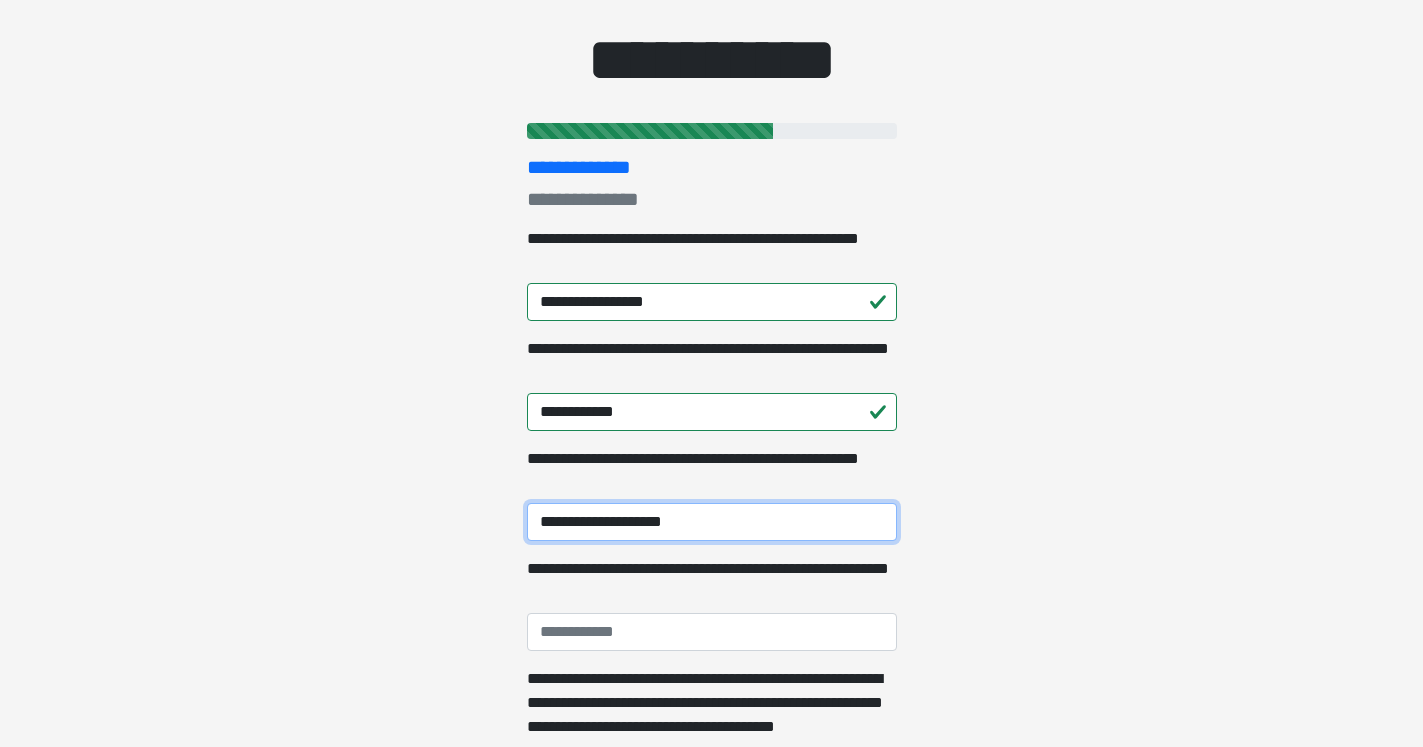 scroll, scrollTop: 204, scrollLeft: 0, axis: vertical 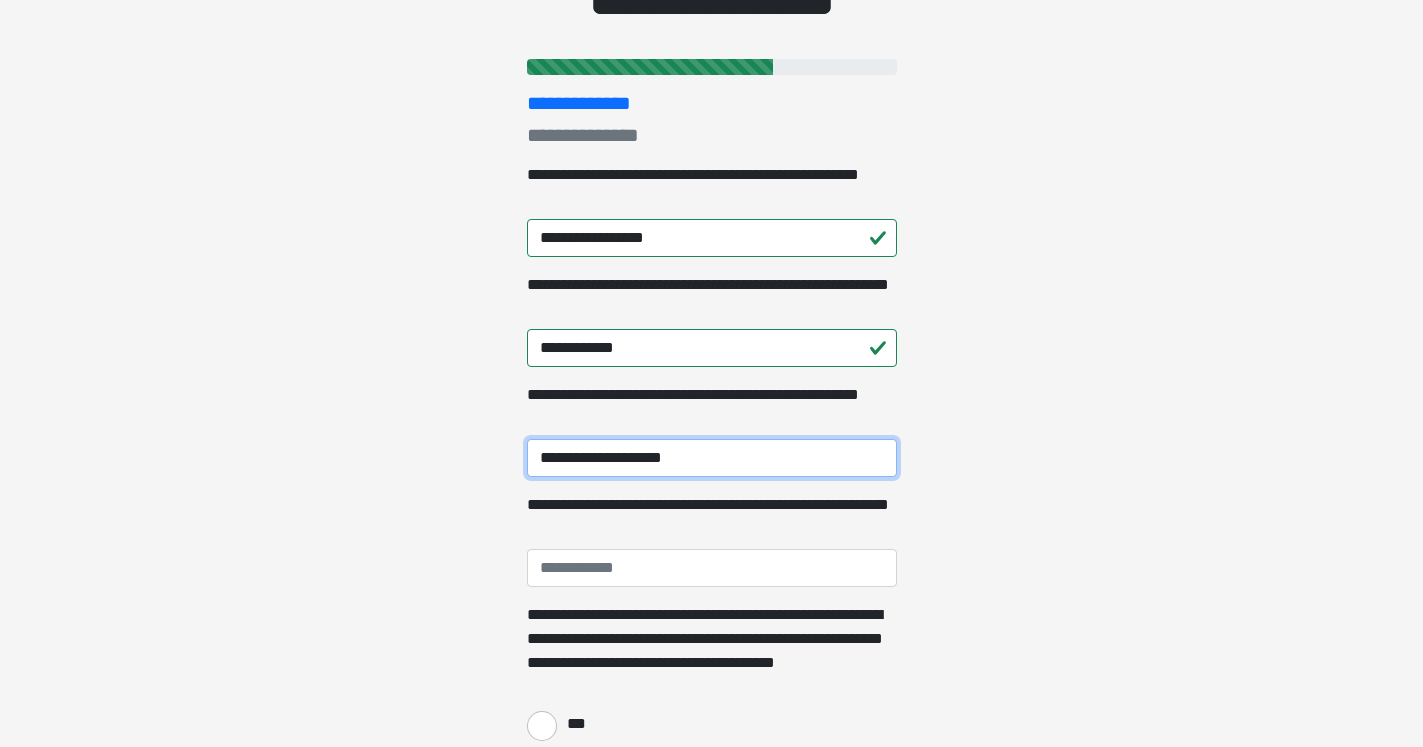 type on "**********" 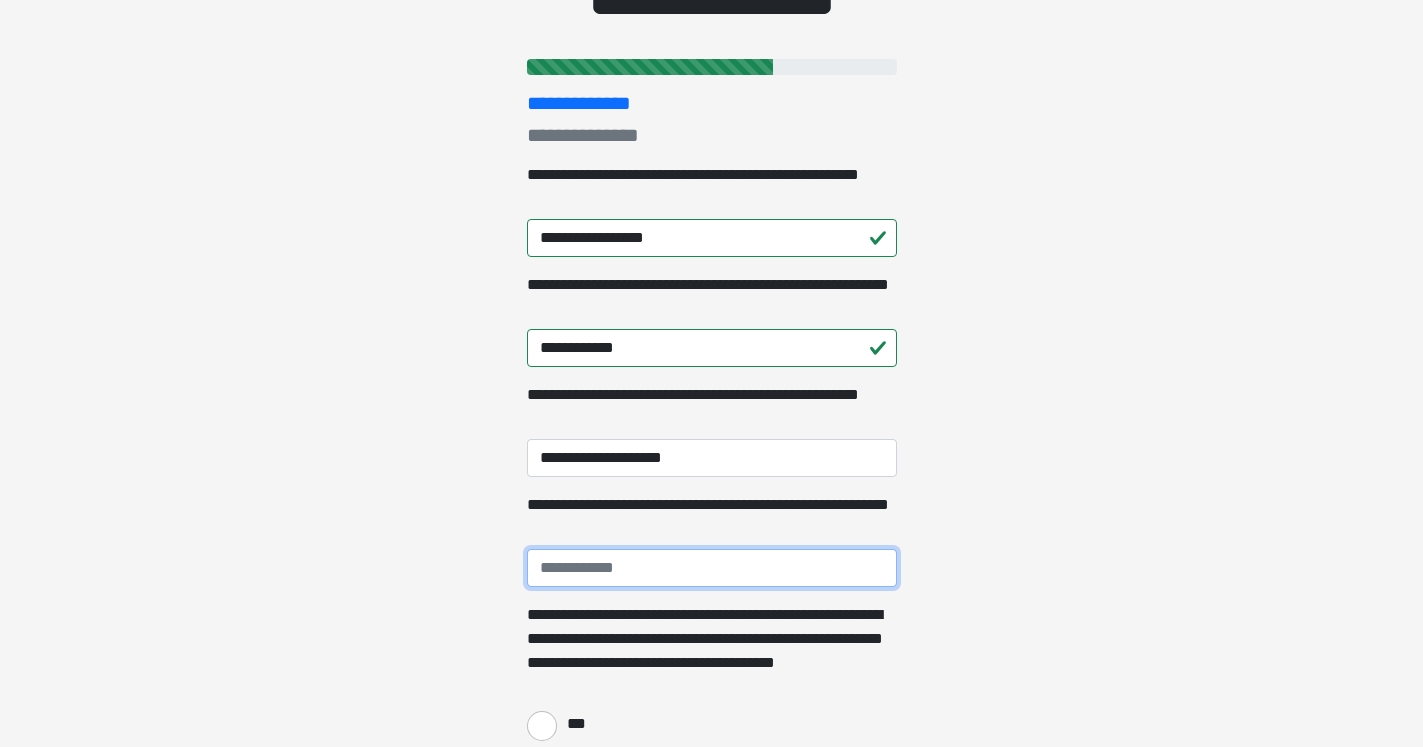 click on "**********" at bounding box center [712, 568] 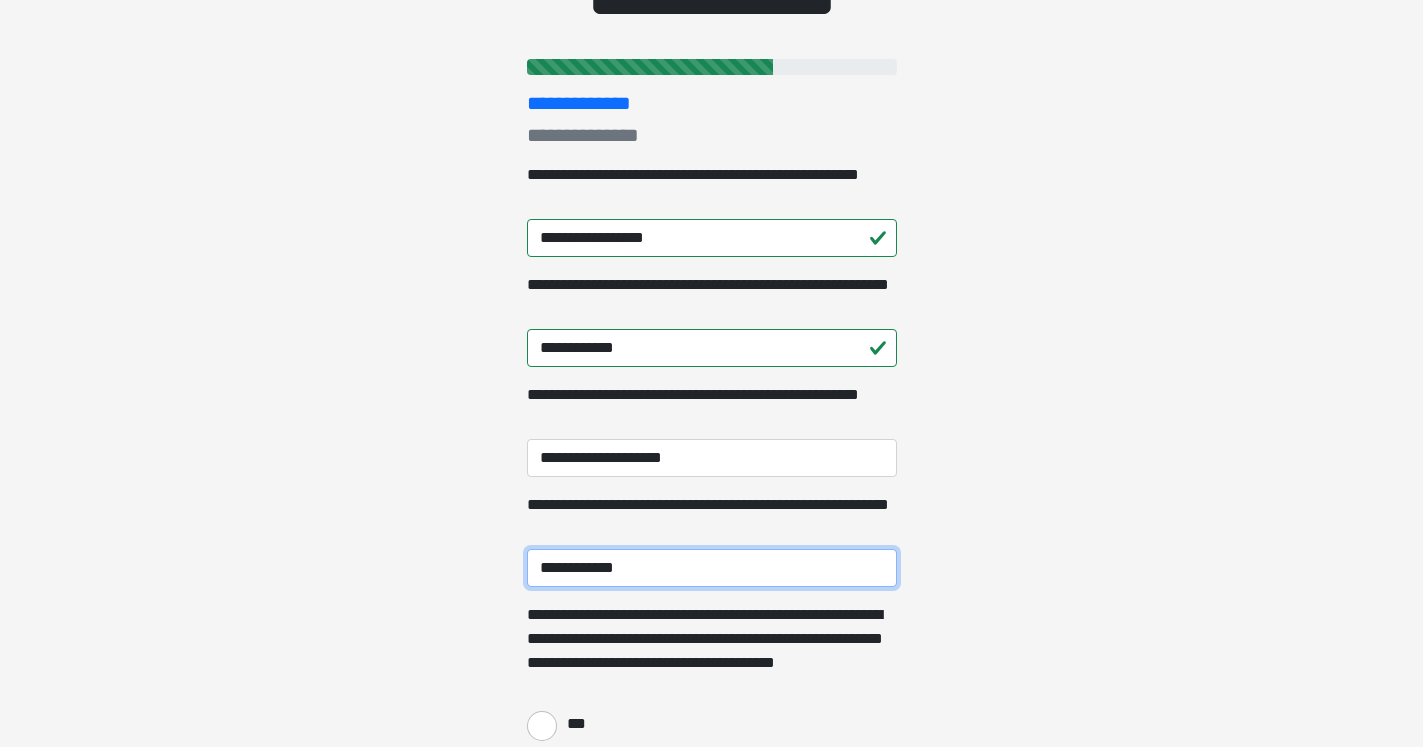 scroll, scrollTop: 306, scrollLeft: 0, axis: vertical 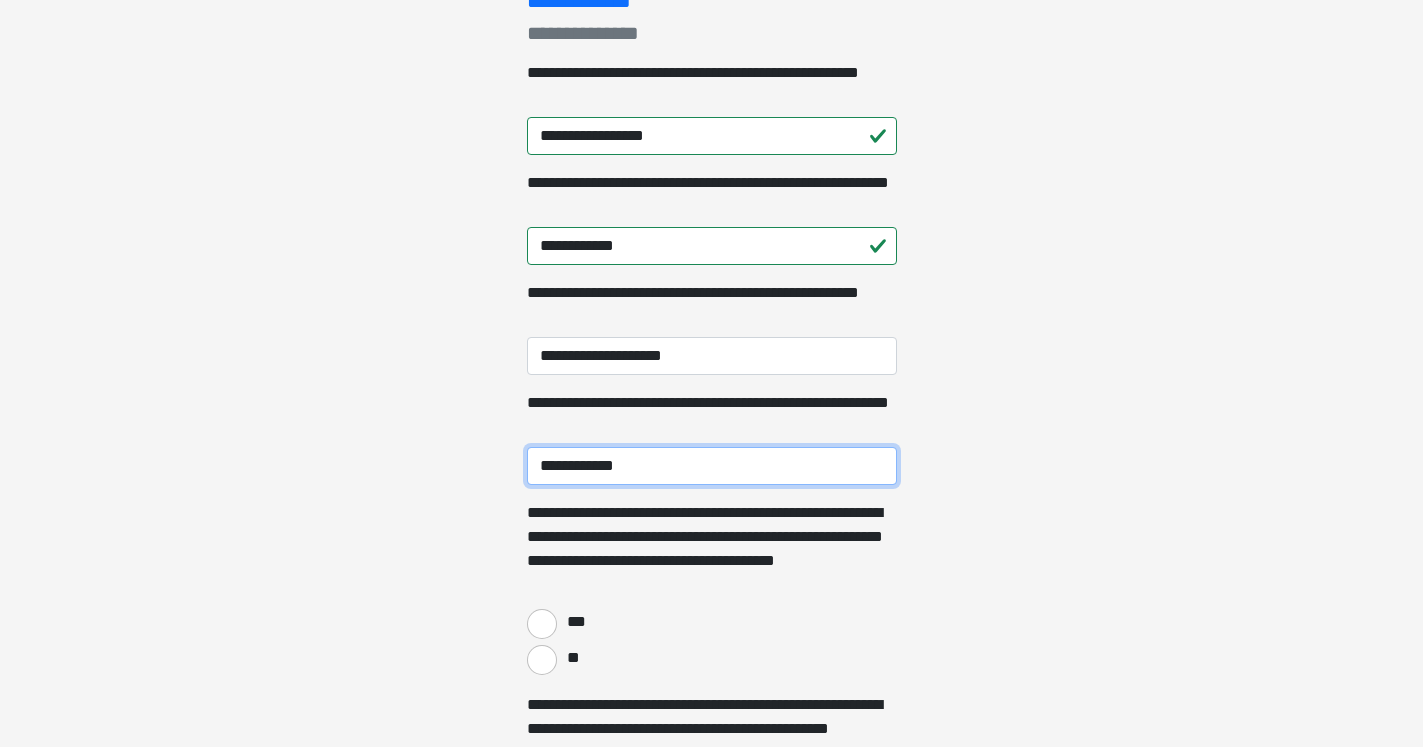 type on "**********" 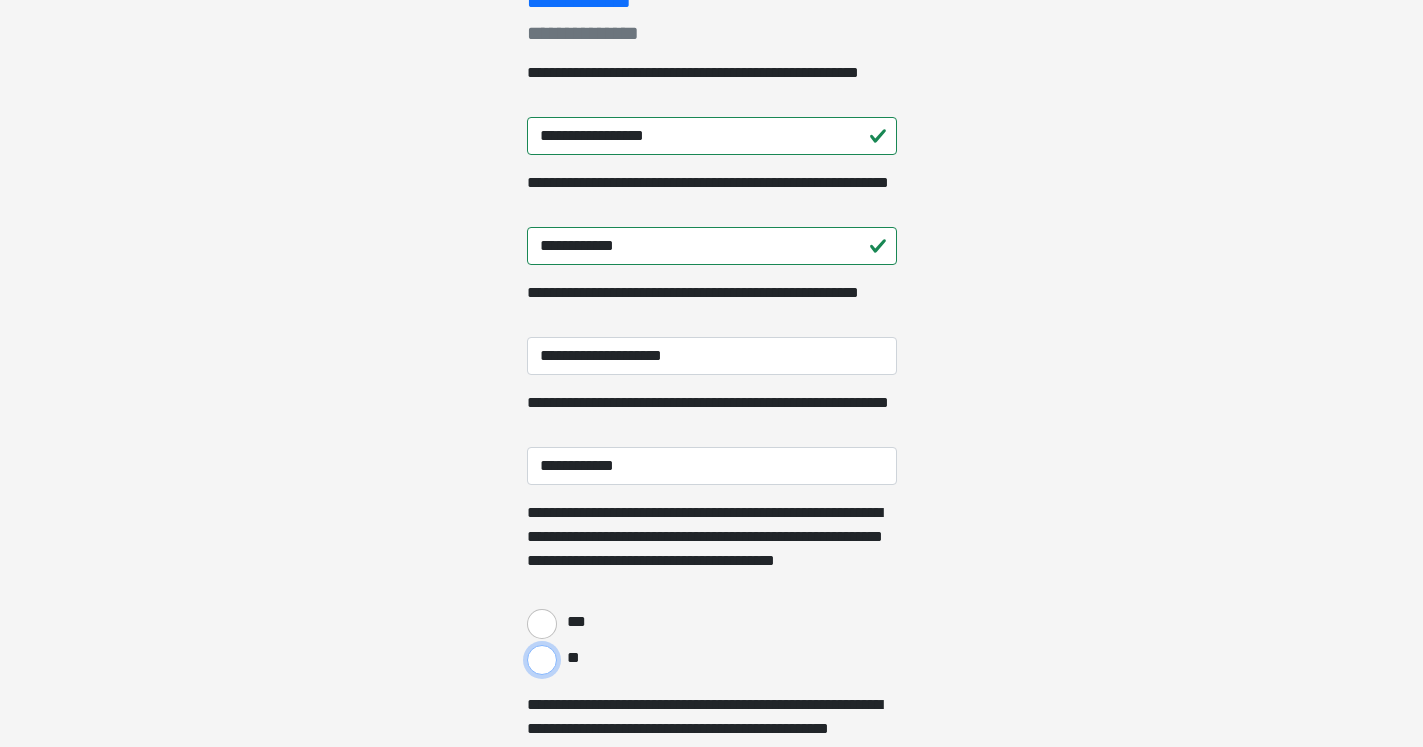 click on "**" at bounding box center (542, 660) 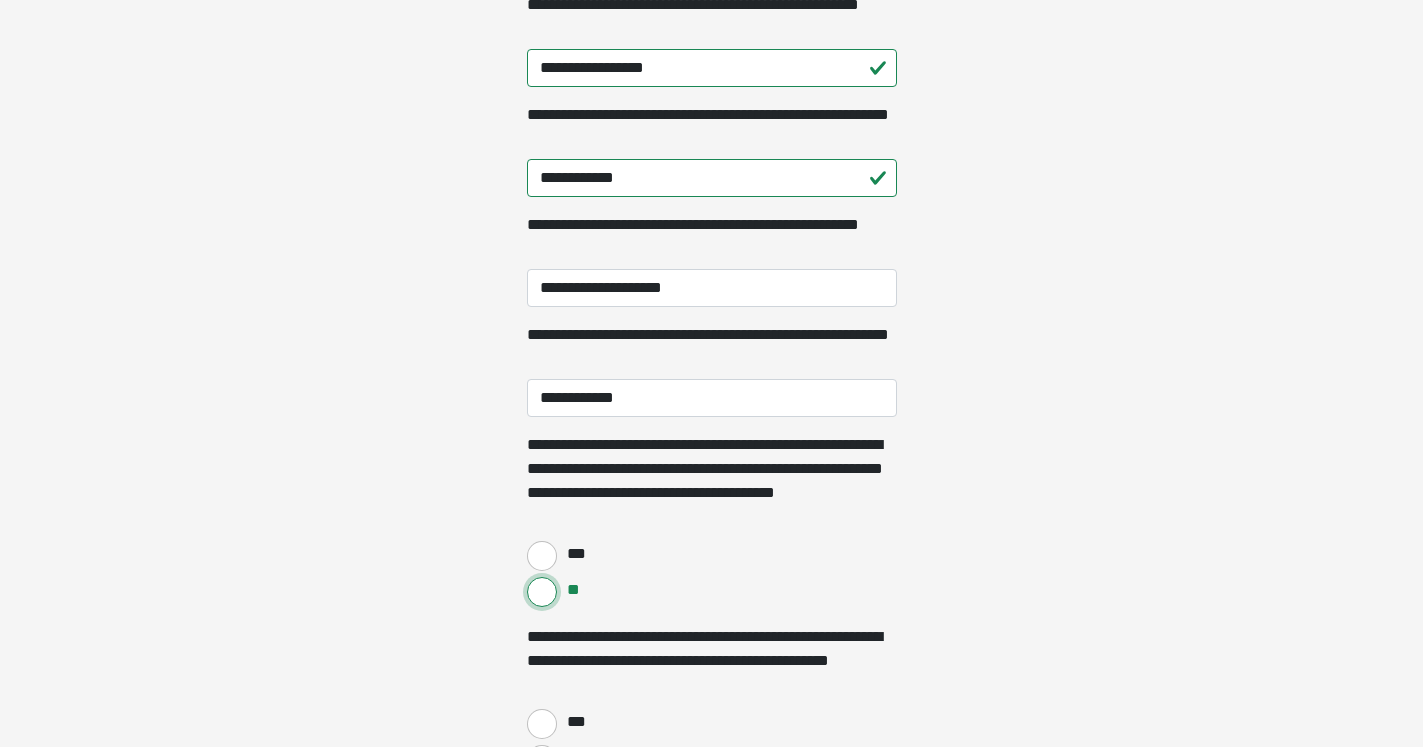 scroll, scrollTop: 408, scrollLeft: 0, axis: vertical 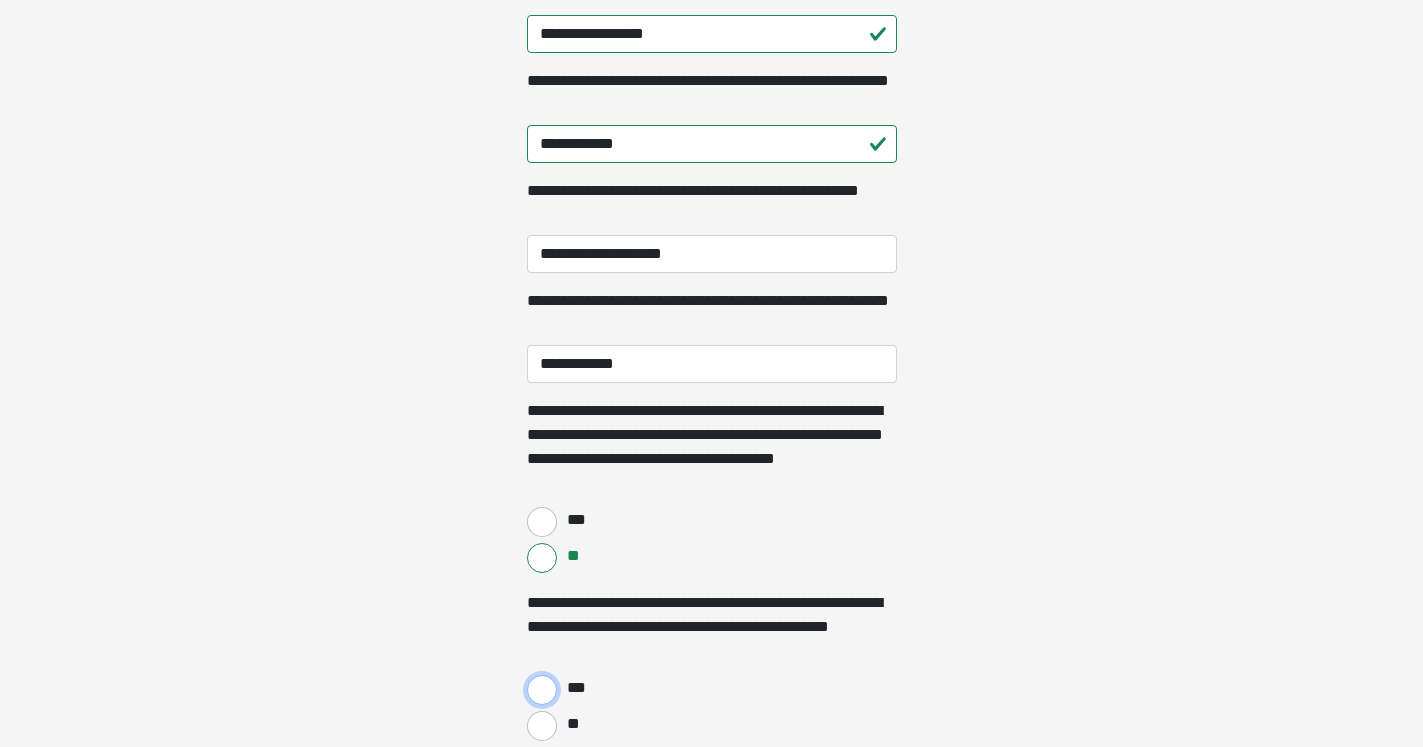 click on "***" at bounding box center [542, 690] 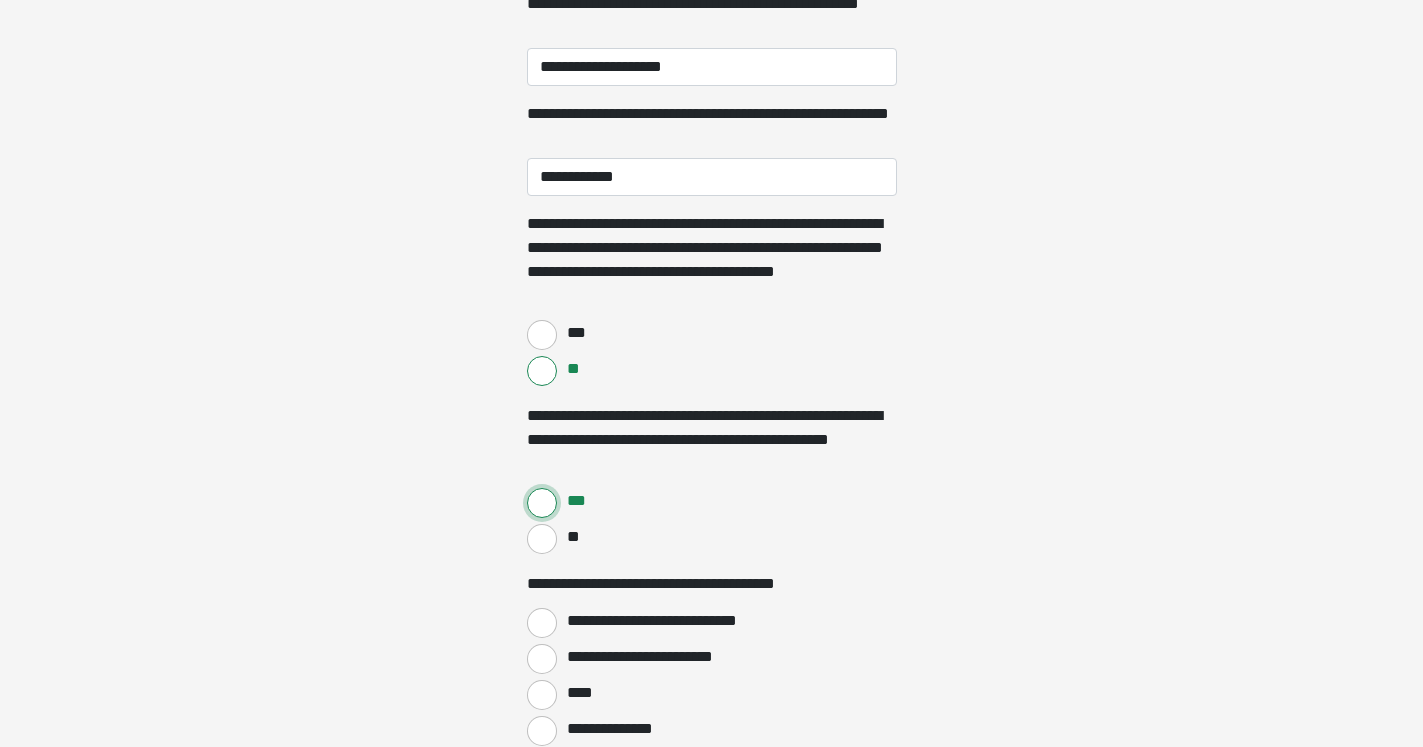 scroll, scrollTop: 612, scrollLeft: 0, axis: vertical 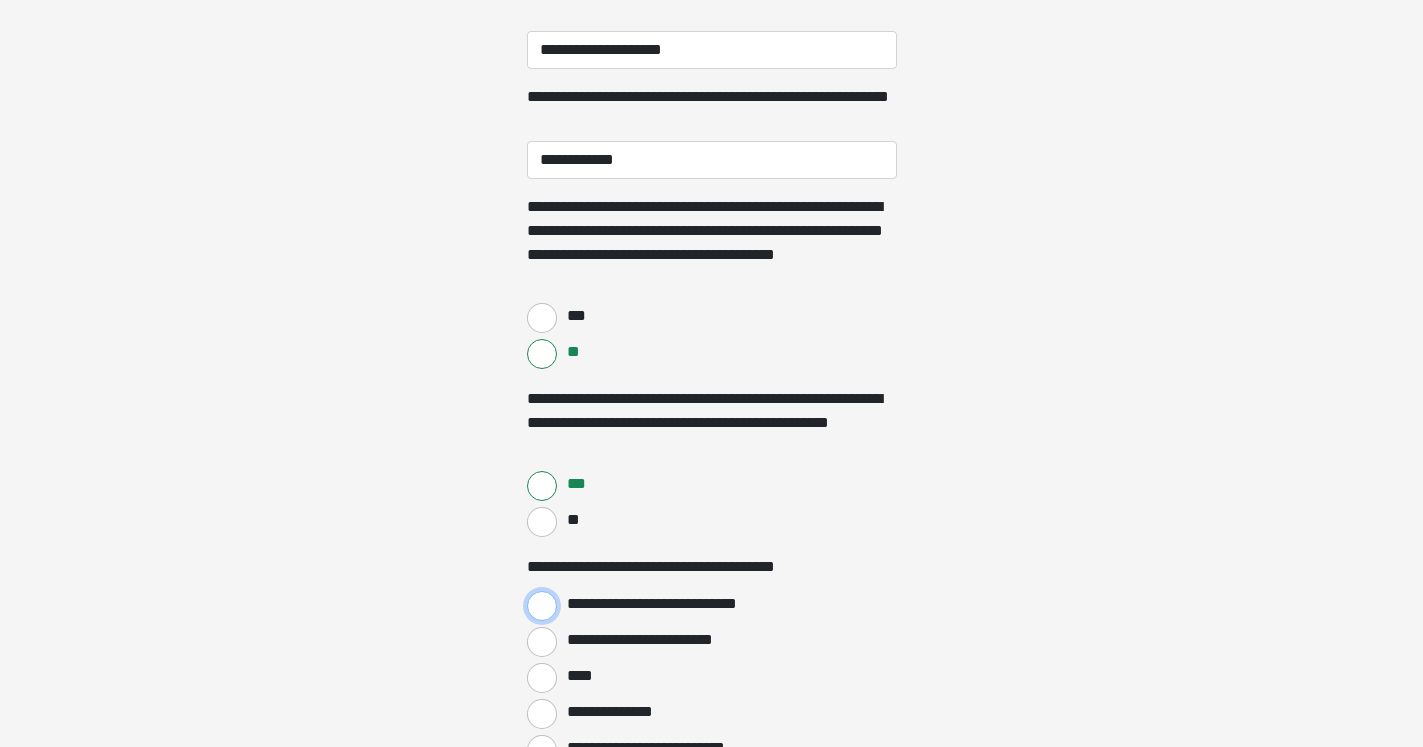 click on "**********" at bounding box center (542, 606) 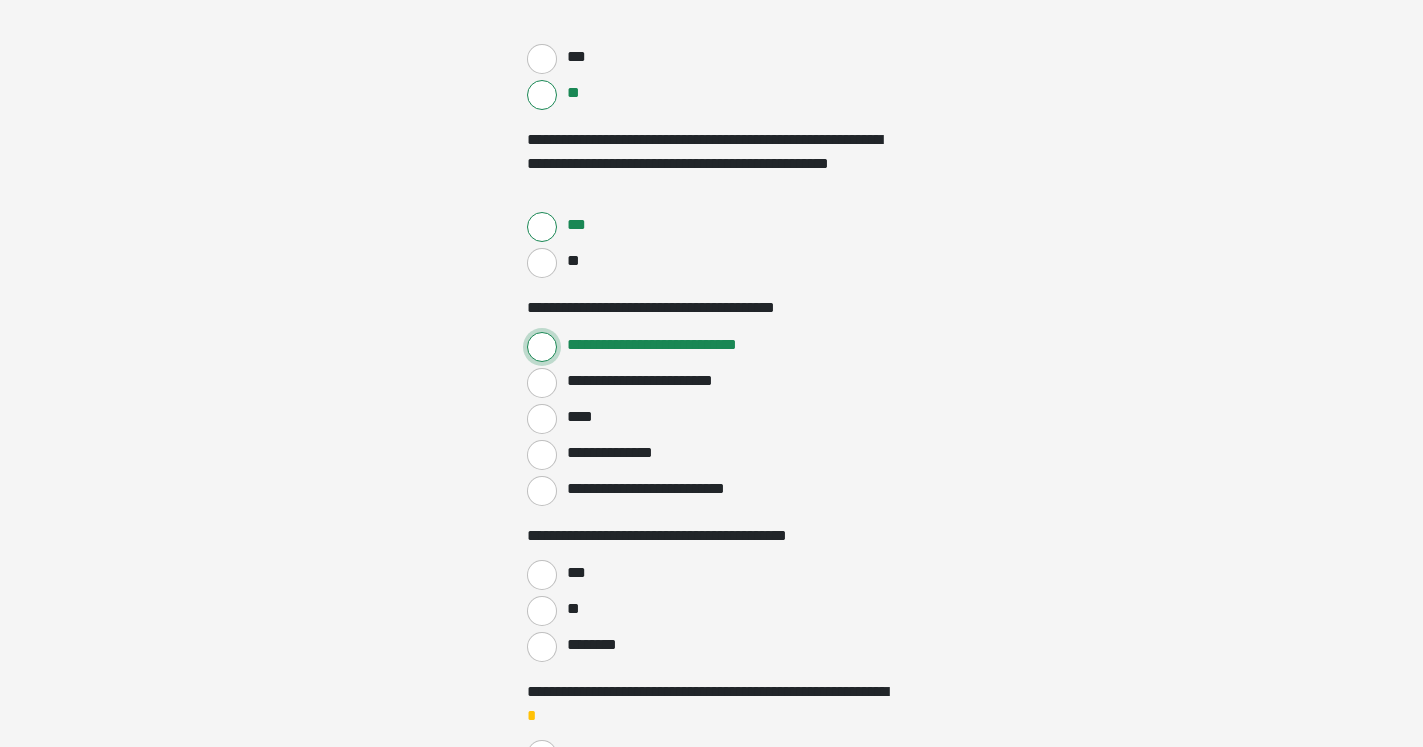 scroll, scrollTop: 918, scrollLeft: 0, axis: vertical 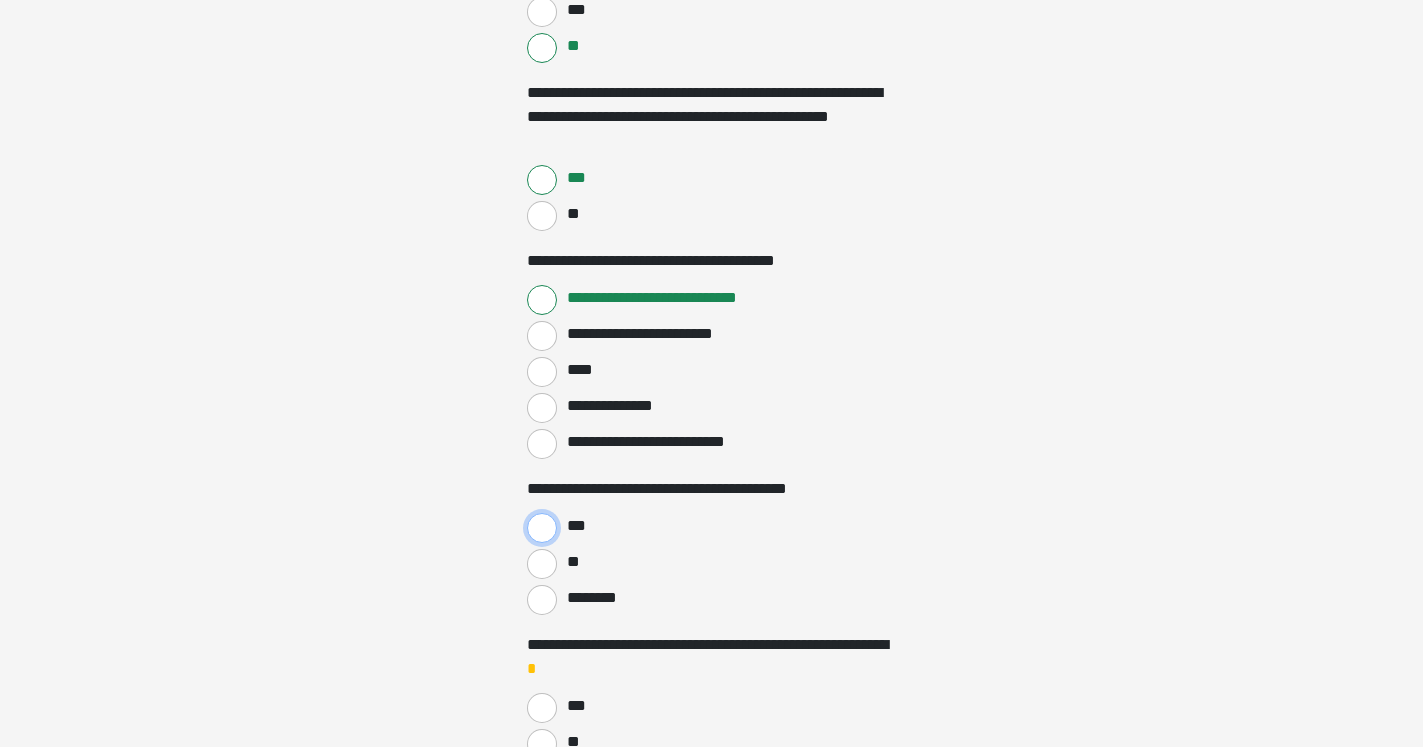 click on "***" at bounding box center [542, 528] 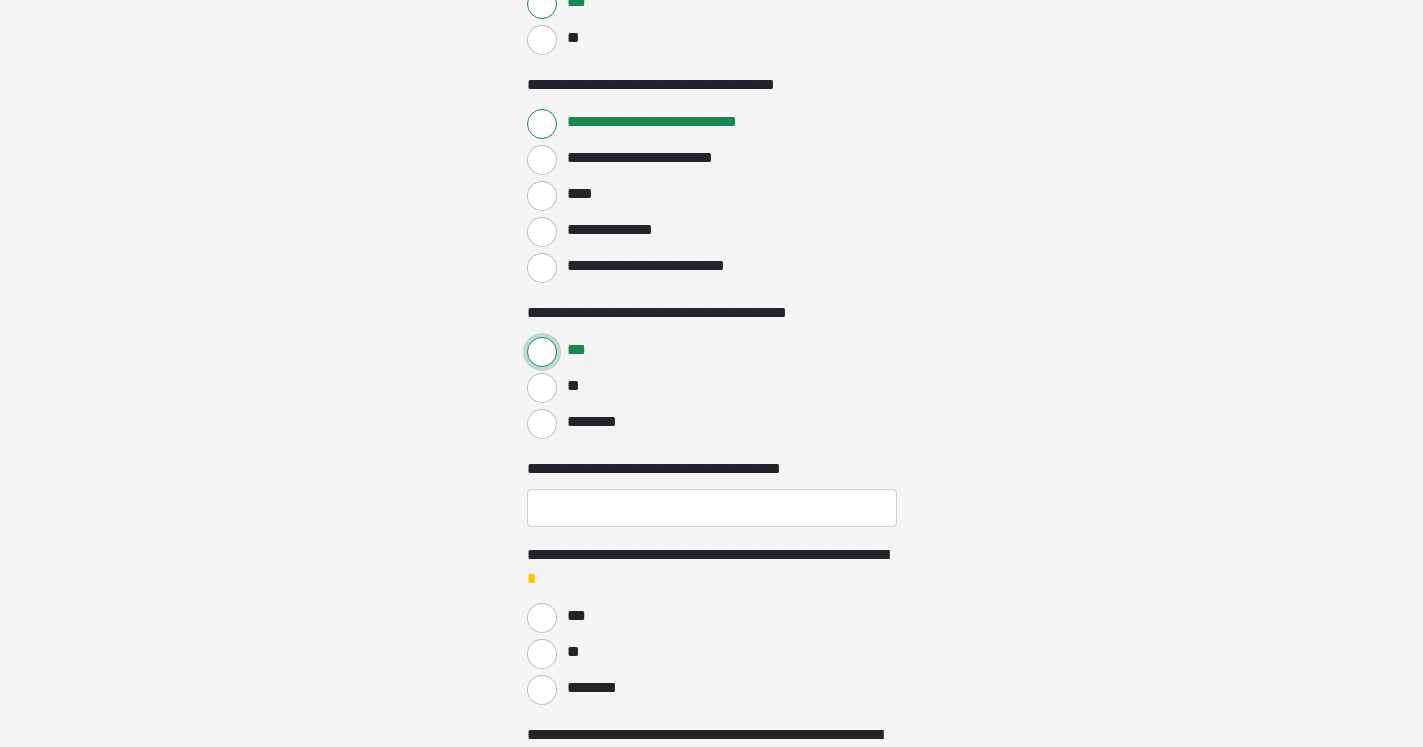 scroll, scrollTop: 1122, scrollLeft: 0, axis: vertical 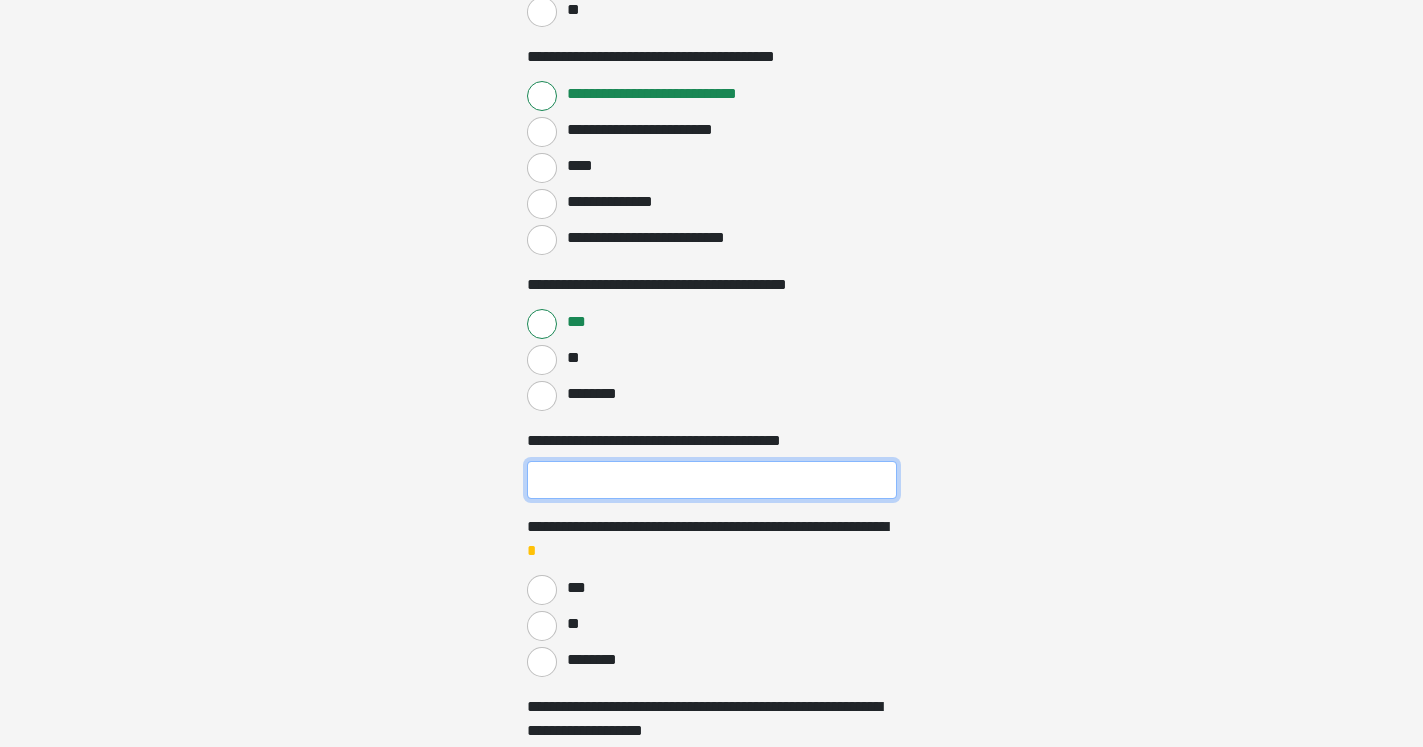 click on "**********" at bounding box center (712, 480) 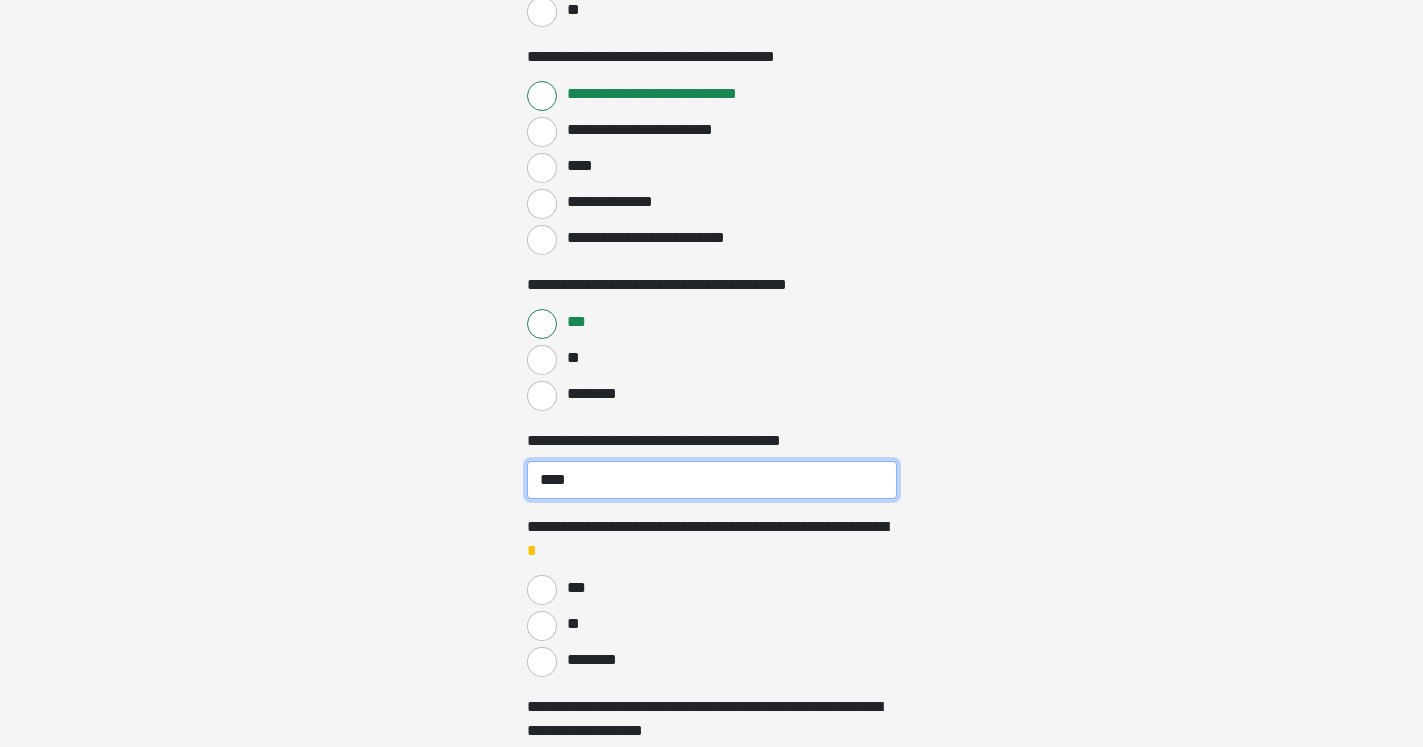 type on "****" 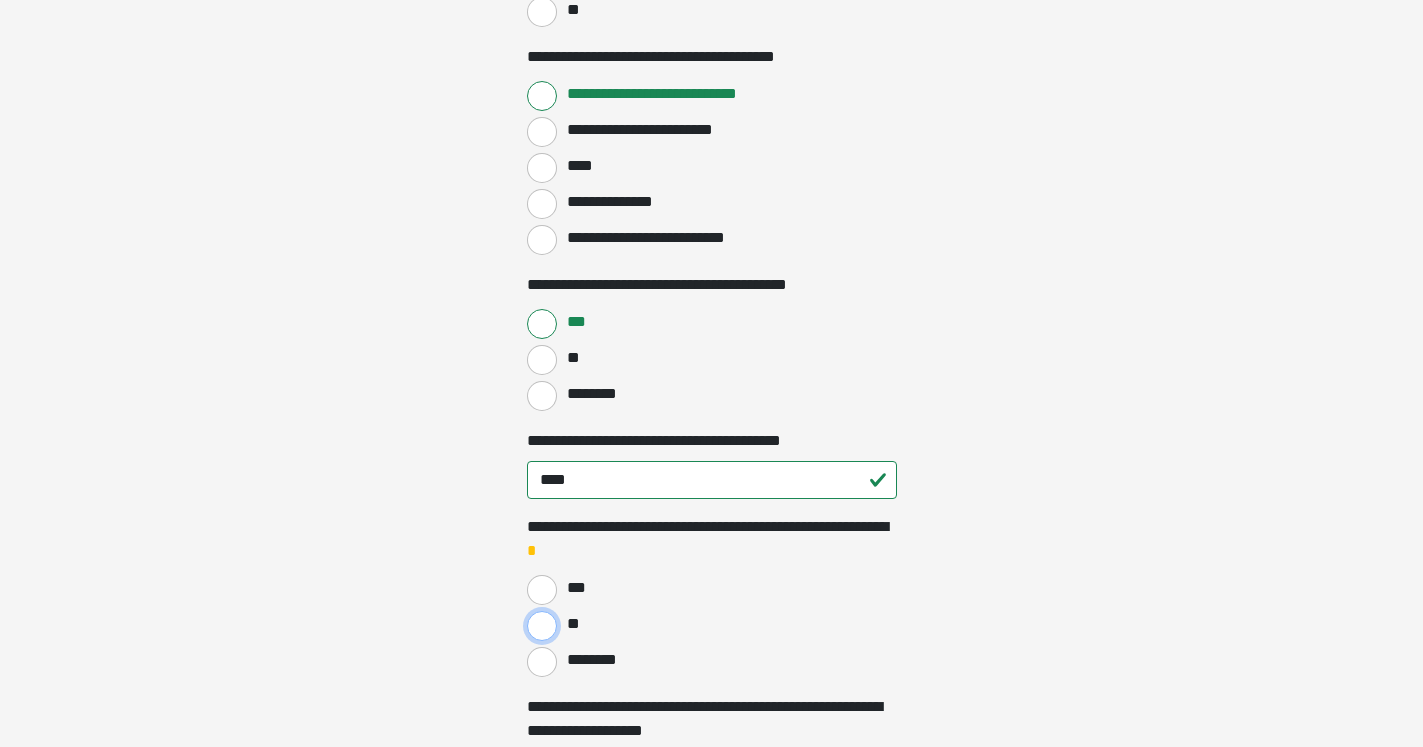 click on "**" at bounding box center (542, 626) 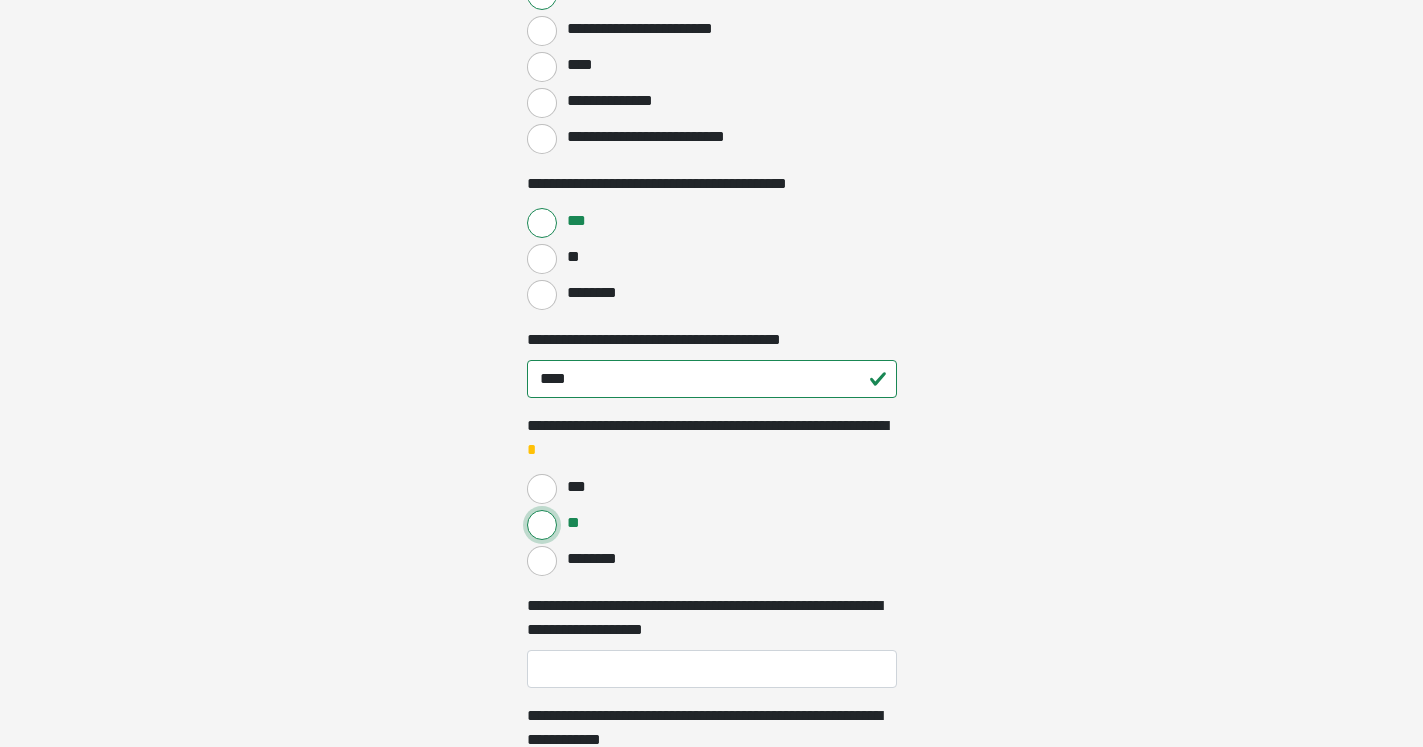 scroll, scrollTop: 1224, scrollLeft: 0, axis: vertical 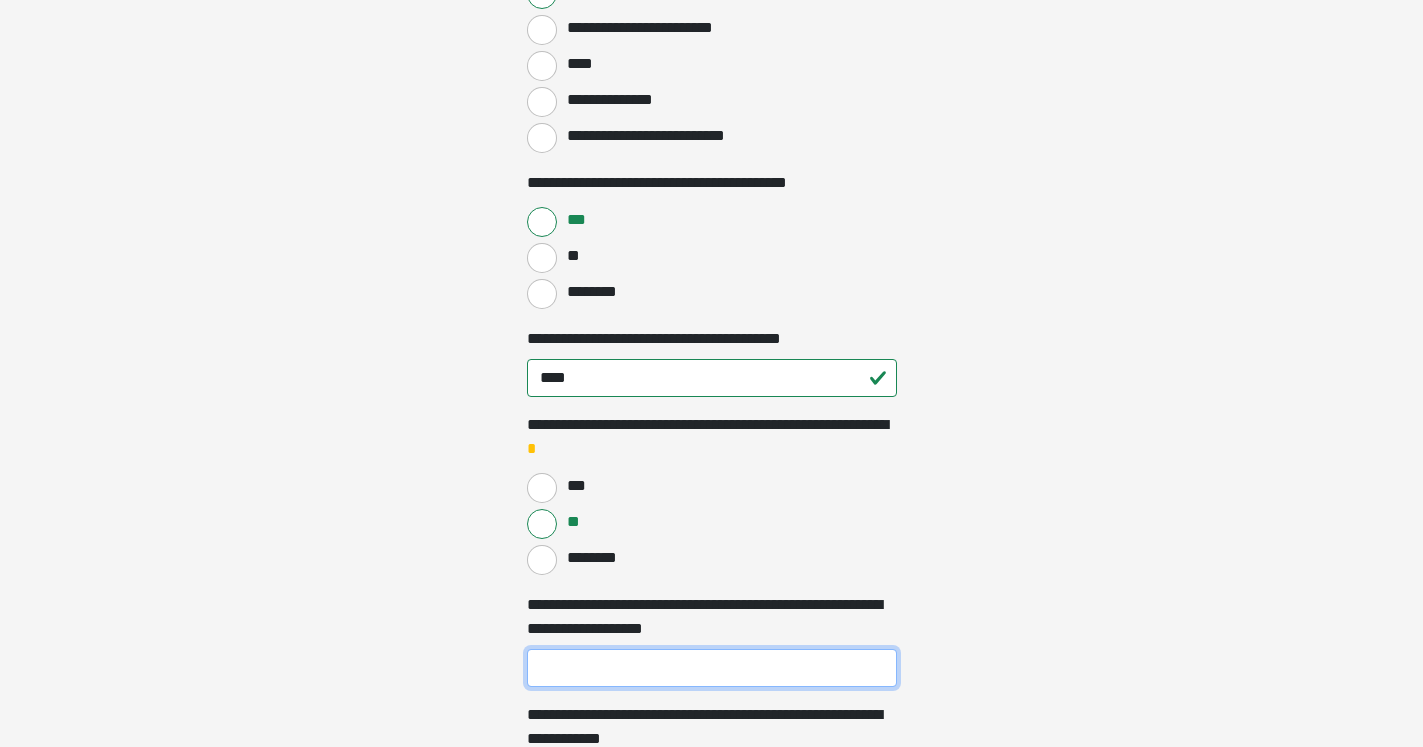 click on "**********" at bounding box center (712, 668) 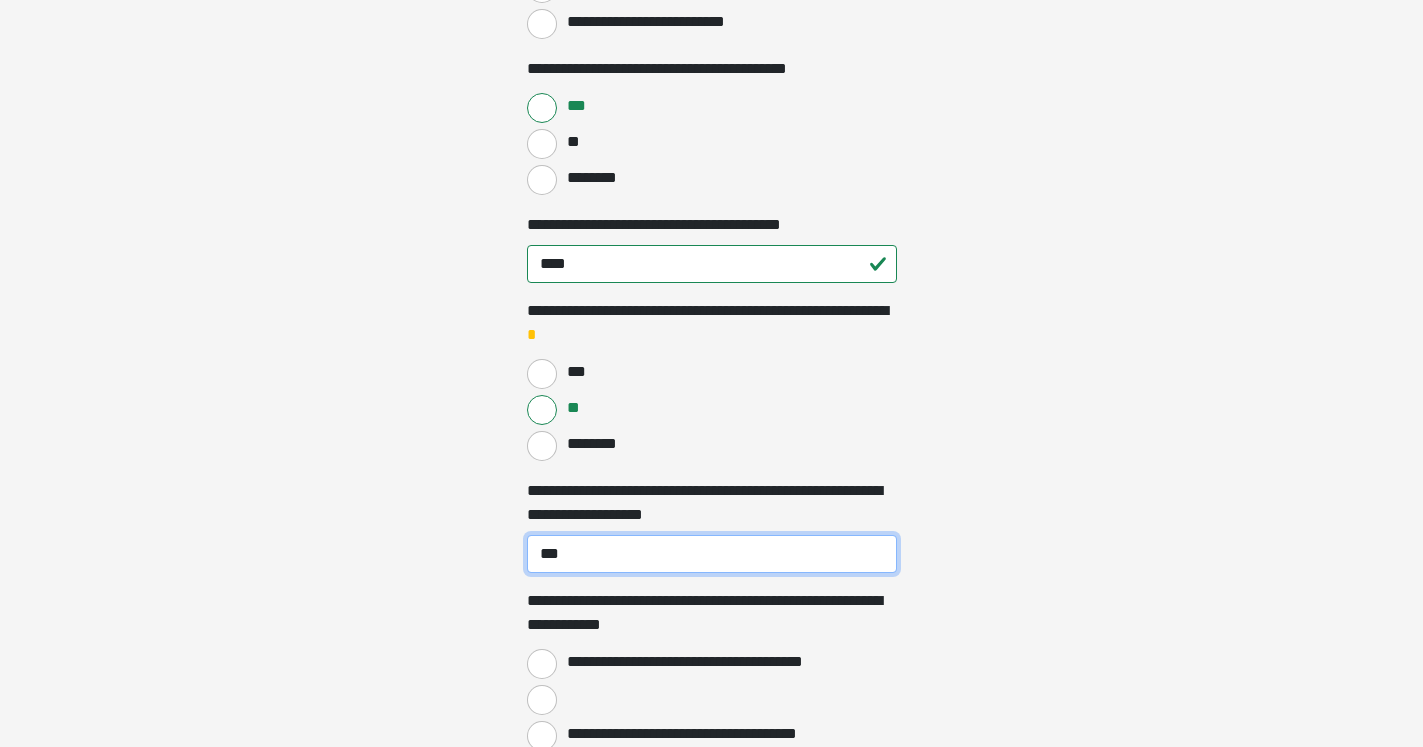 scroll, scrollTop: 1530, scrollLeft: 0, axis: vertical 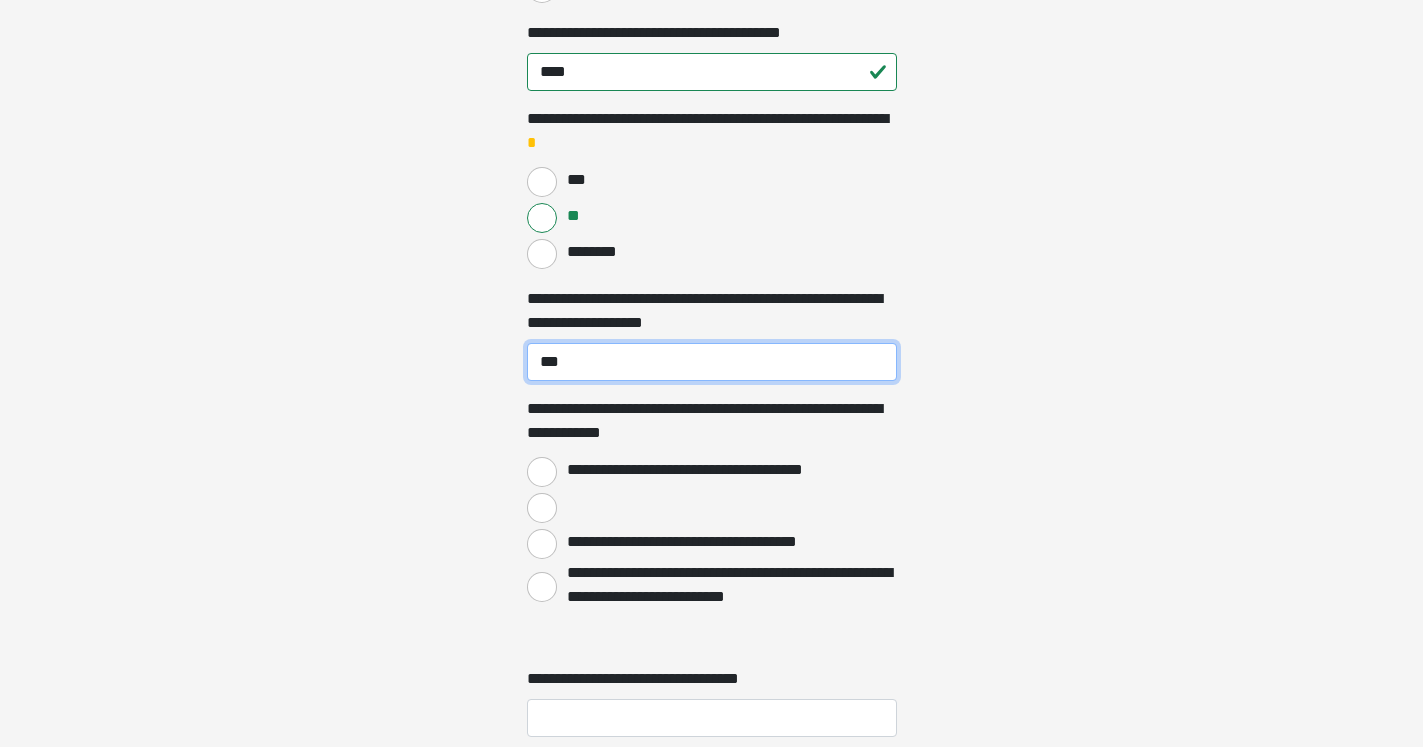 type on "***" 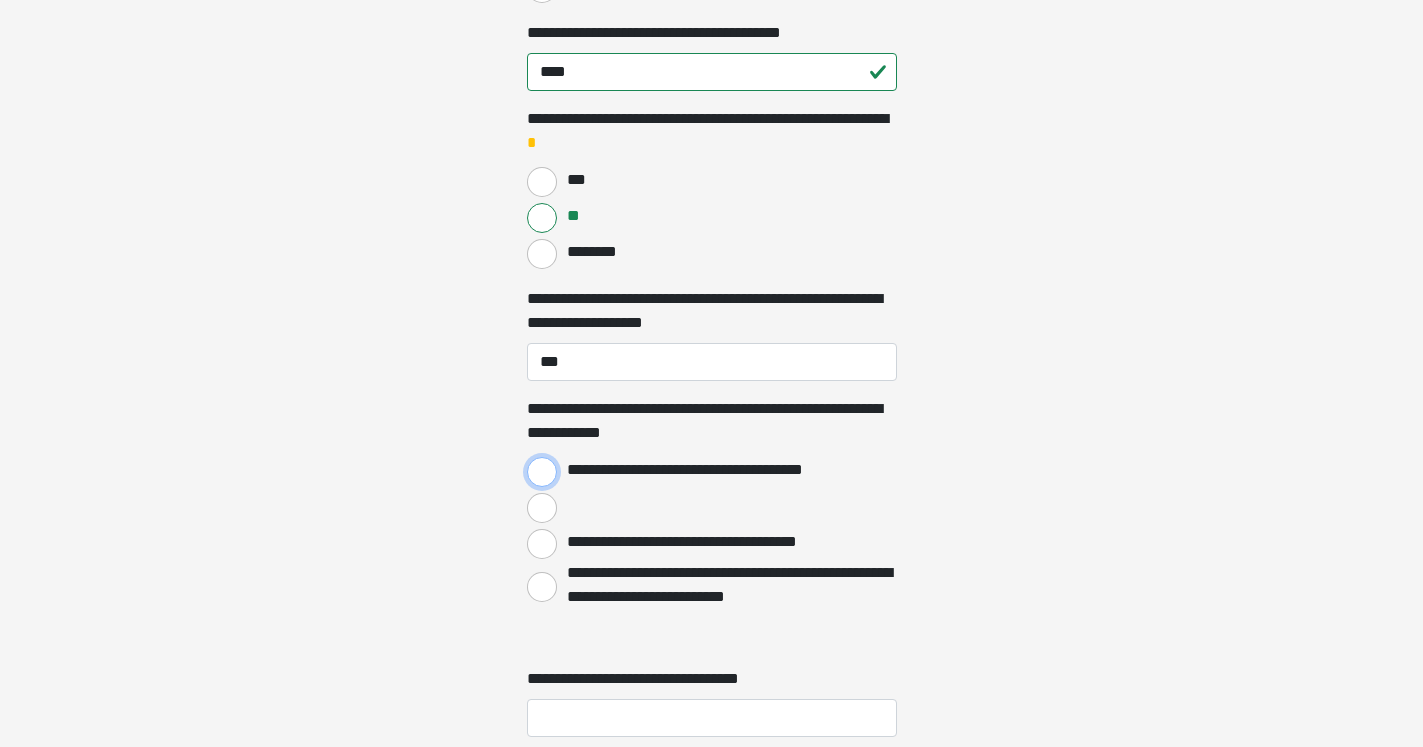 click on "**********" at bounding box center [542, 472] 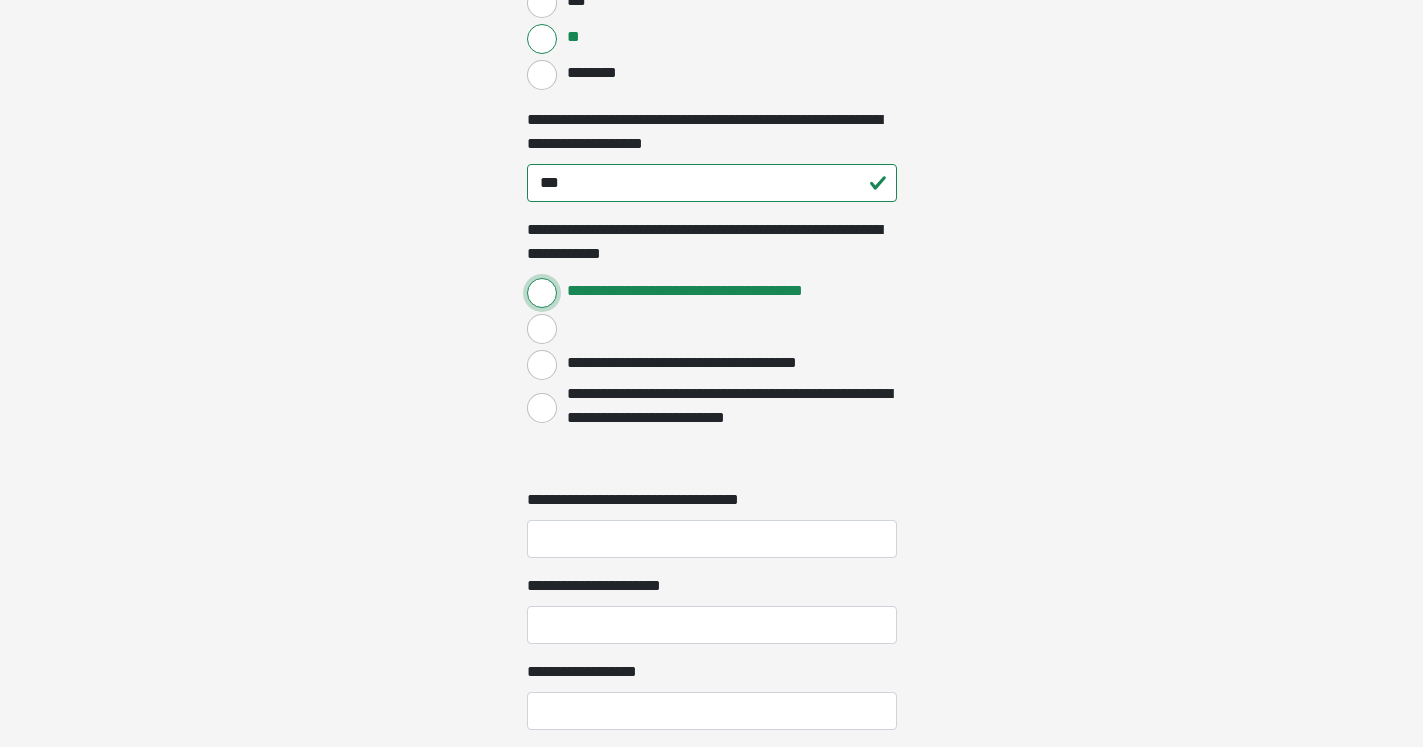 scroll, scrollTop: 1734, scrollLeft: 0, axis: vertical 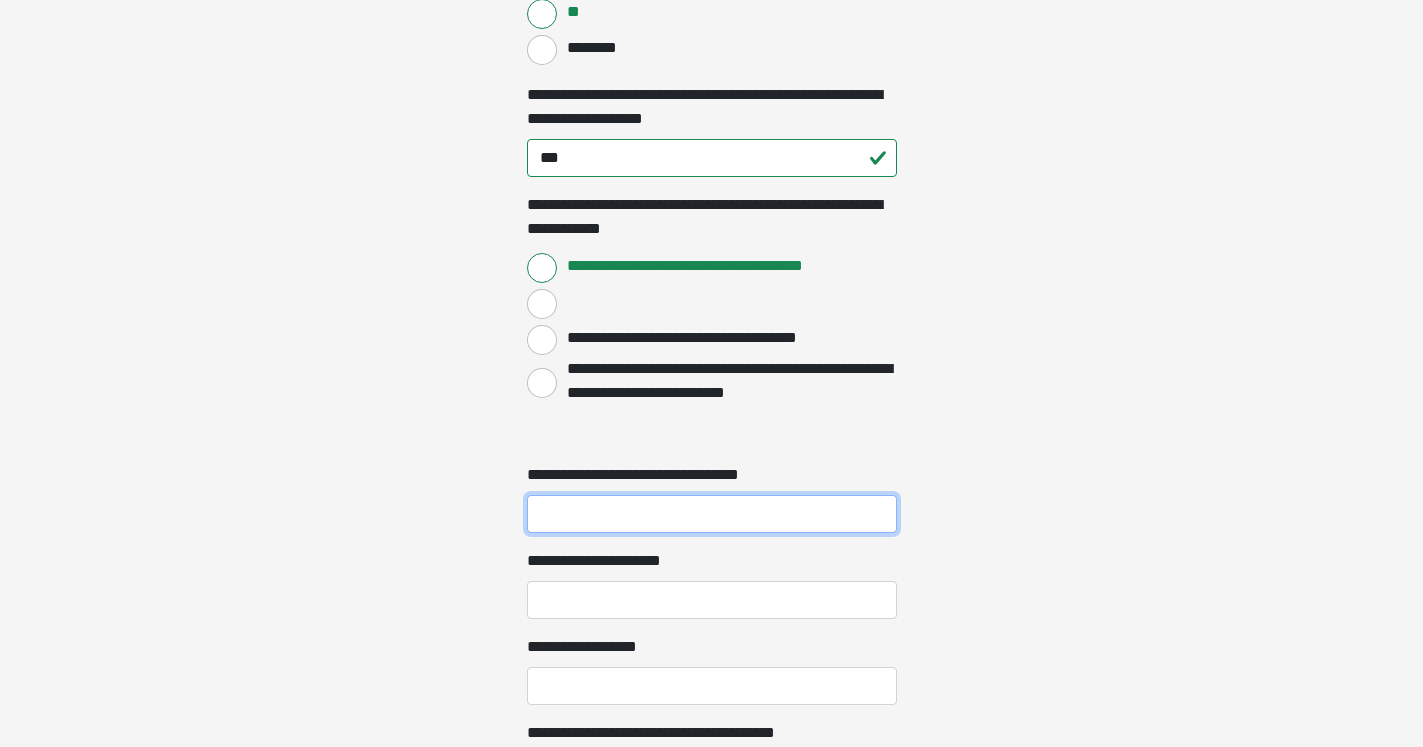 click on "**********" at bounding box center [712, 514] 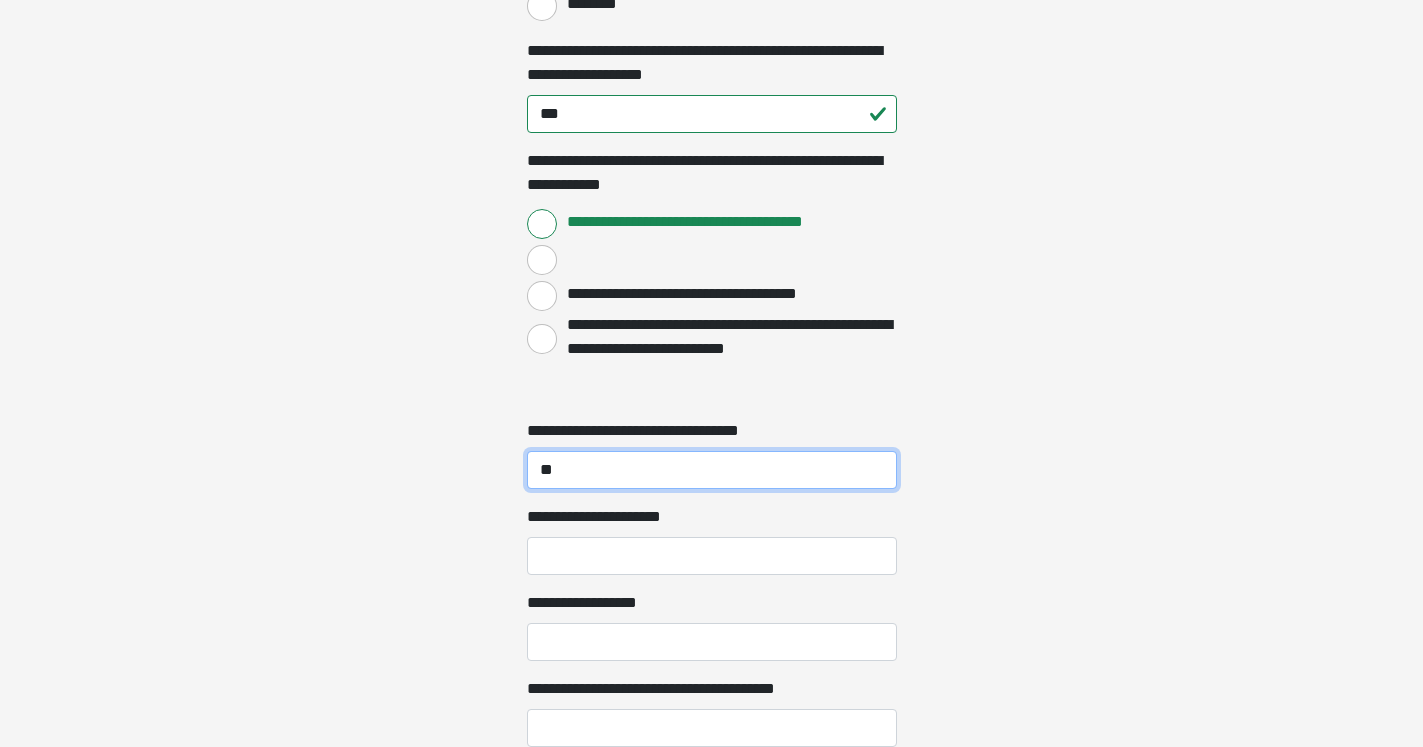 scroll, scrollTop: 1836, scrollLeft: 0, axis: vertical 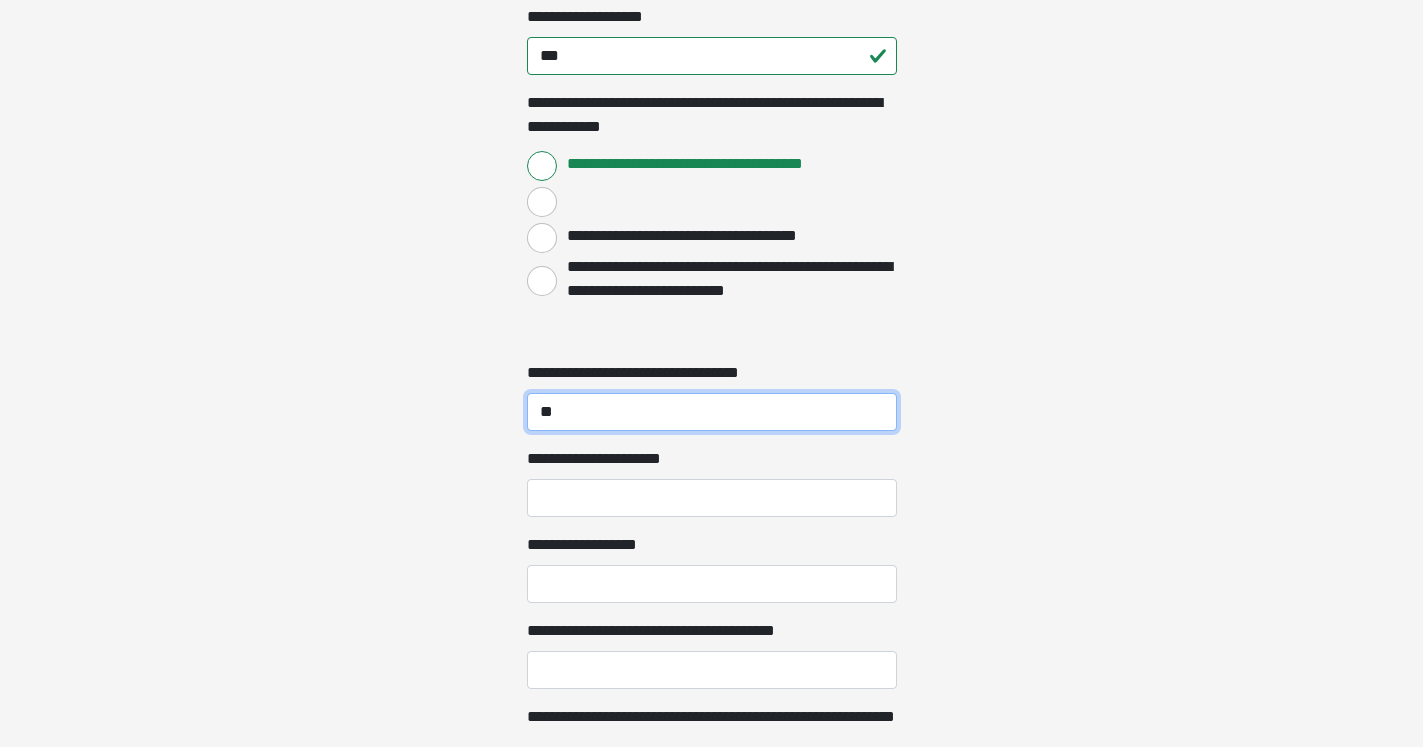 type on "**" 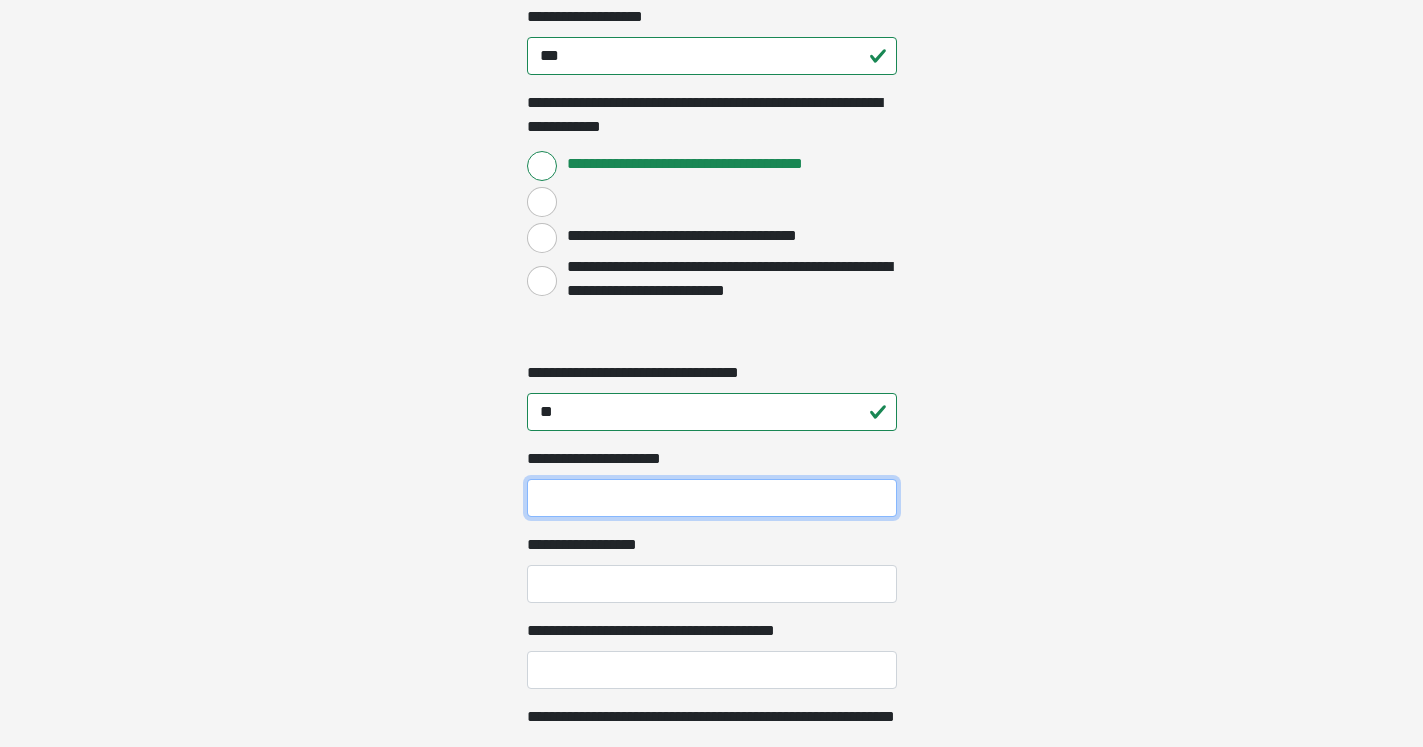 click on "**********" at bounding box center [712, 498] 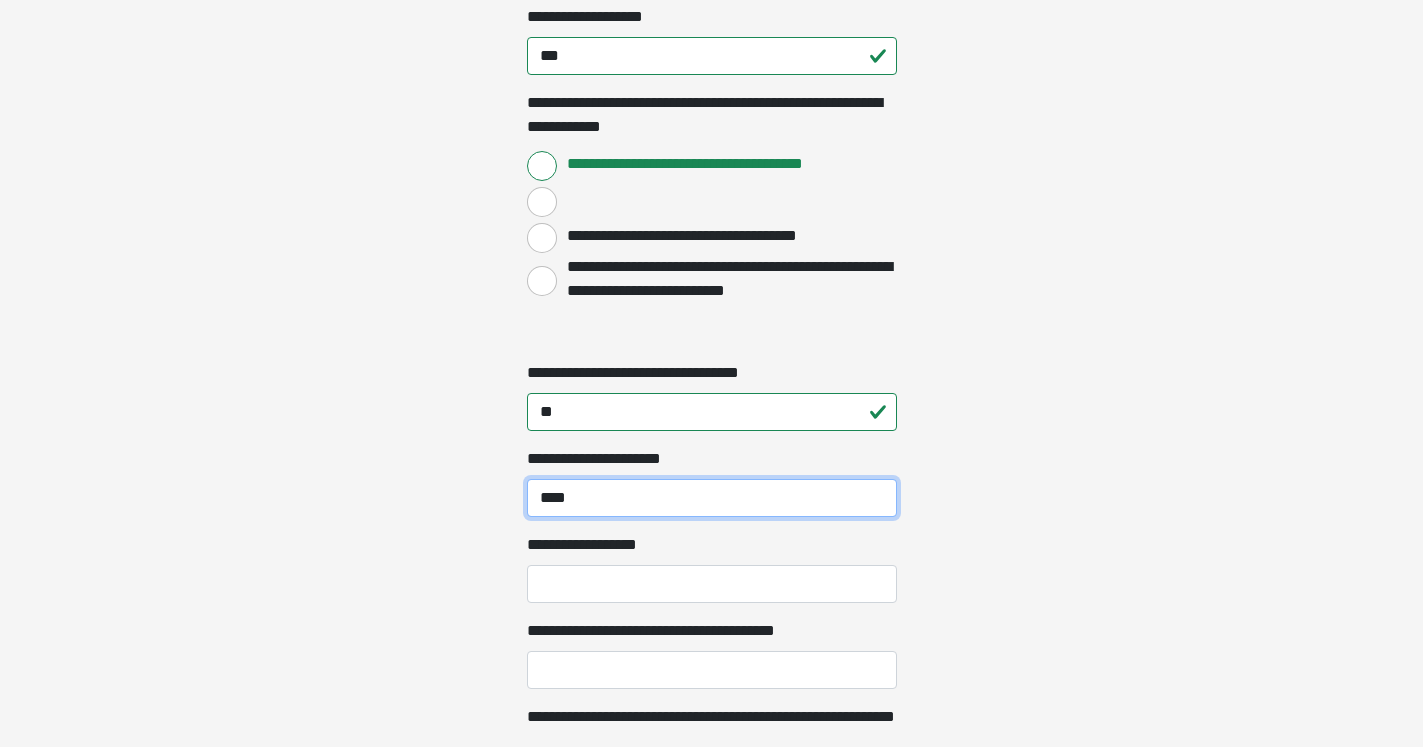 type on "****" 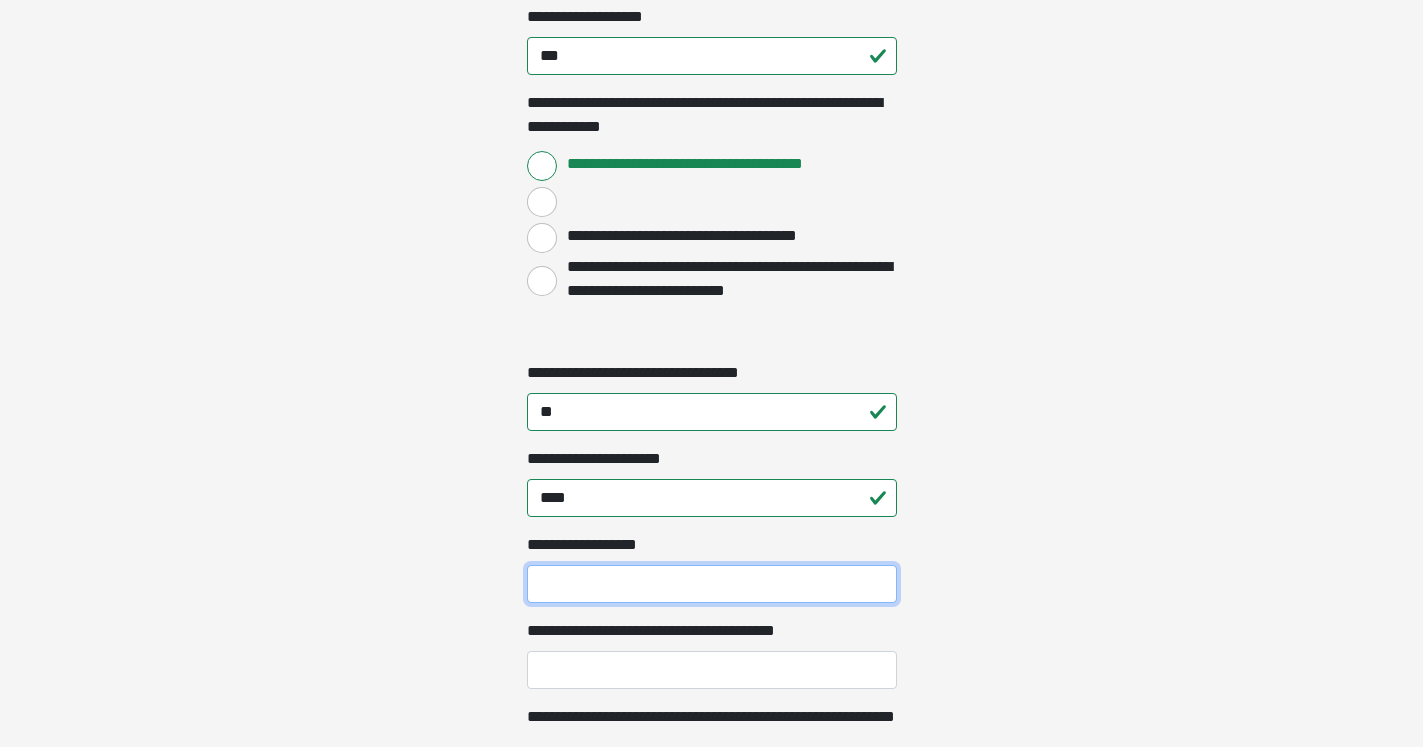 click on "**********" at bounding box center [712, 584] 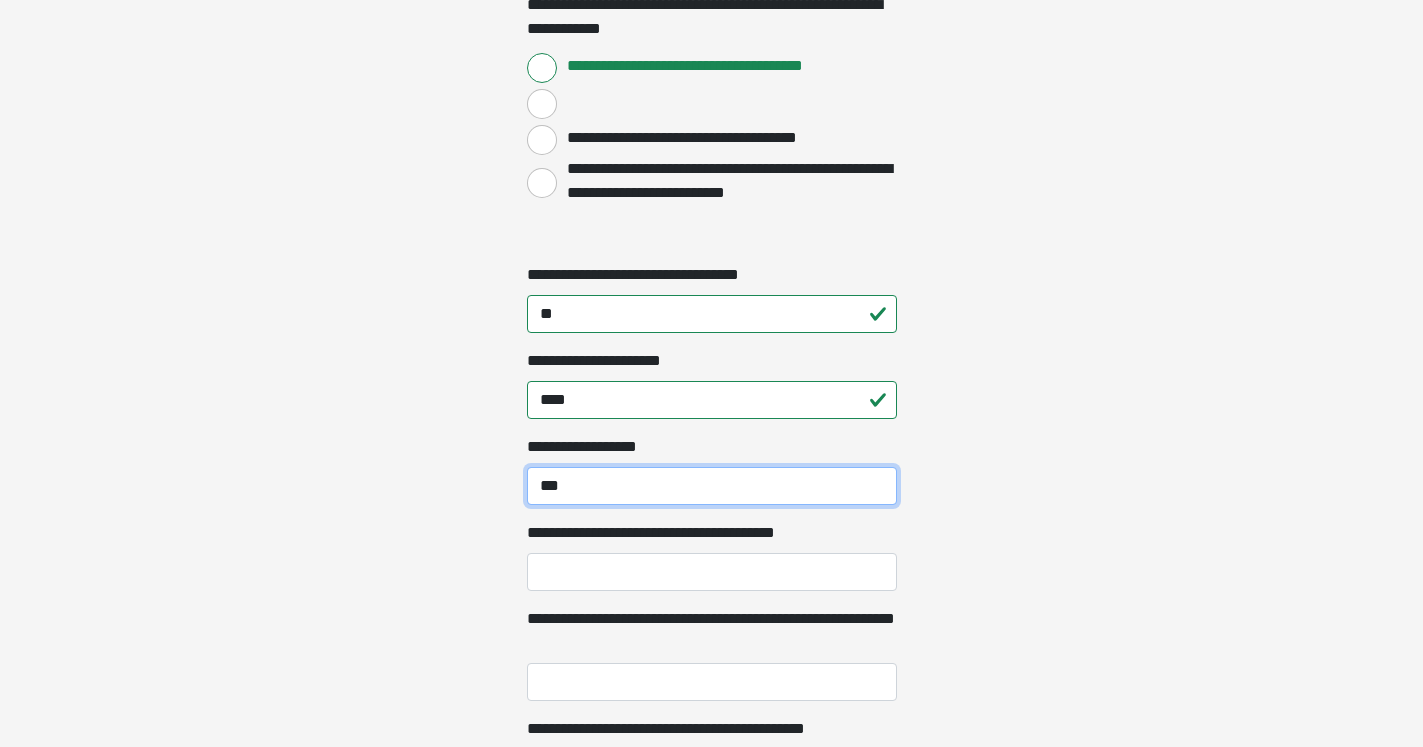 scroll, scrollTop: 1938, scrollLeft: 0, axis: vertical 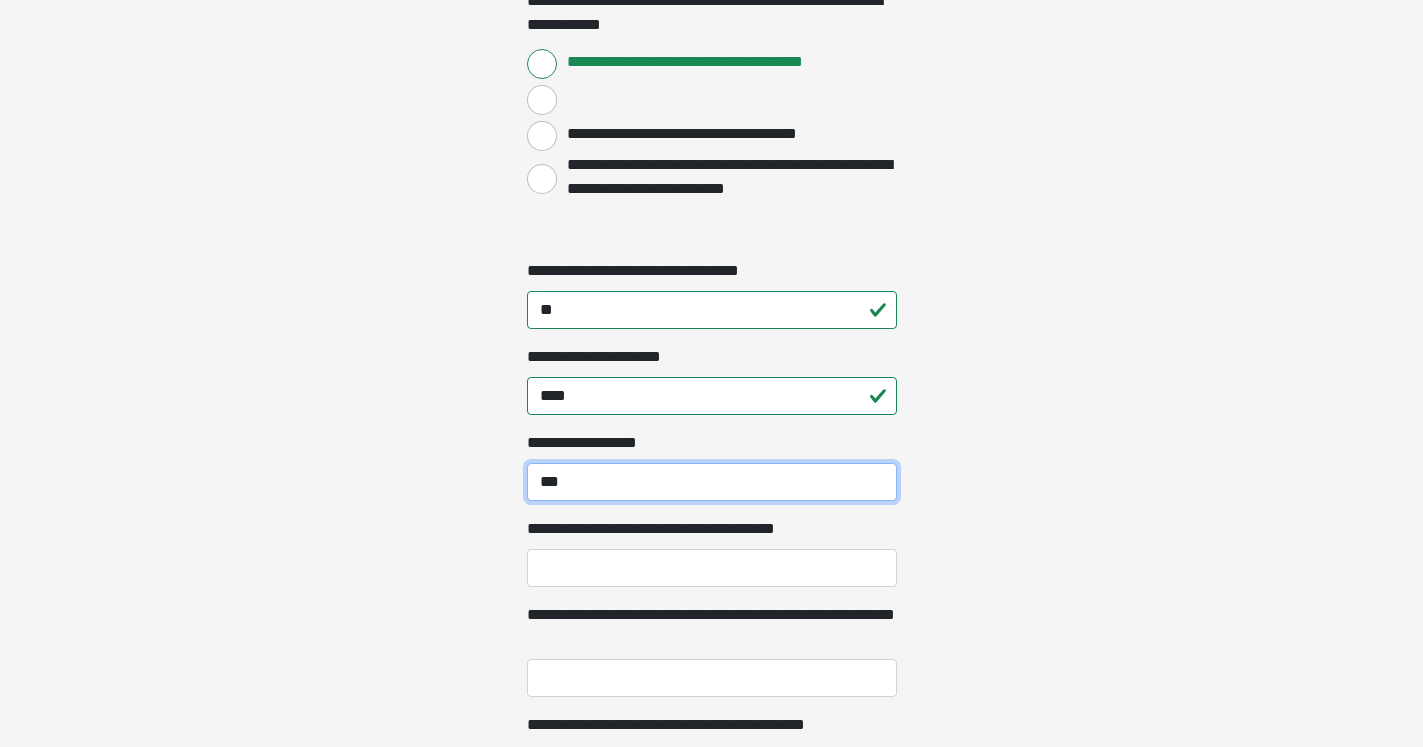 type on "***" 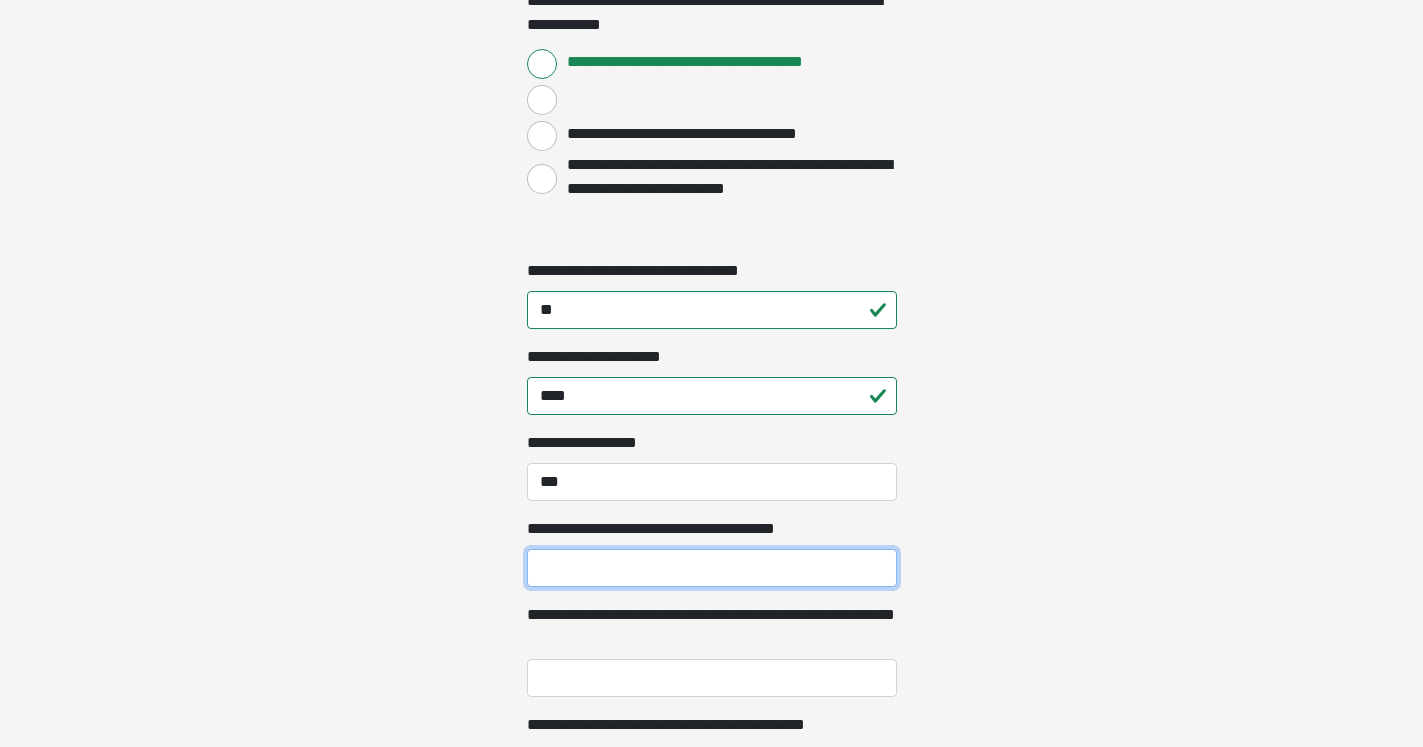 click on "**********" at bounding box center [712, 568] 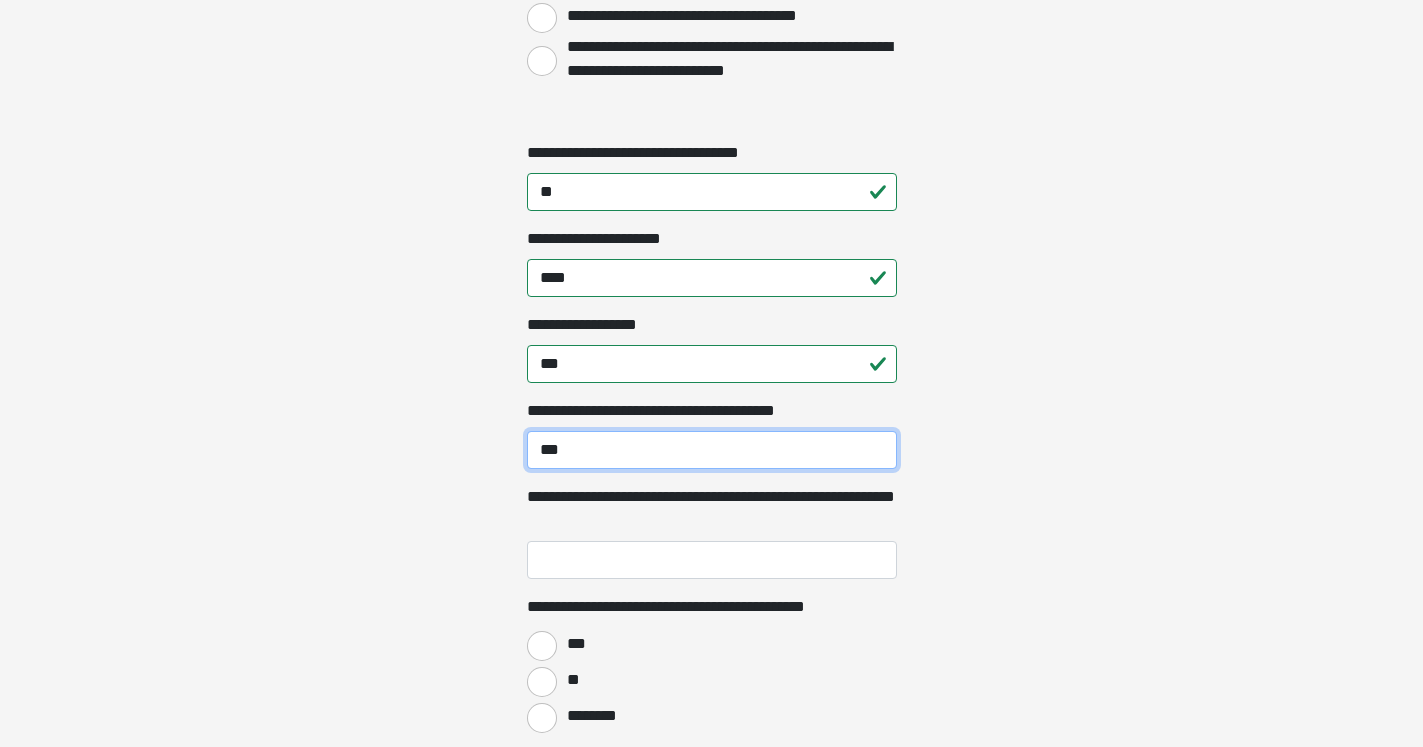 scroll, scrollTop: 2142, scrollLeft: 0, axis: vertical 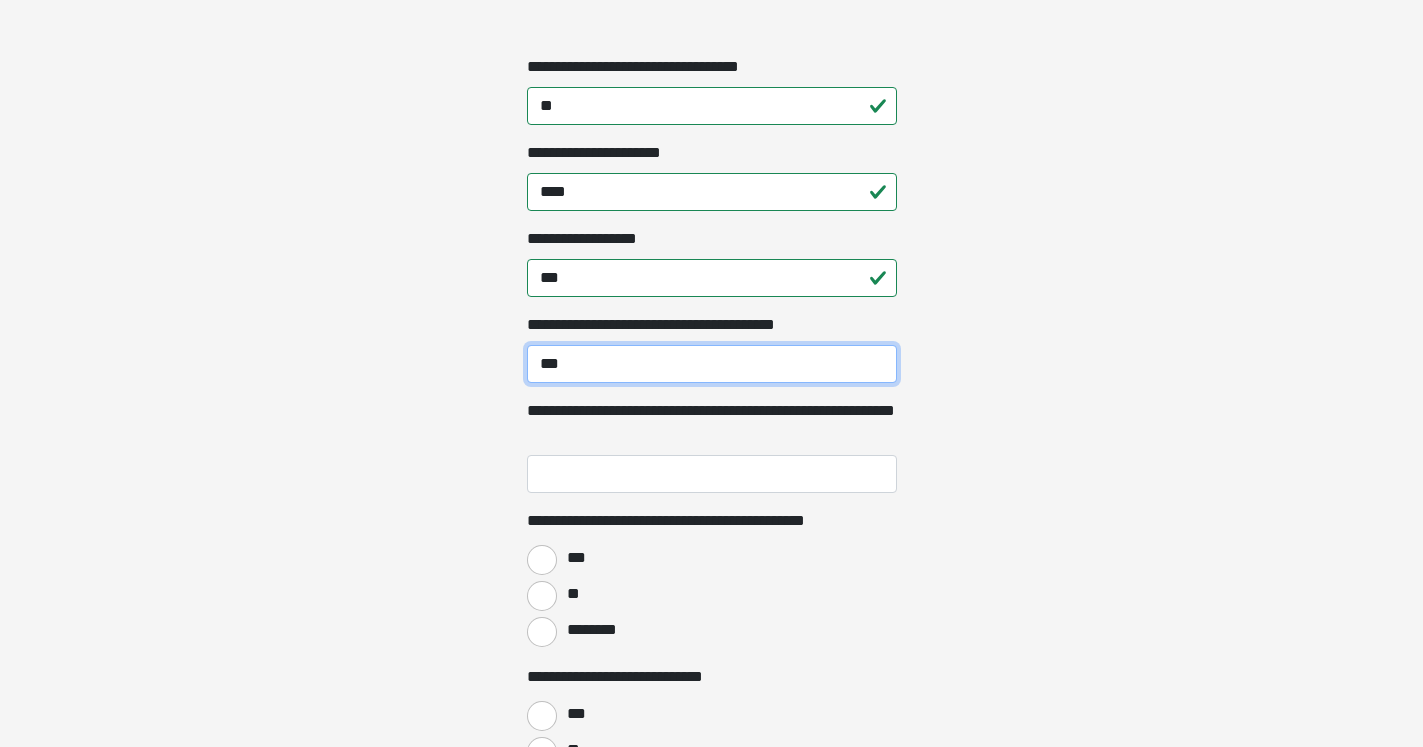 type on "***" 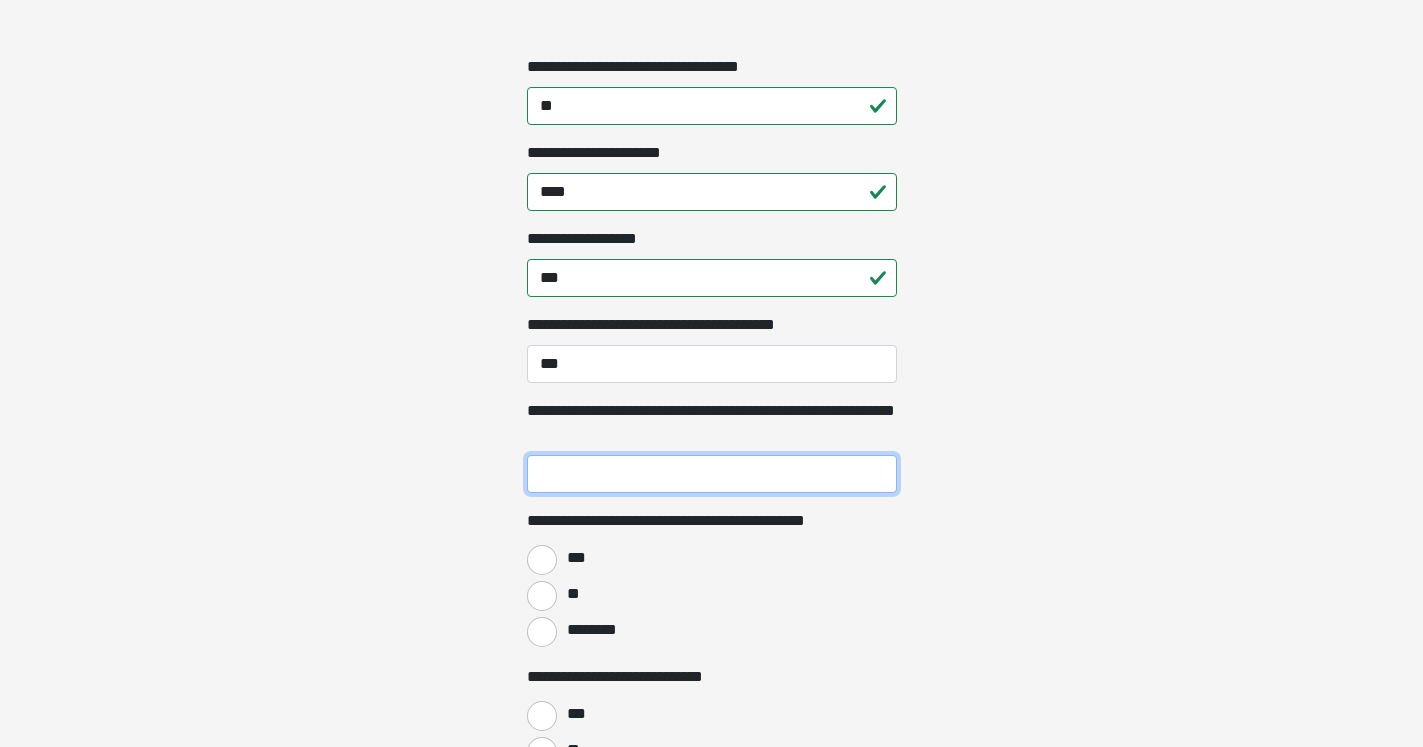 click on "**********" at bounding box center [712, 474] 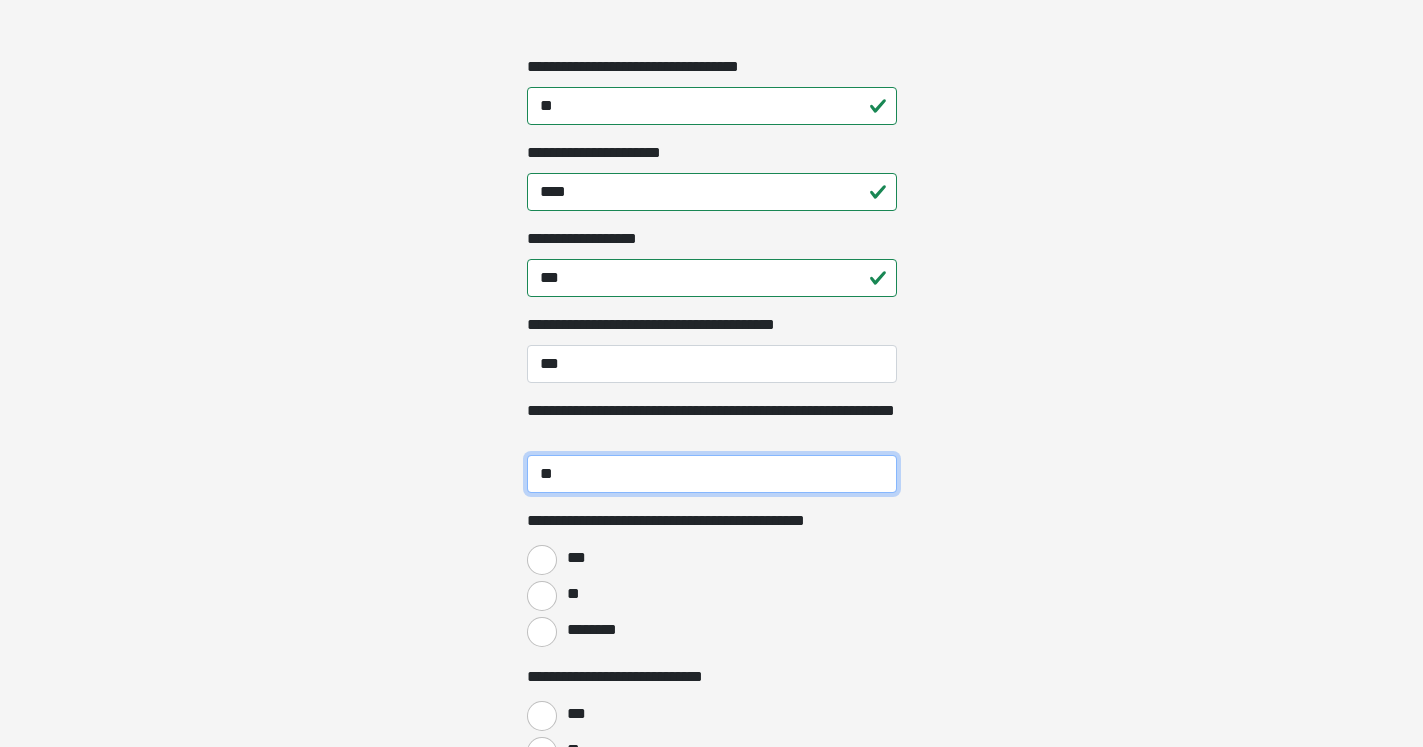 type on "**" 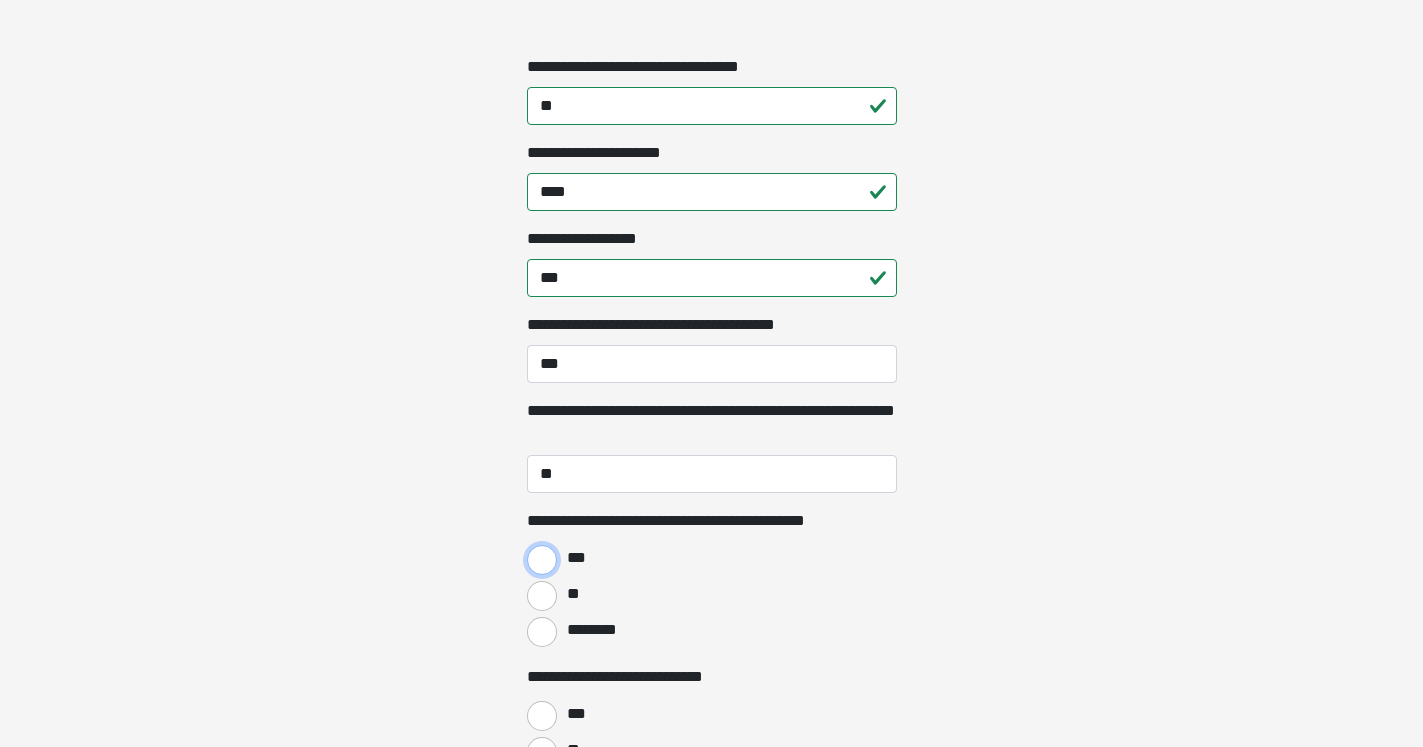 click on "***" at bounding box center (542, 560) 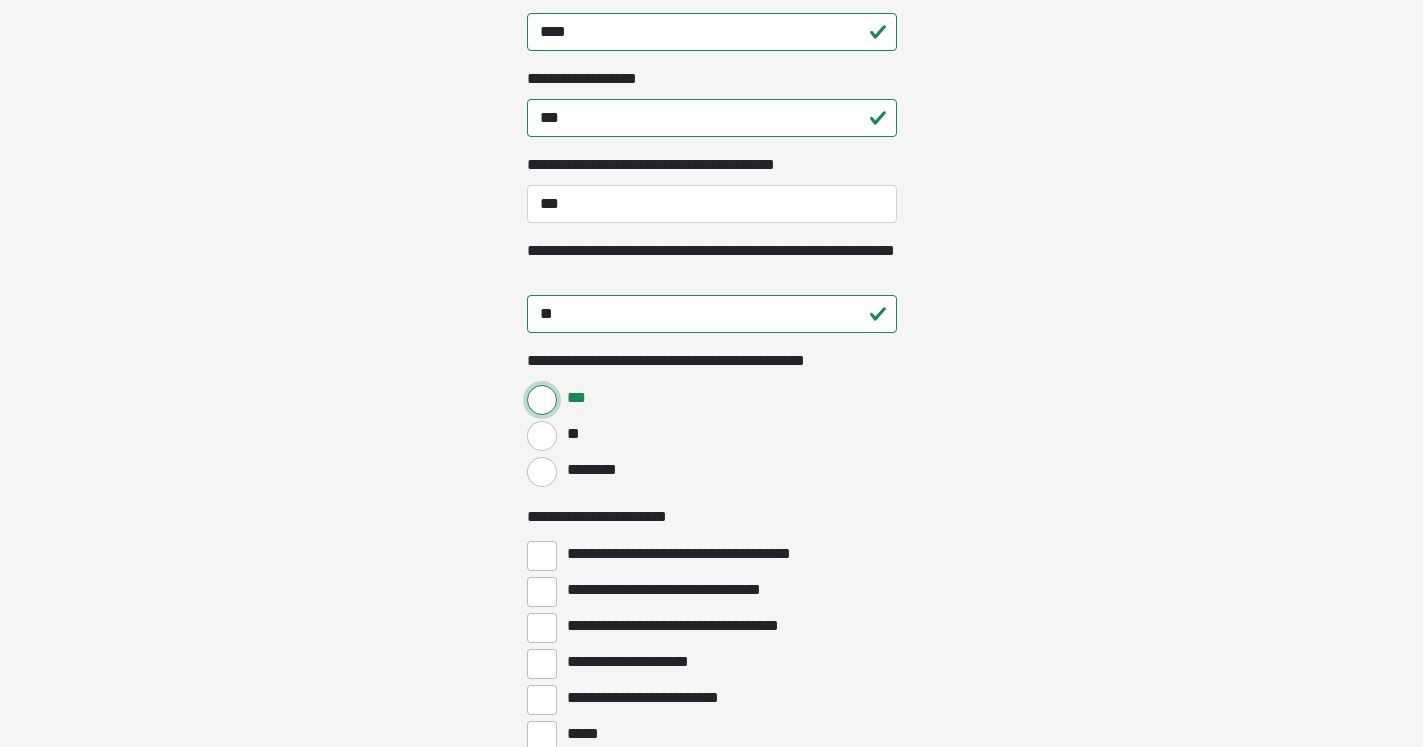 scroll, scrollTop: 2346, scrollLeft: 0, axis: vertical 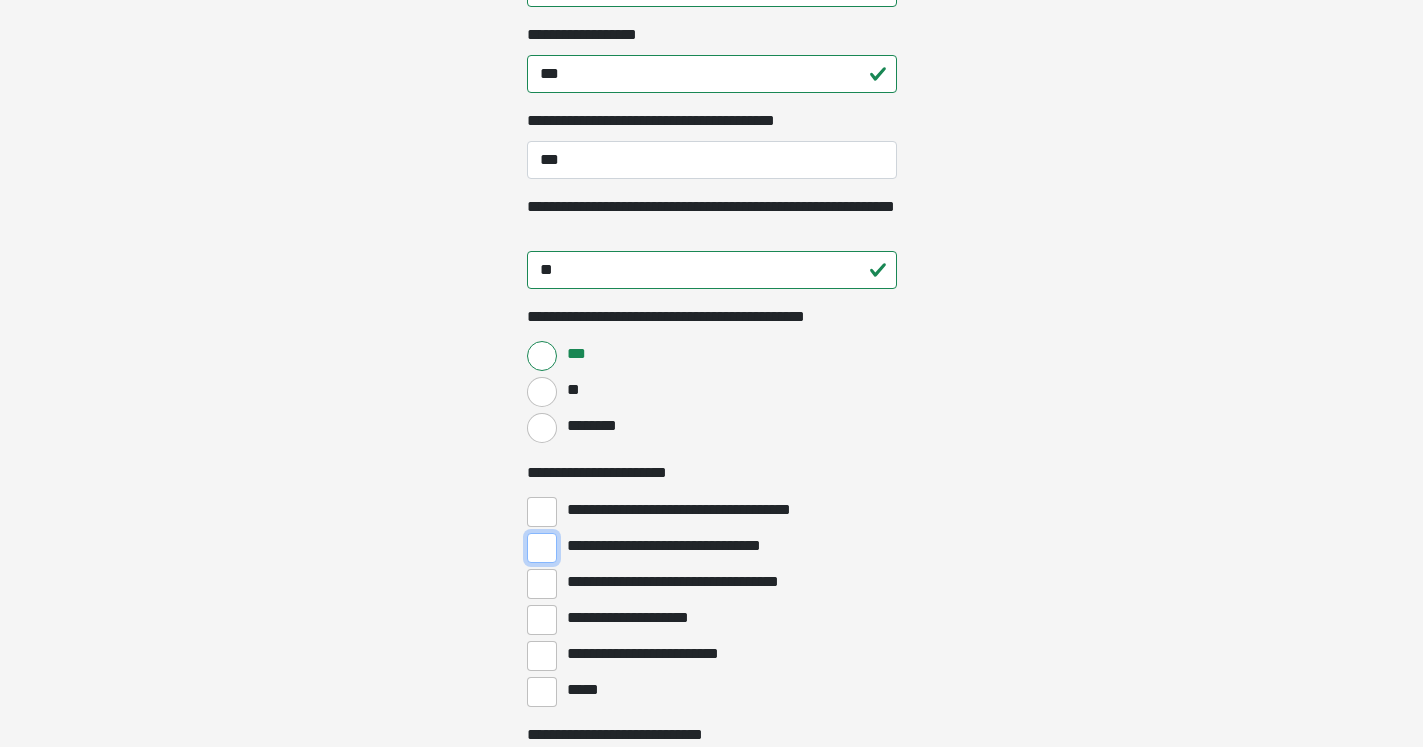 click on "**********" at bounding box center [542, 548] 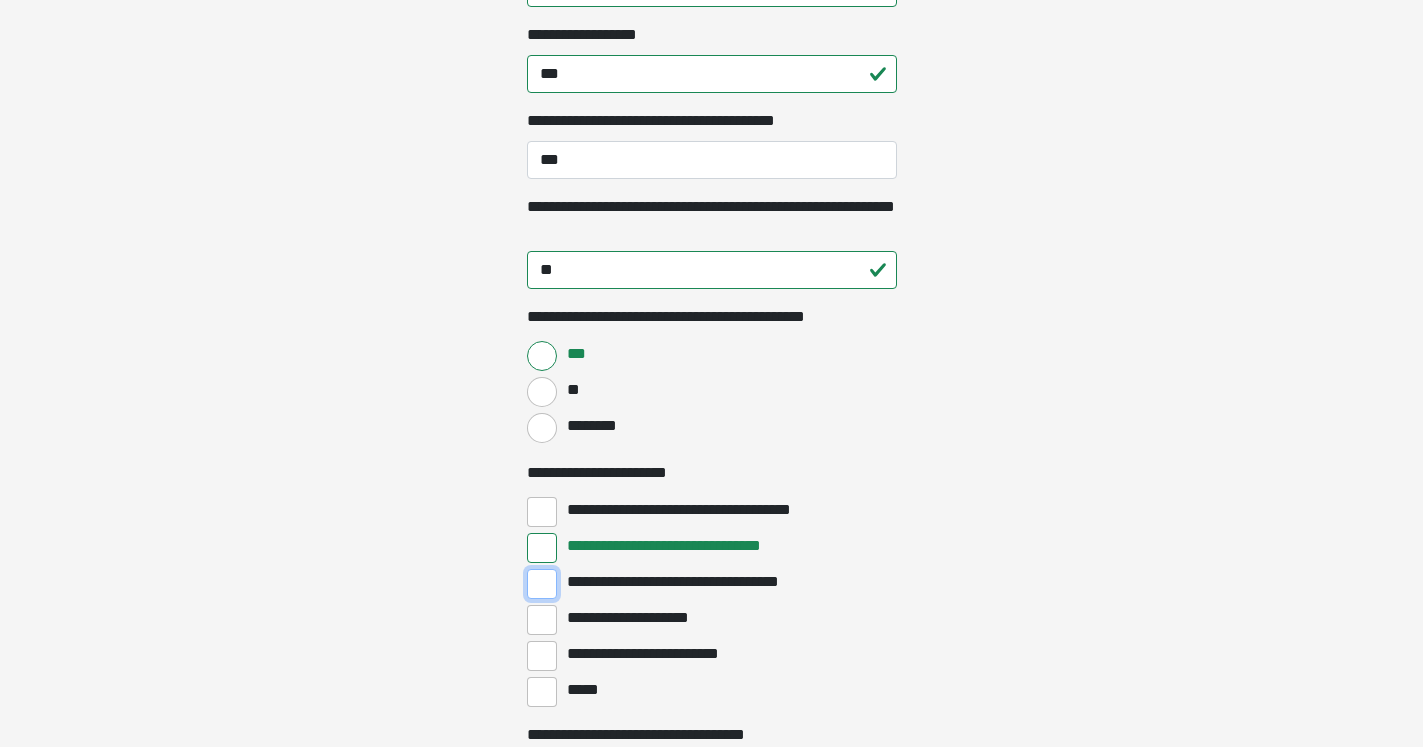 click on "**********" at bounding box center [542, 584] 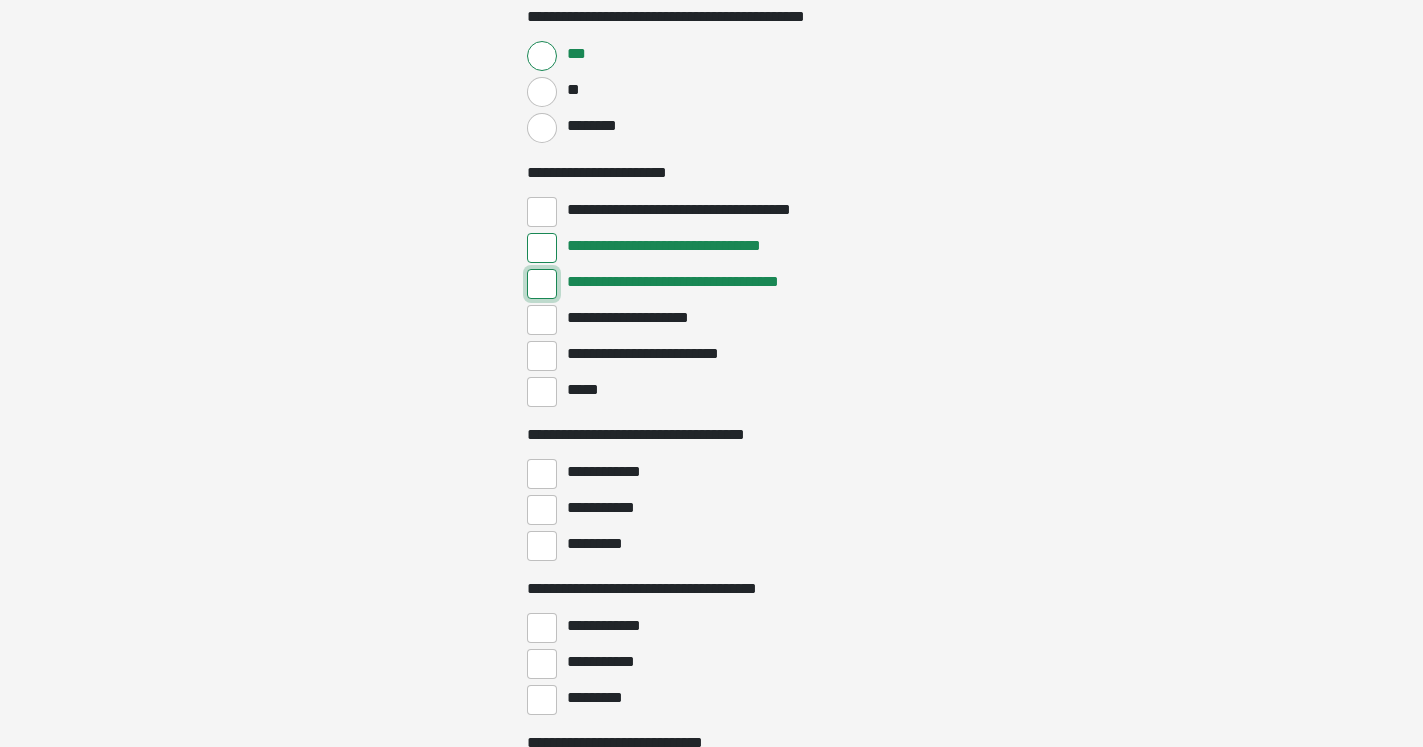 scroll, scrollTop: 2652, scrollLeft: 0, axis: vertical 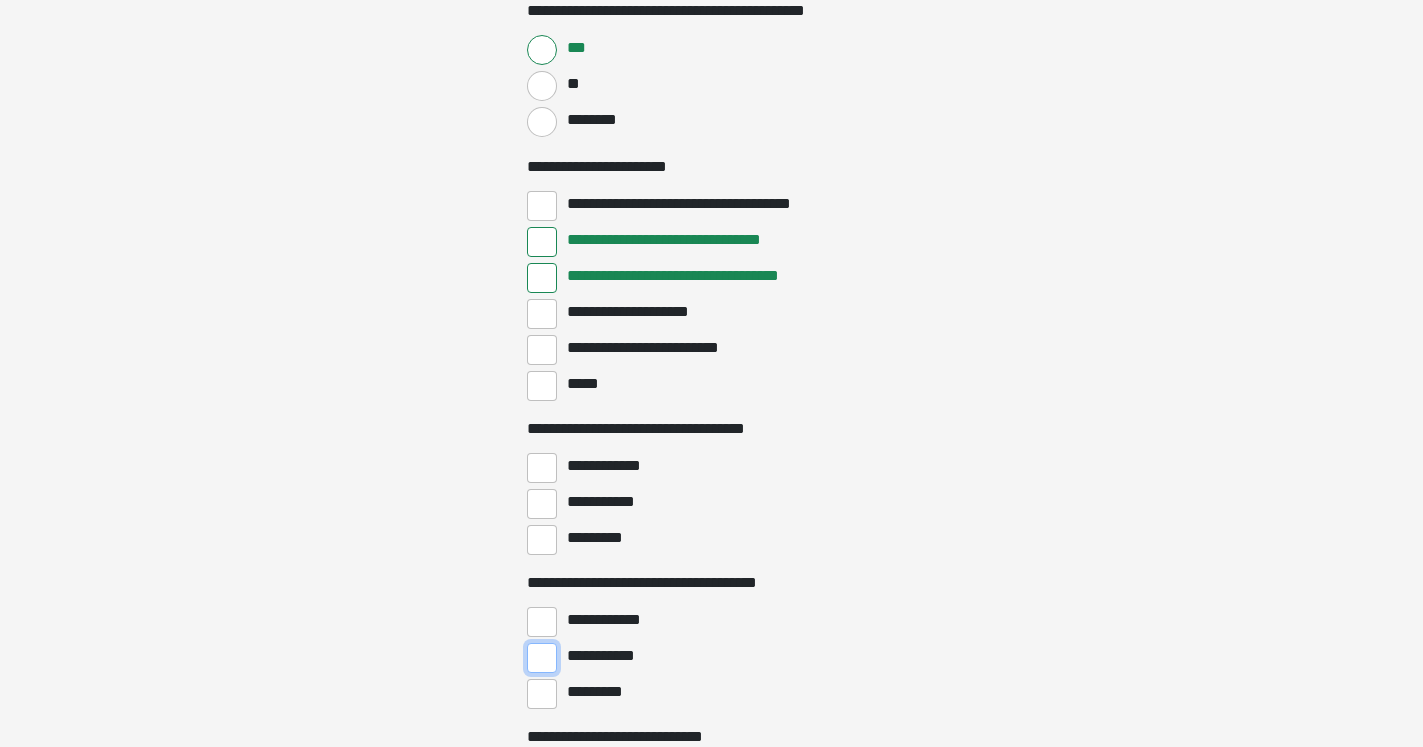click on "**********" at bounding box center (542, 658) 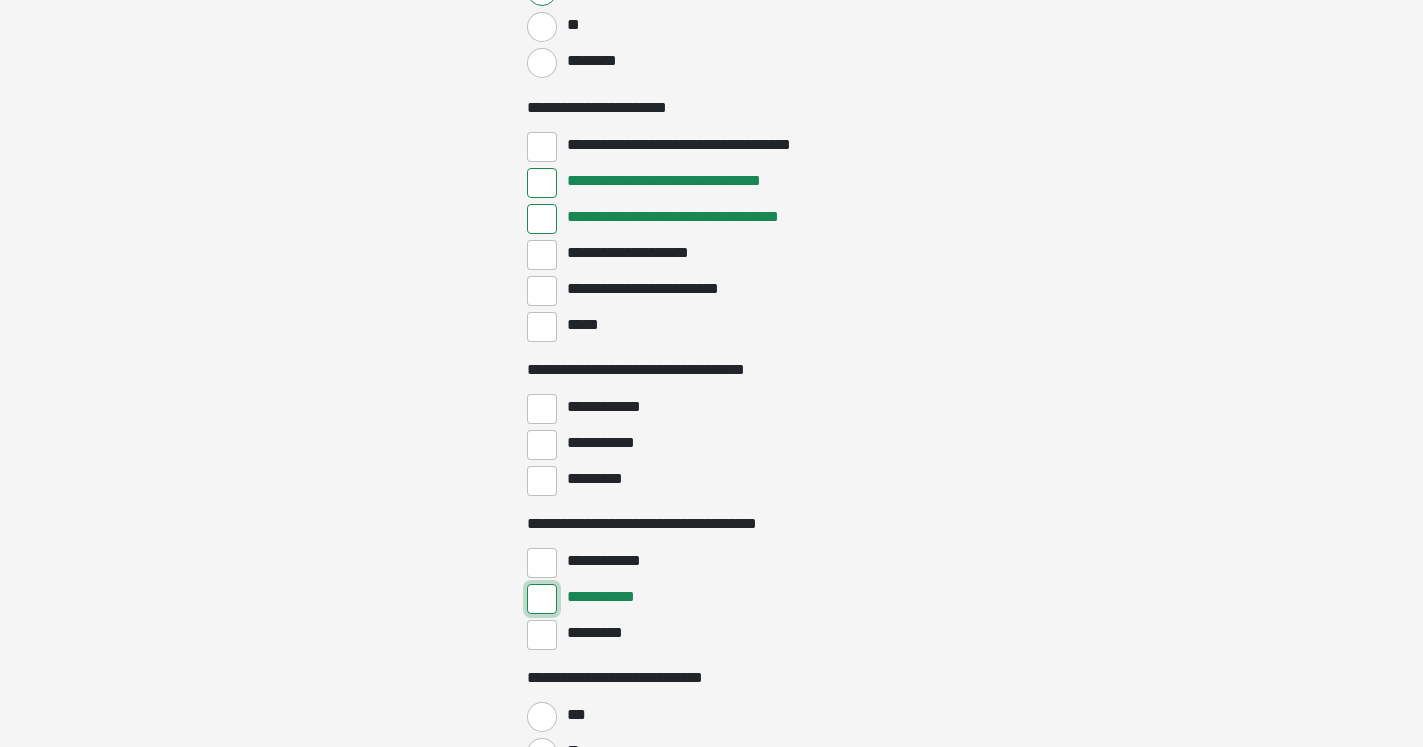 scroll, scrollTop: 2754, scrollLeft: 0, axis: vertical 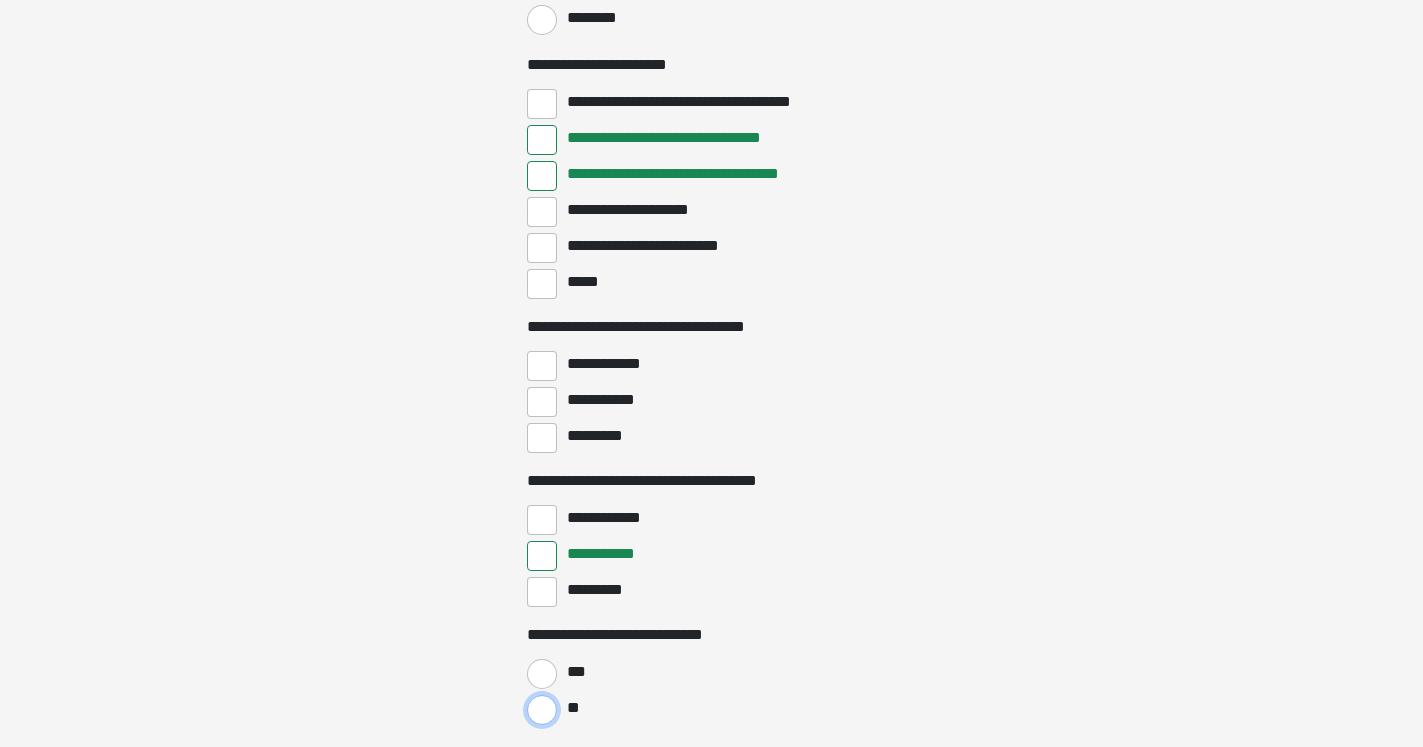 click on "**" at bounding box center [542, 710] 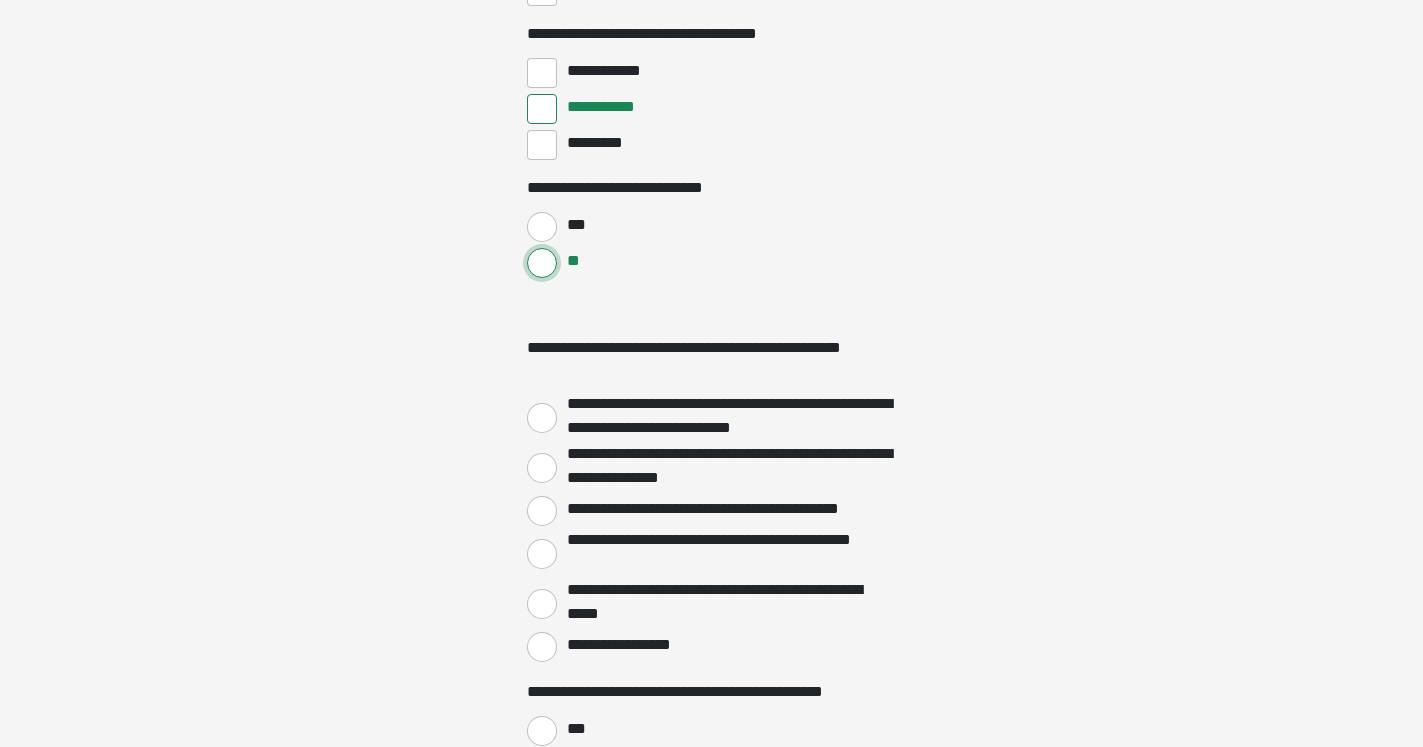 scroll, scrollTop: 3264, scrollLeft: 0, axis: vertical 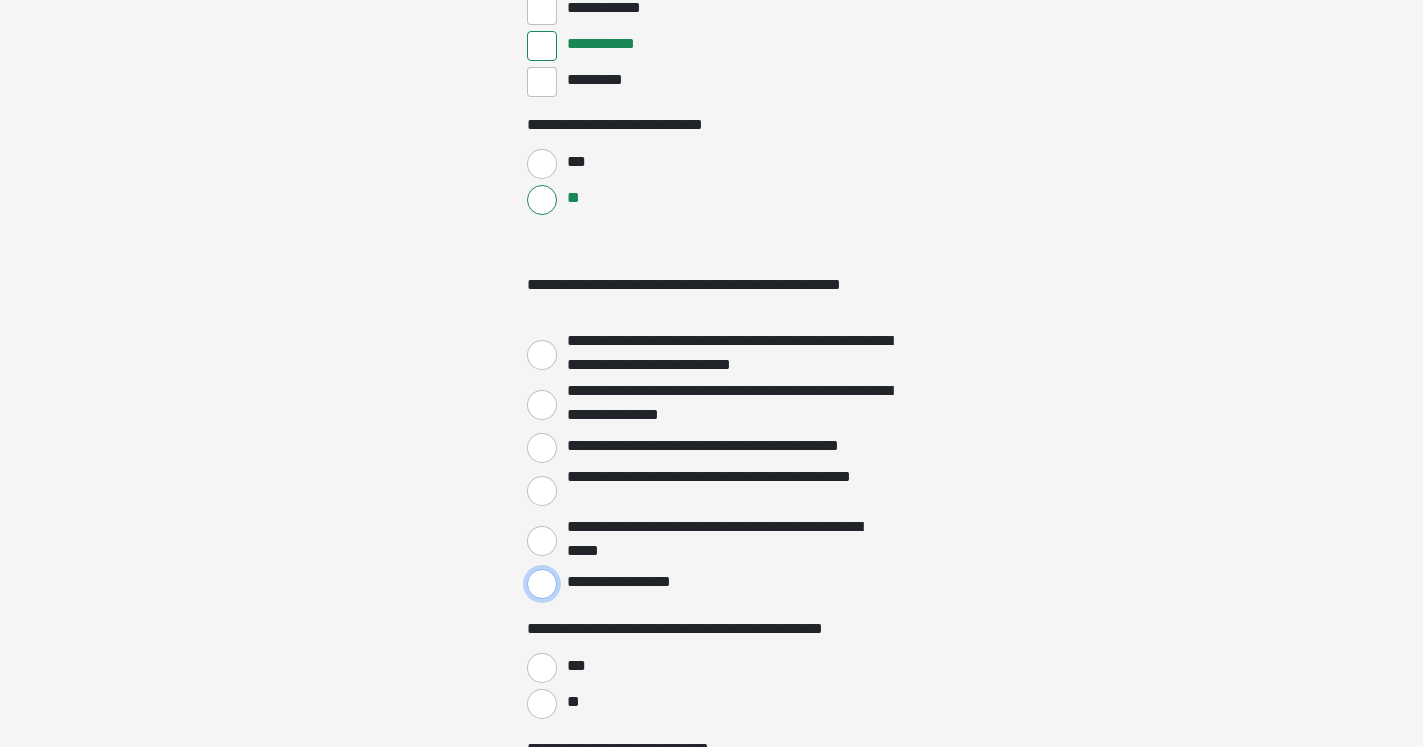 click on "**********" at bounding box center (542, 584) 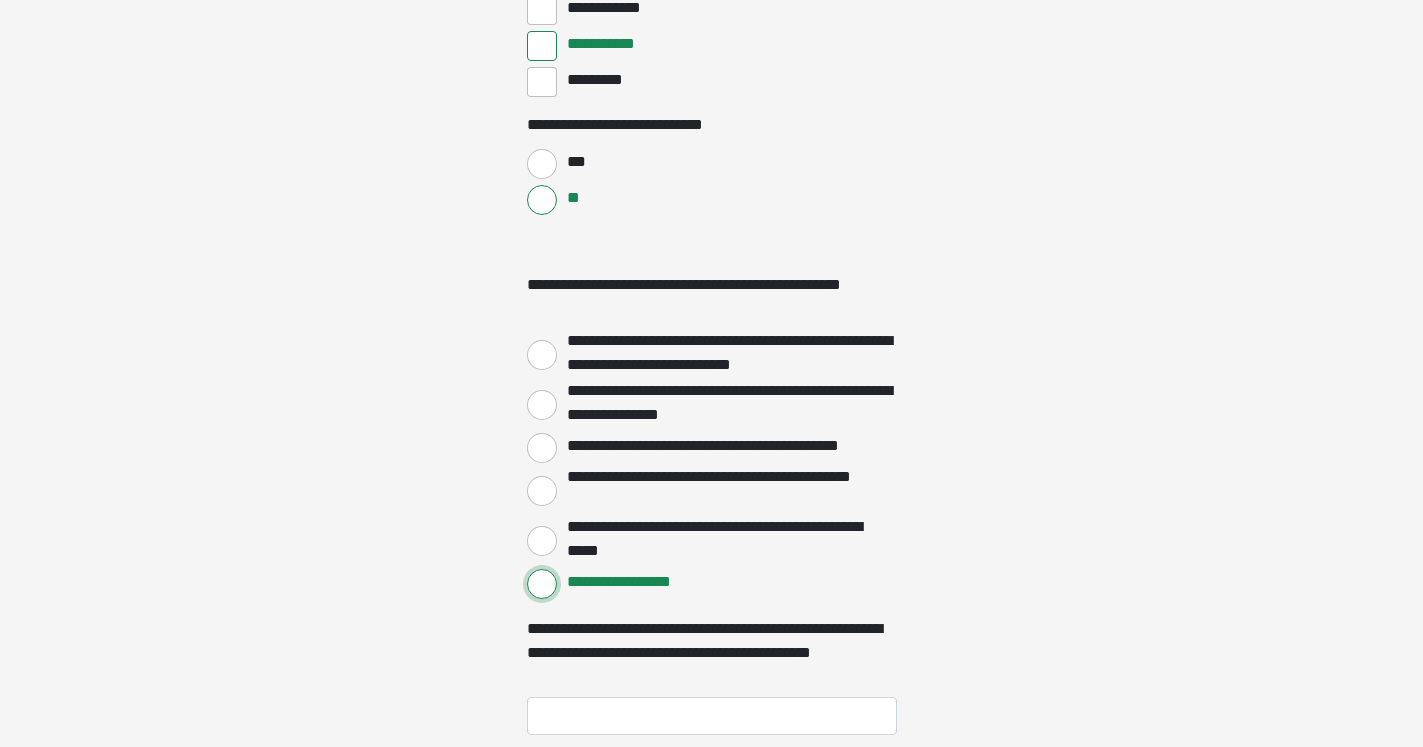 scroll, scrollTop: 3366, scrollLeft: 0, axis: vertical 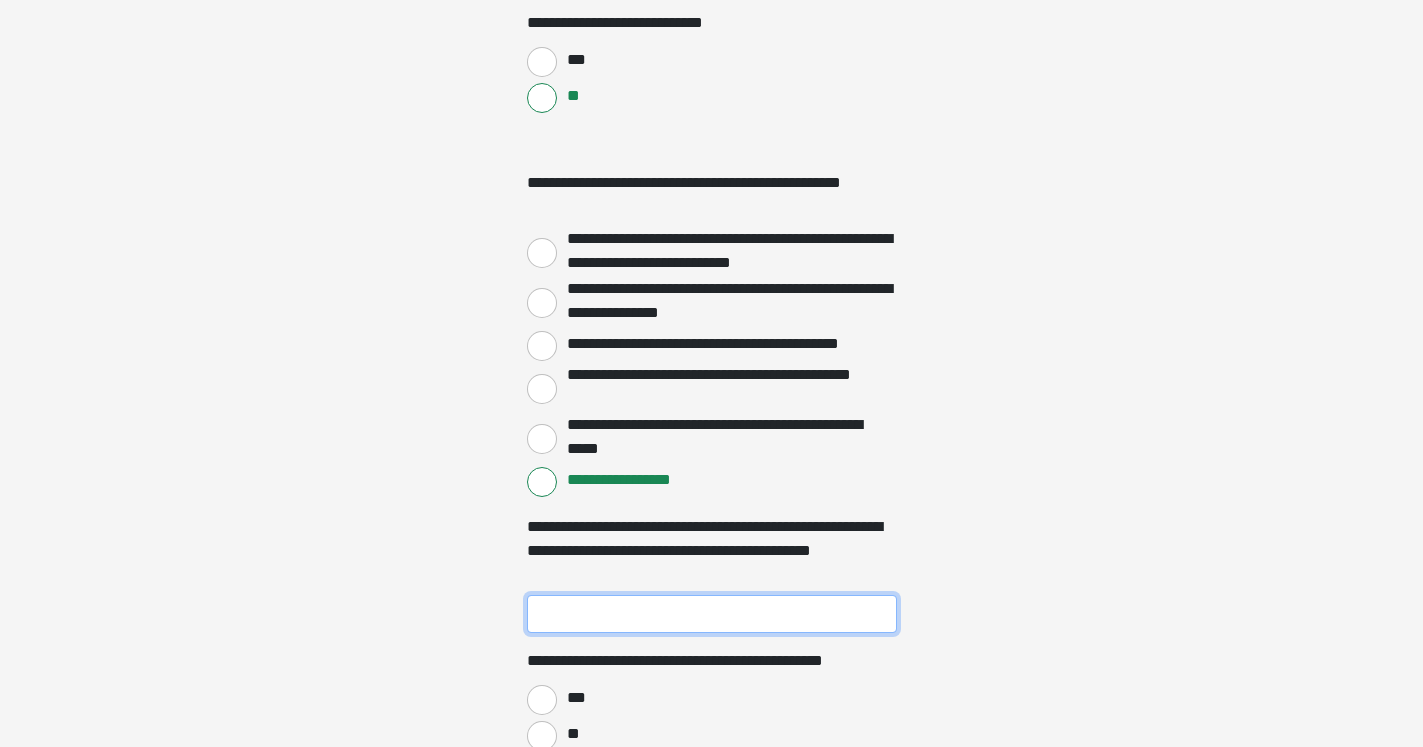click on "**********" at bounding box center (712, 614) 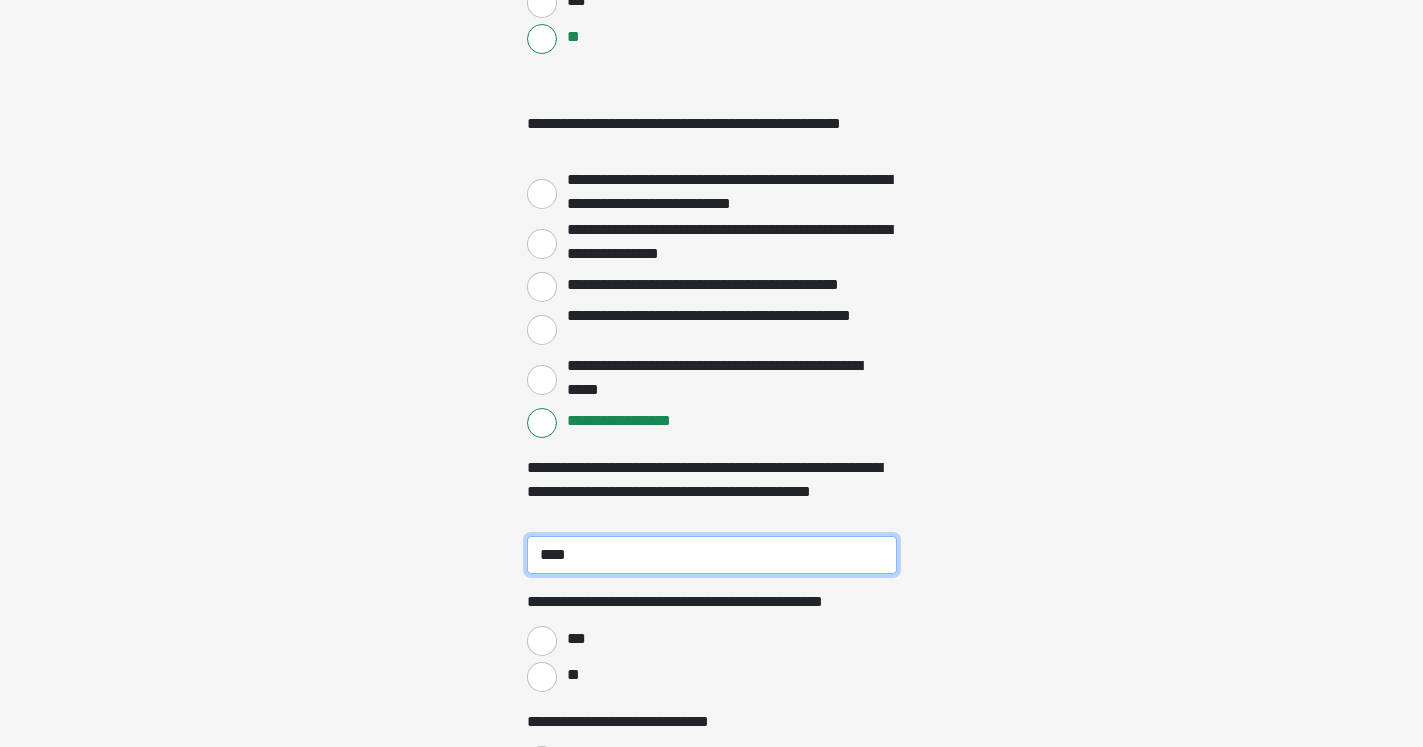 scroll, scrollTop: 3468, scrollLeft: 0, axis: vertical 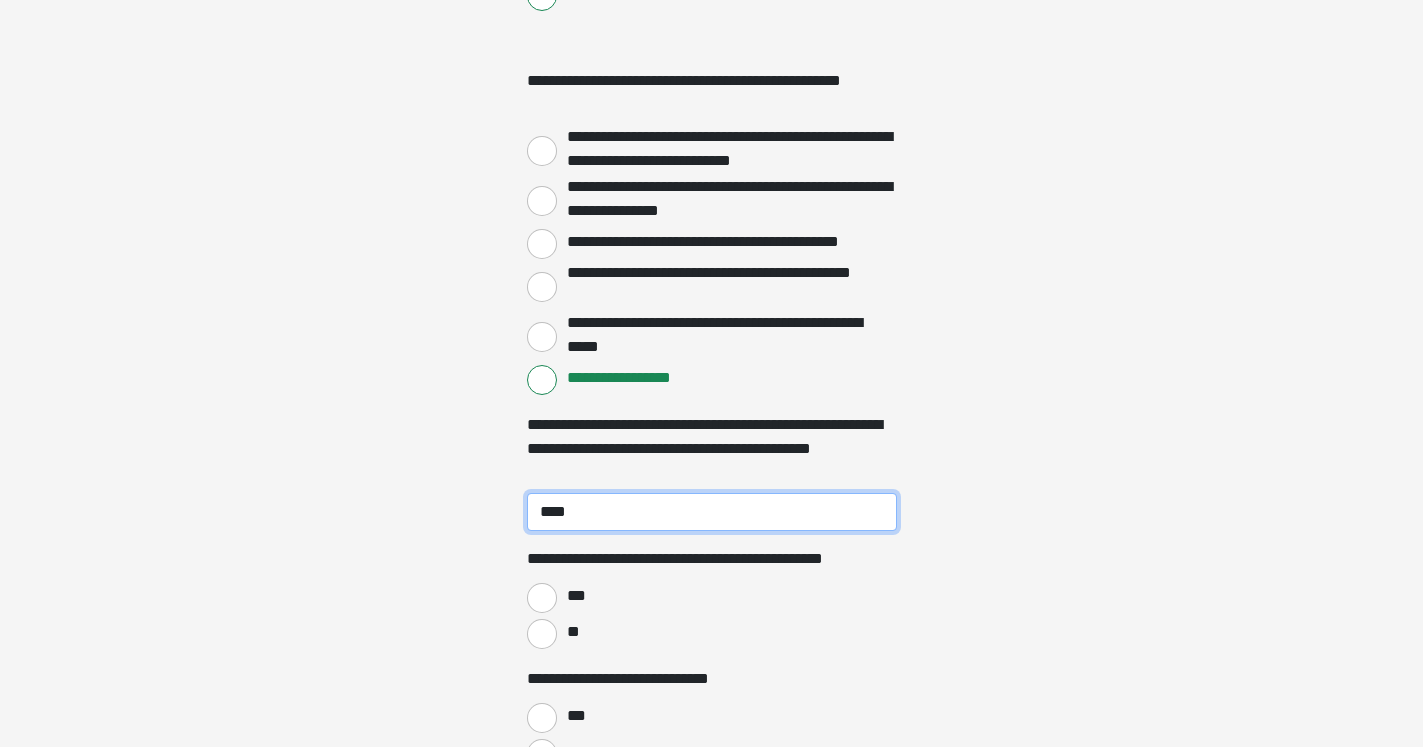 type on "****" 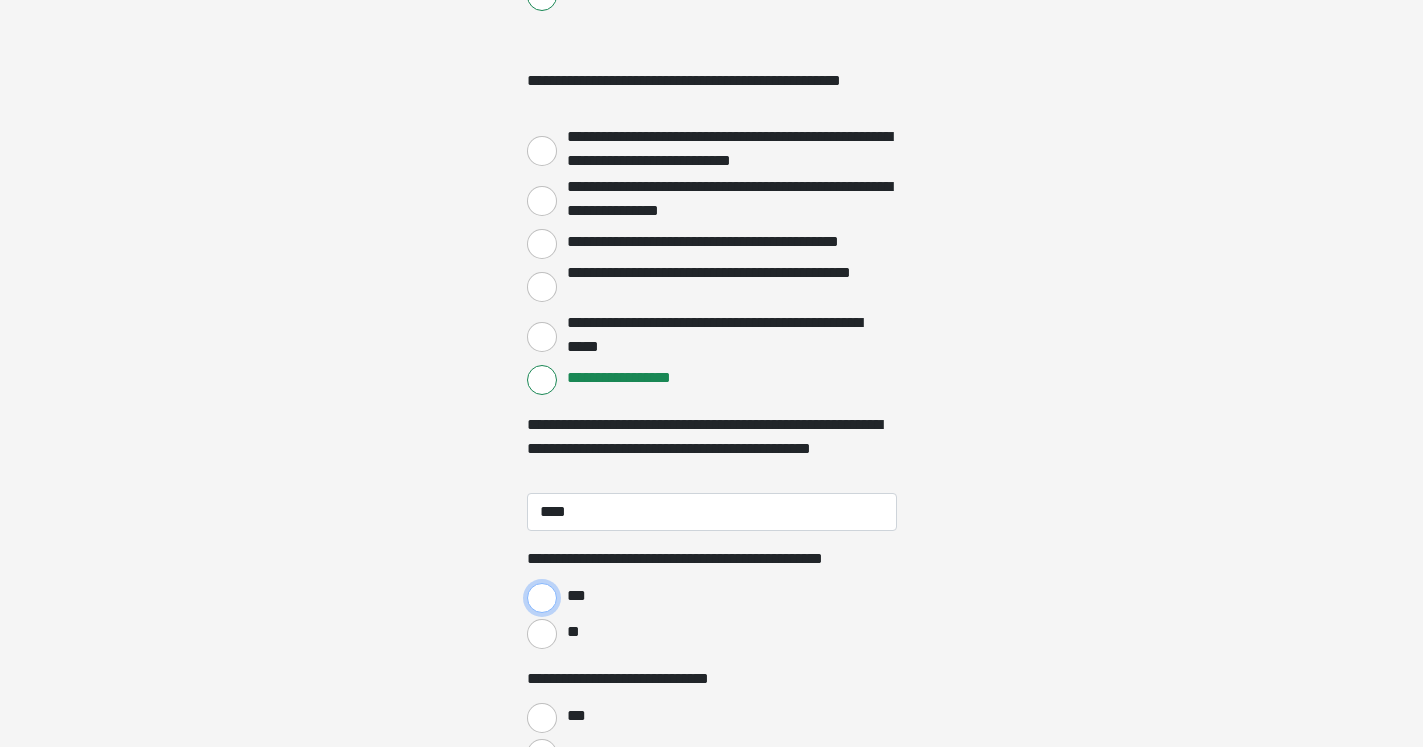 click on "***" at bounding box center (542, 598) 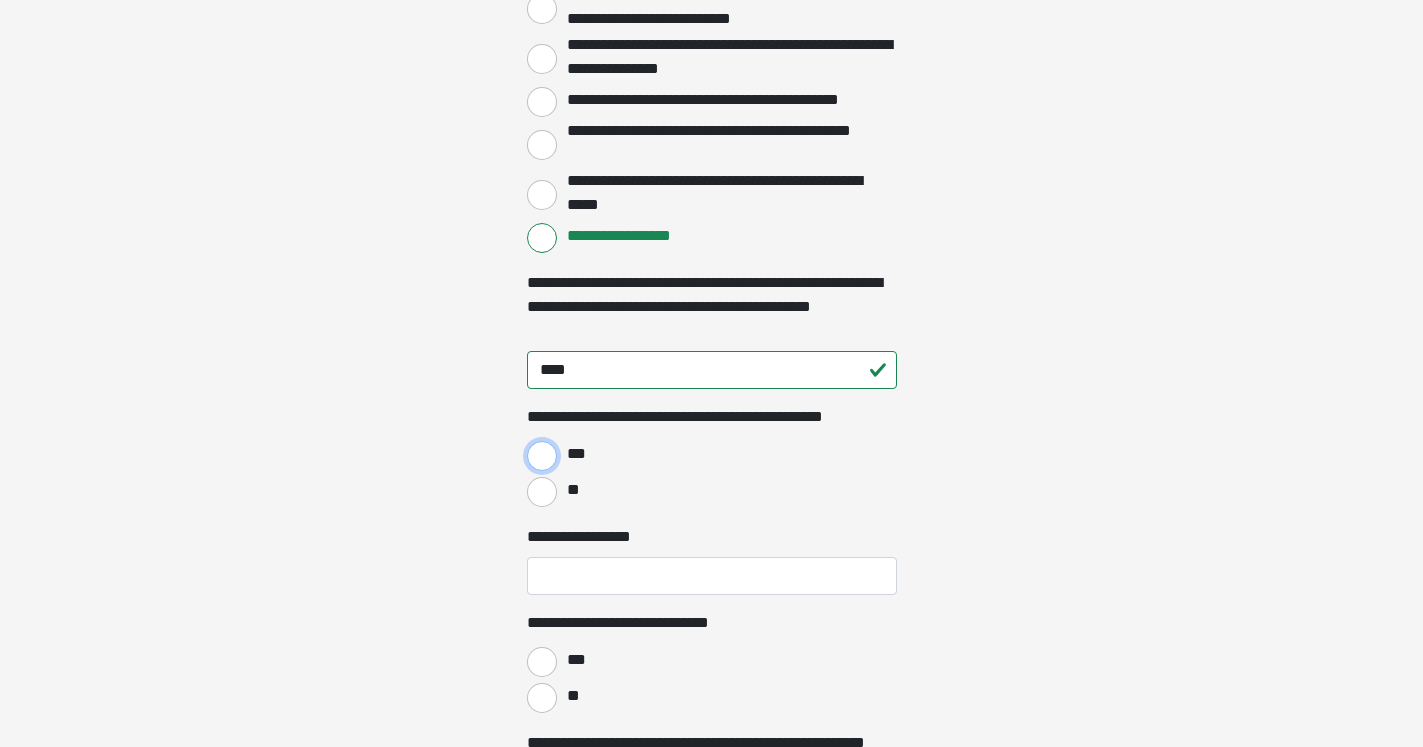 scroll, scrollTop: 3672, scrollLeft: 0, axis: vertical 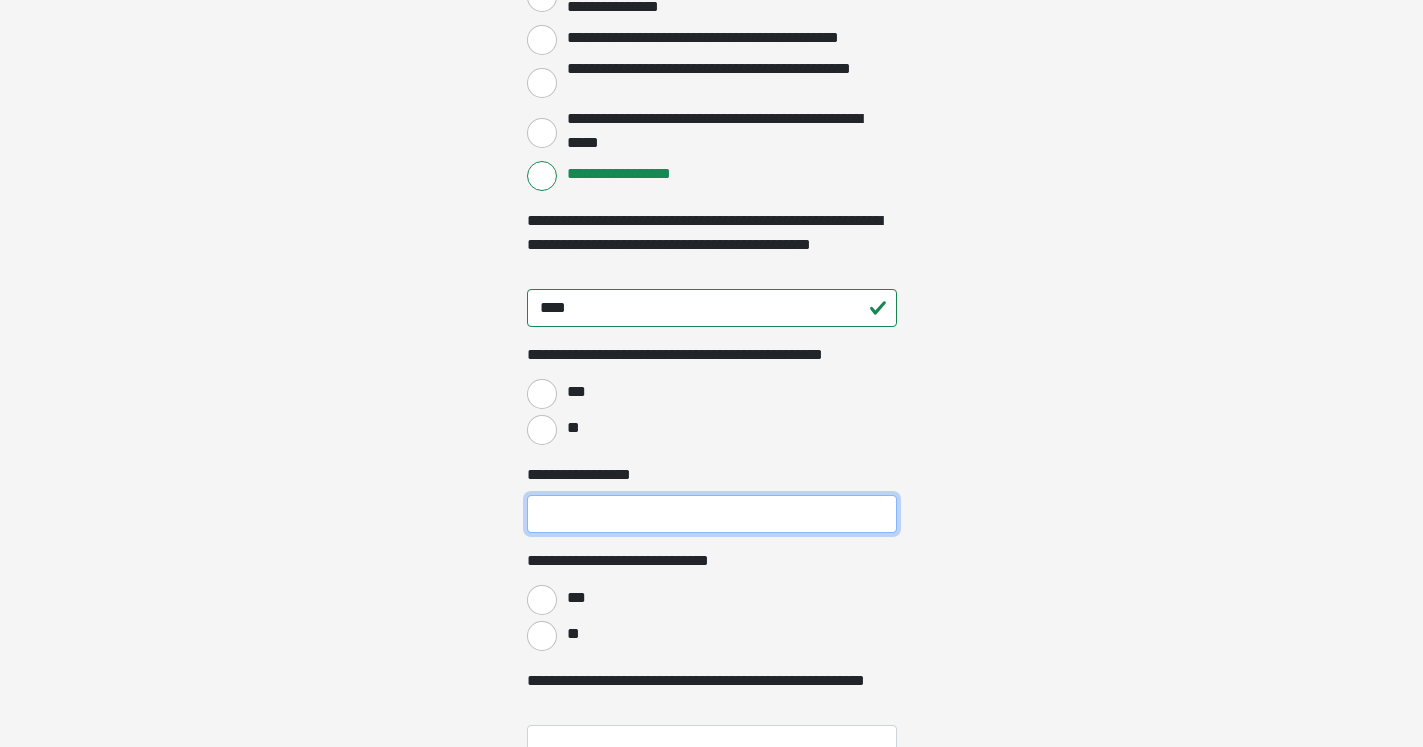 click on "**********" at bounding box center (712, 514) 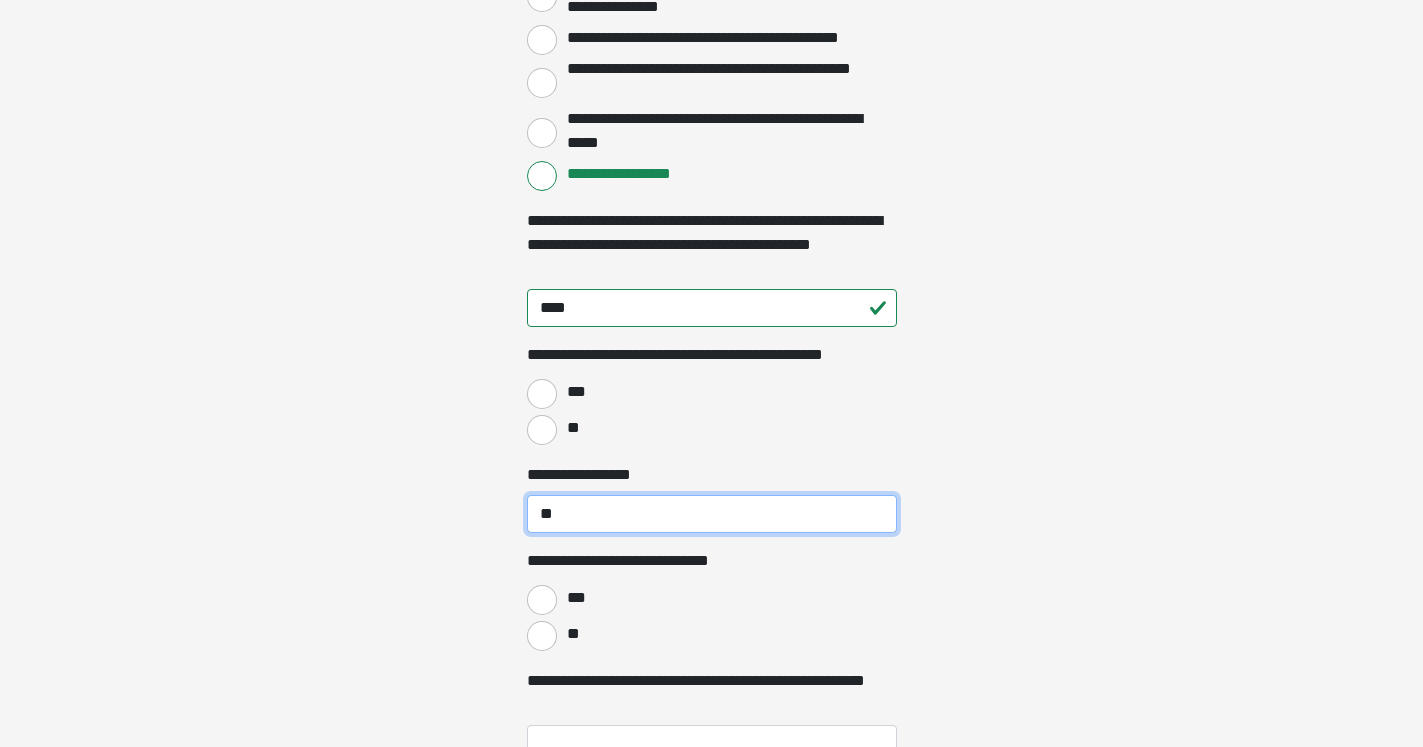 type on "**" 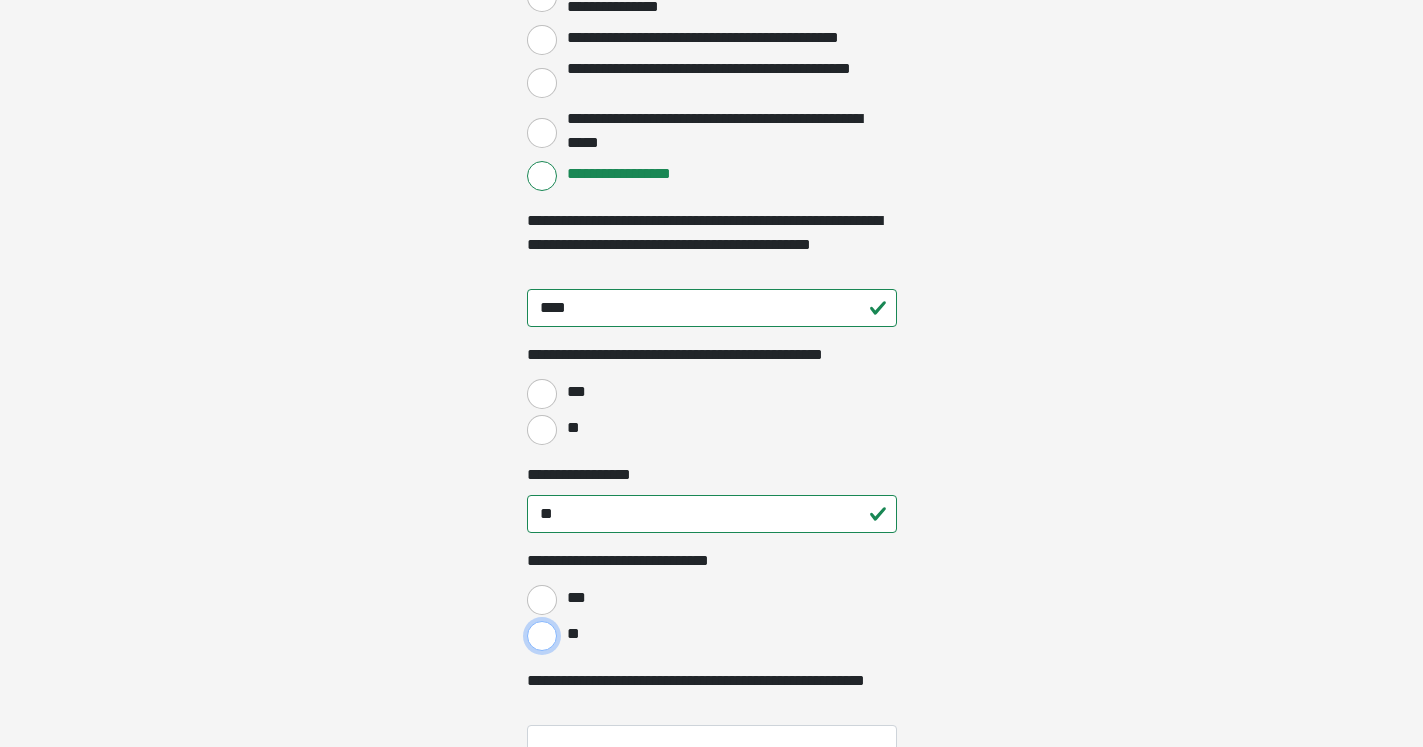 click on "**" at bounding box center [542, 636] 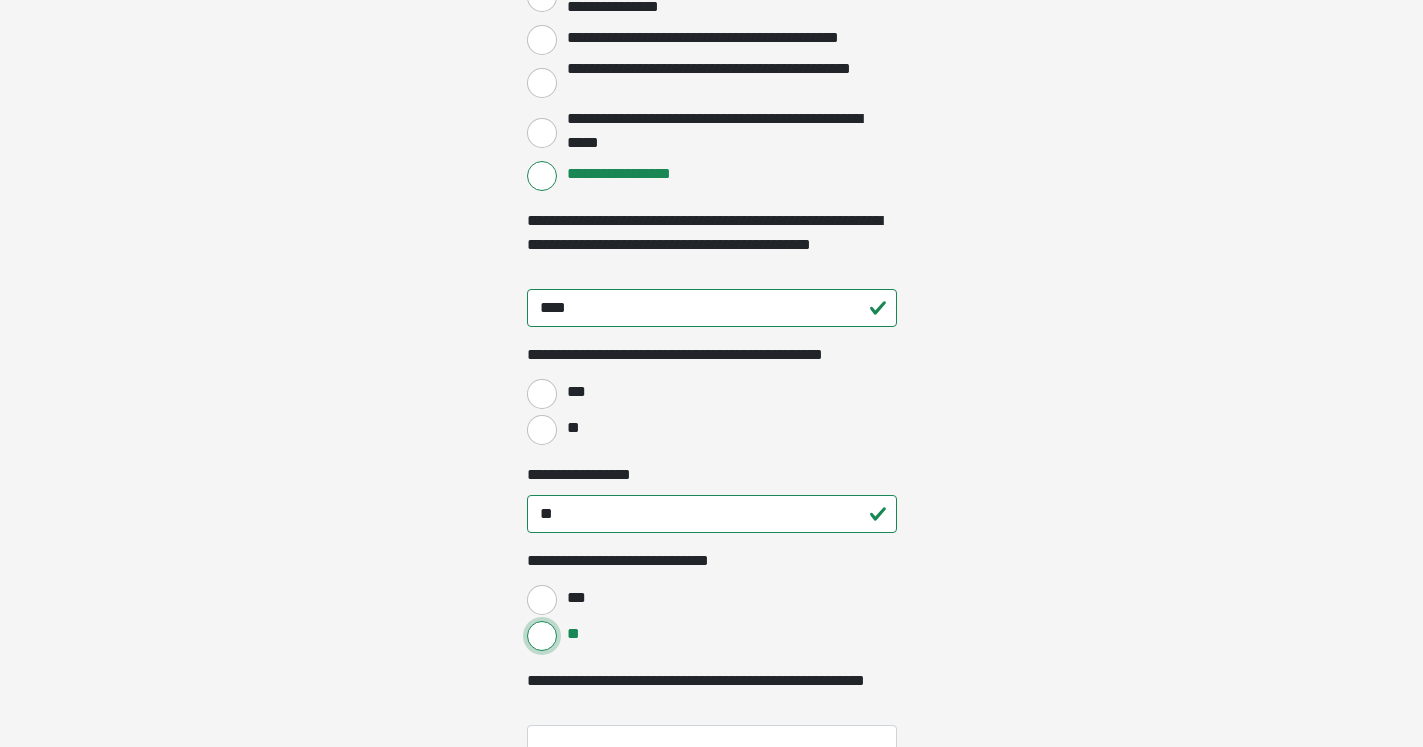 scroll, scrollTop: 3774, scrollLeft: 0, axis: vertical 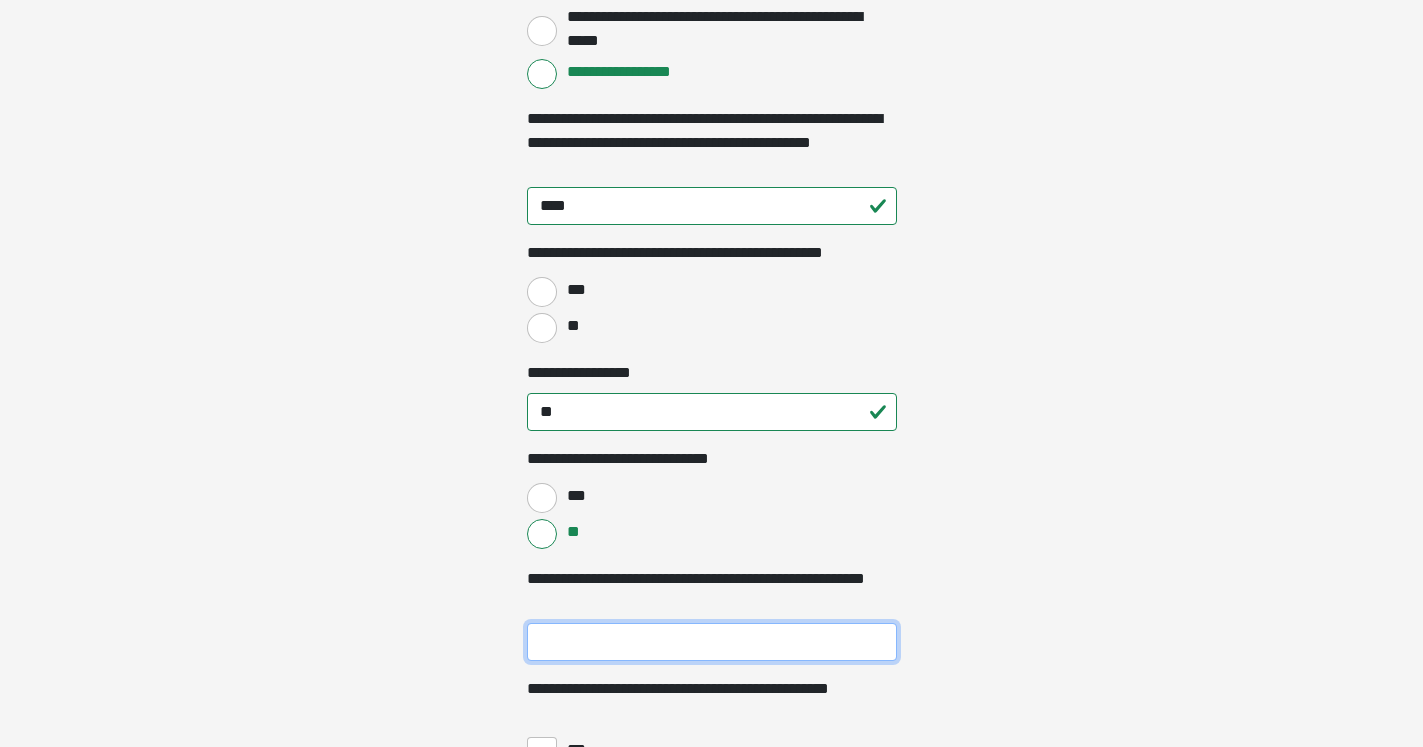 click on "**********" at bounding box center [712, 642] 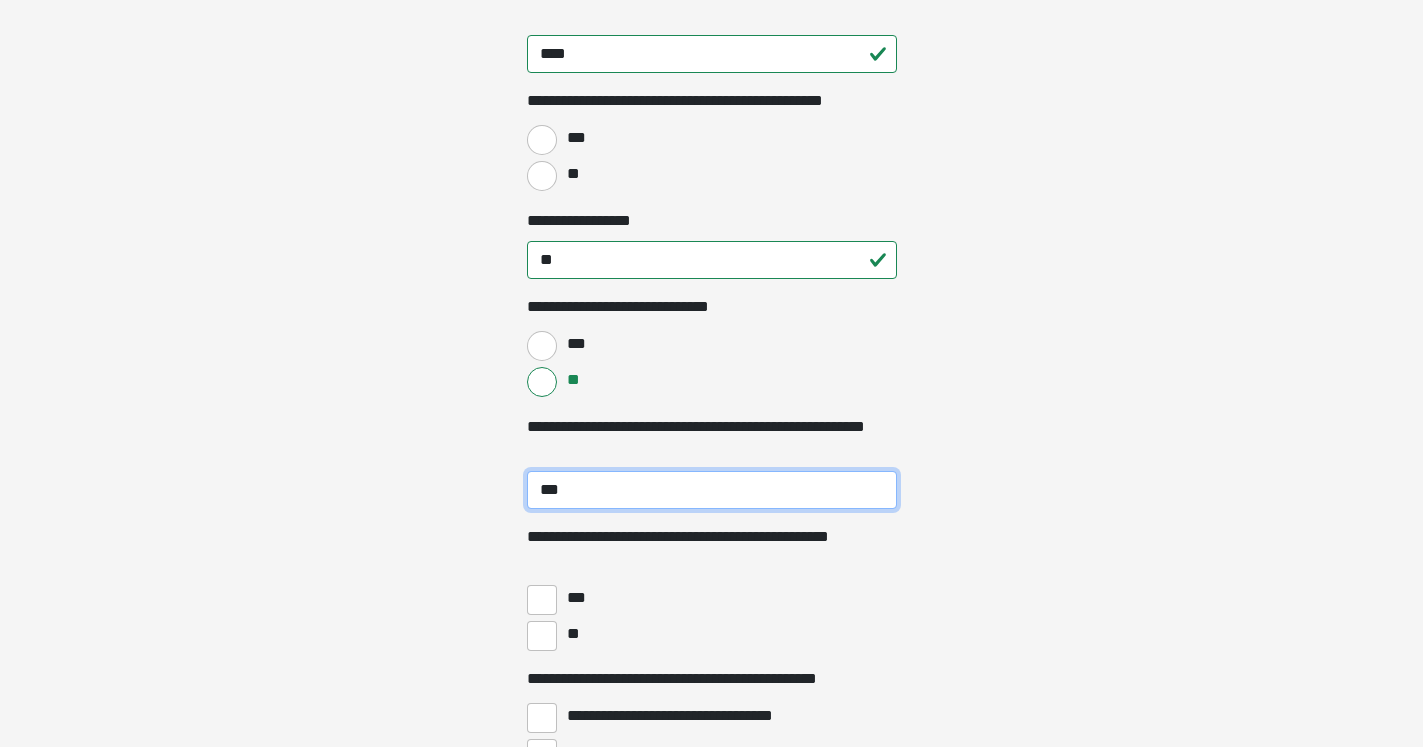 scroll, scrollTop: 3978, scrollLeft: 0, axis: vertical 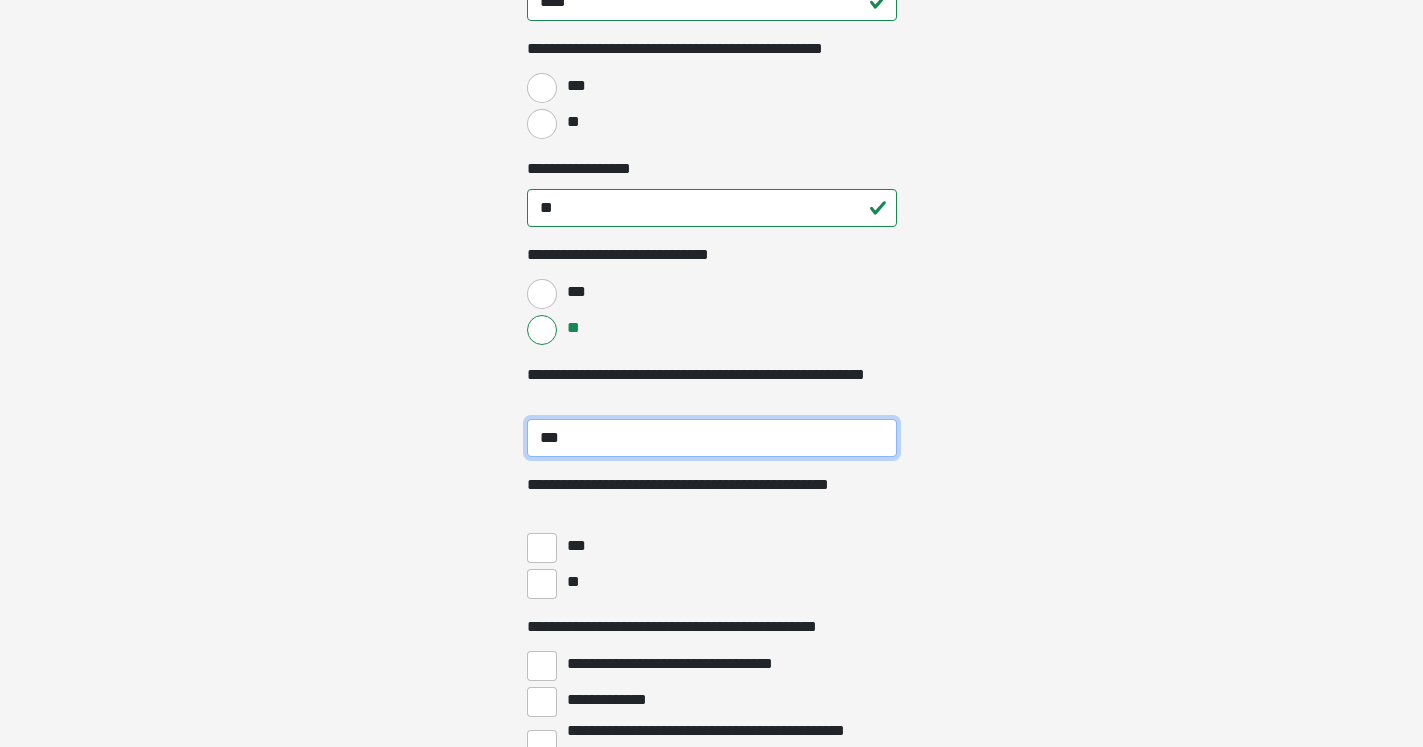 type on "***" 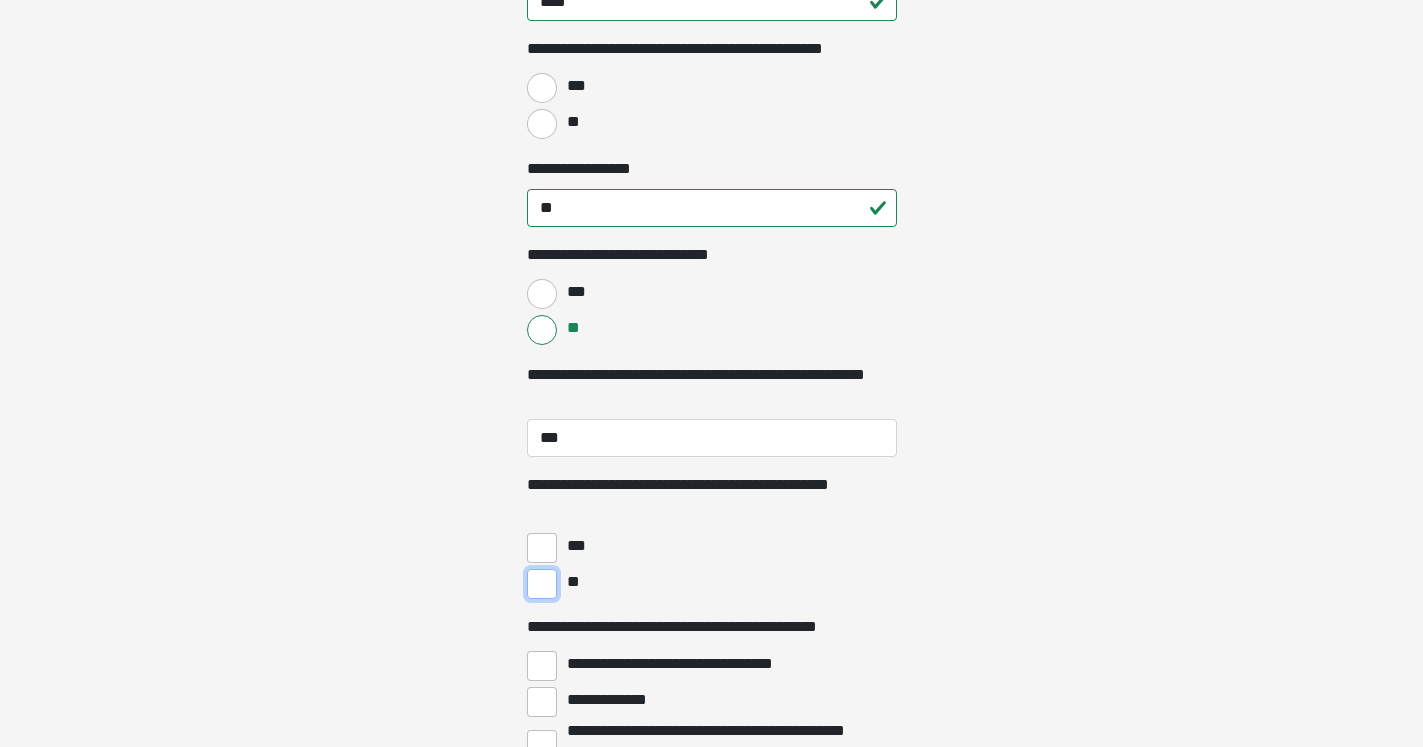 click on "**" at bounding box center (542, 584) 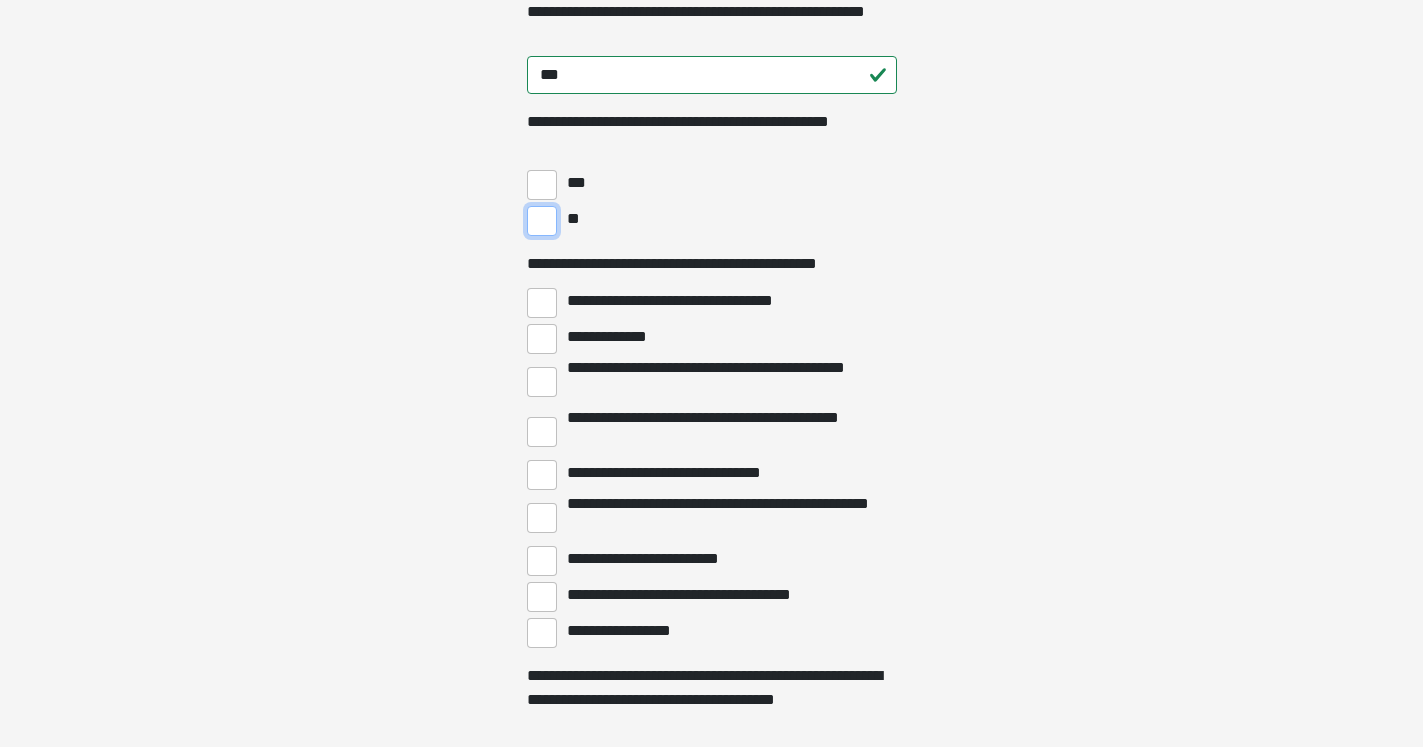 scroll, scrollTop: 4386, scrollLeft: 0, axis: vertical 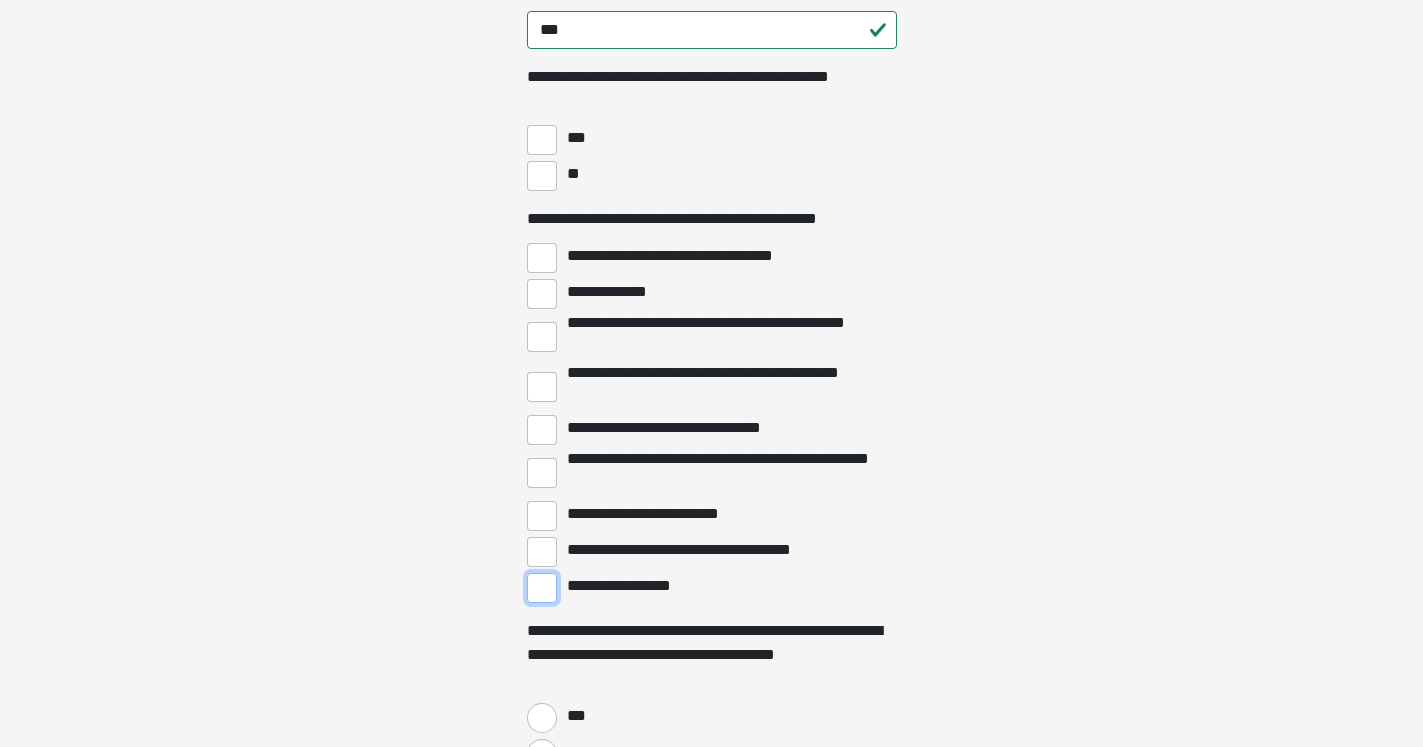 click on "**********" at bounding box center (542, 588) 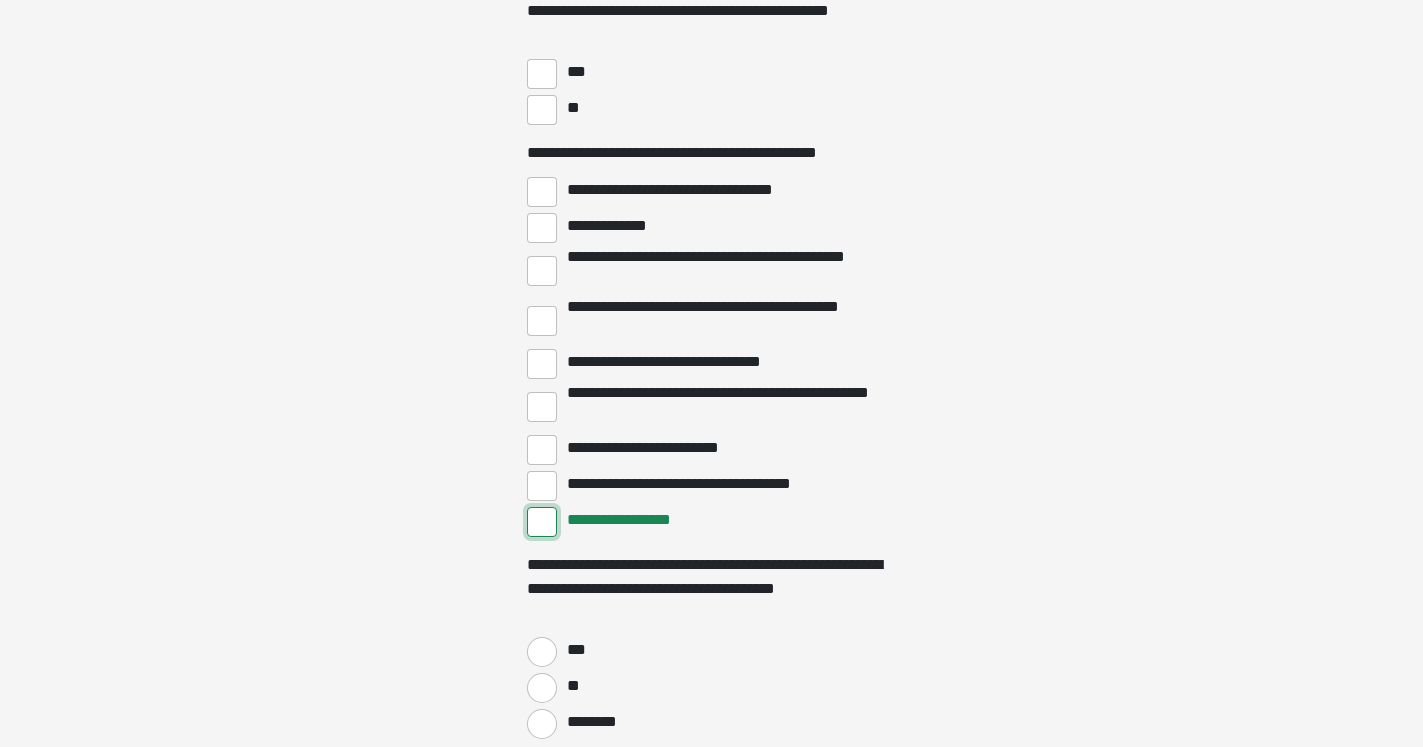 scroll, scrollTop: 4488, scrollLeft: 0, axis: vertical 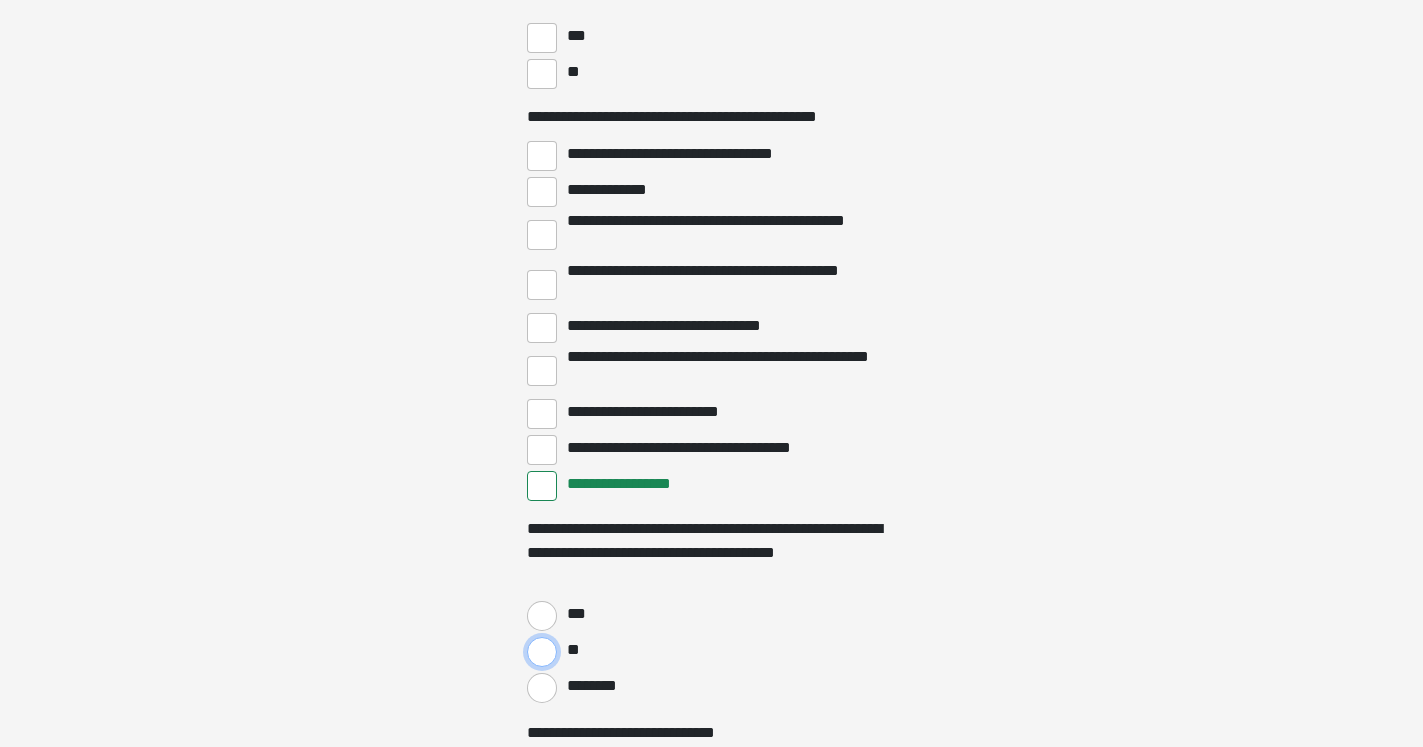click on "**" at bounding box center (542, 652) 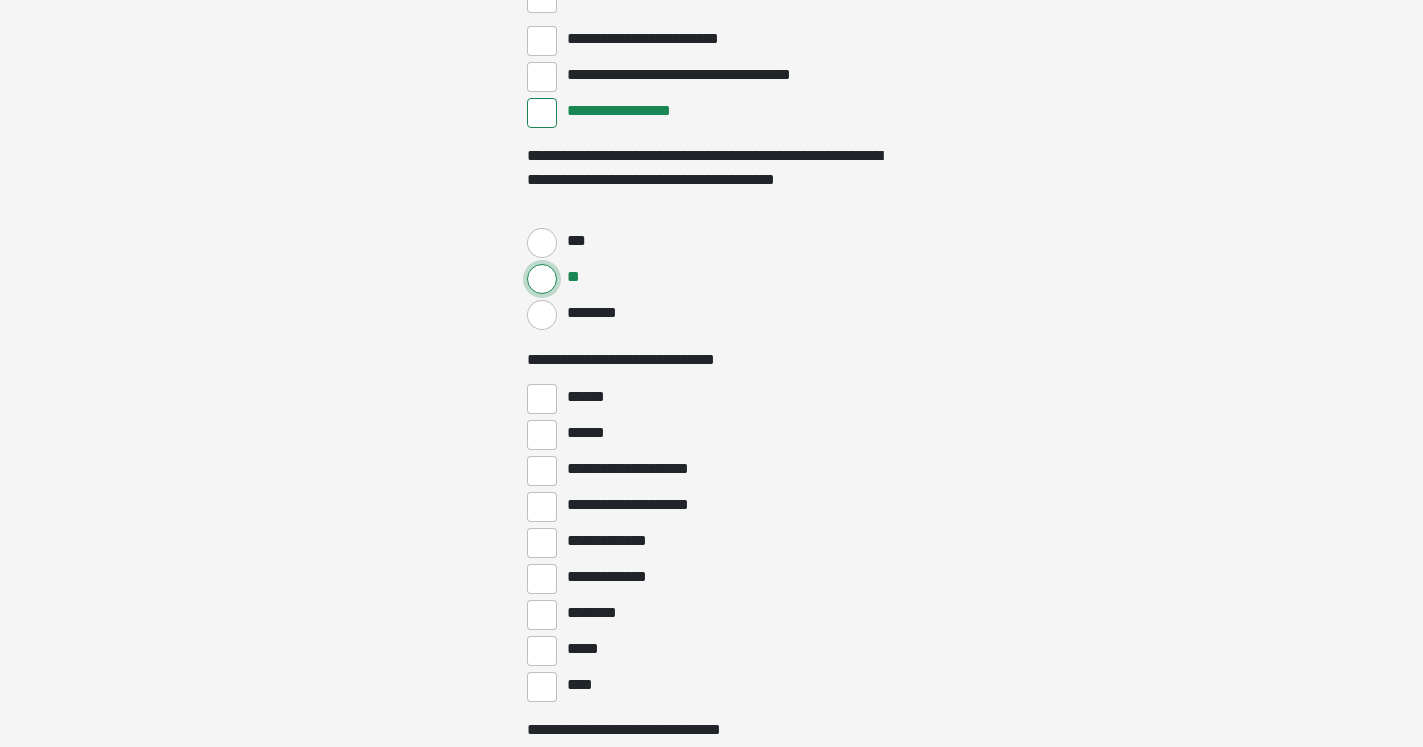 scroll, scrollTop: 4896, scrollLeft: 0, axis: vertical 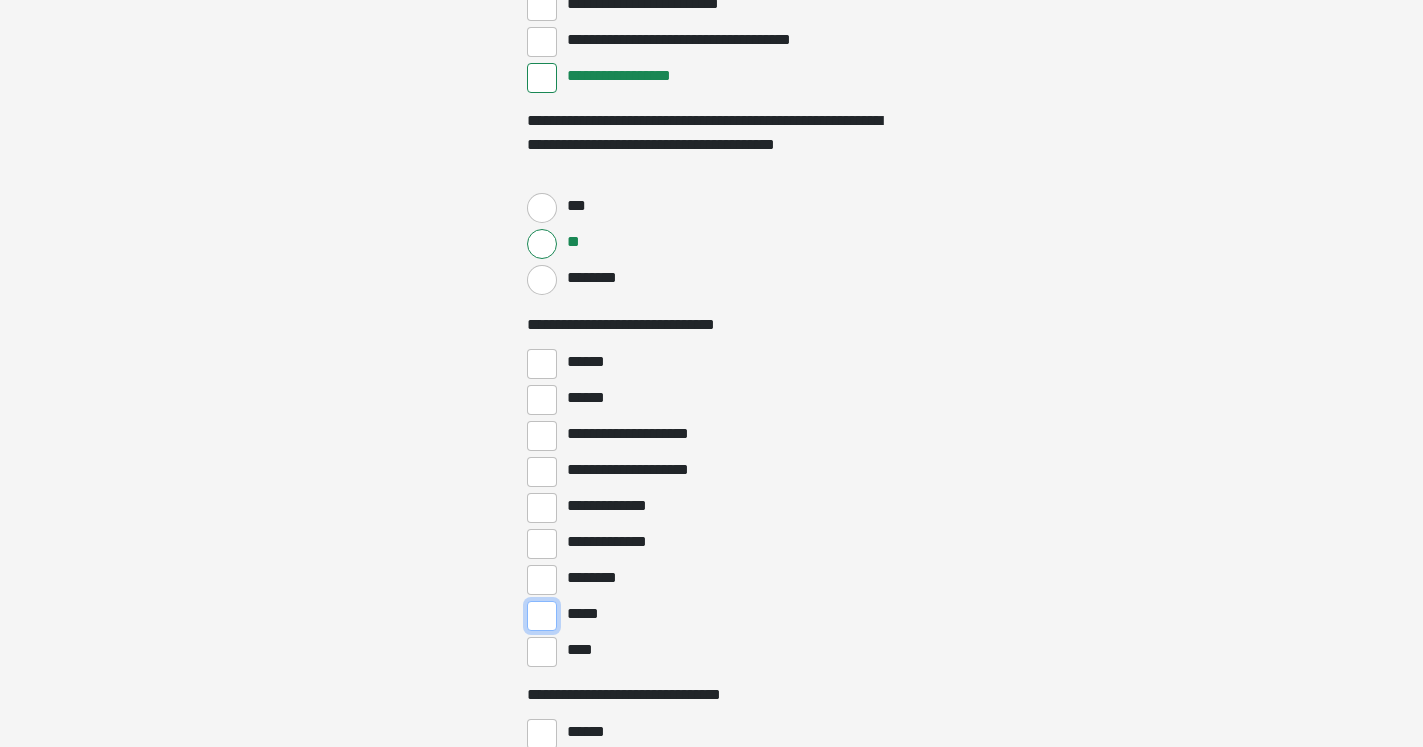 click on "*****" at bounding box center (542, 616) 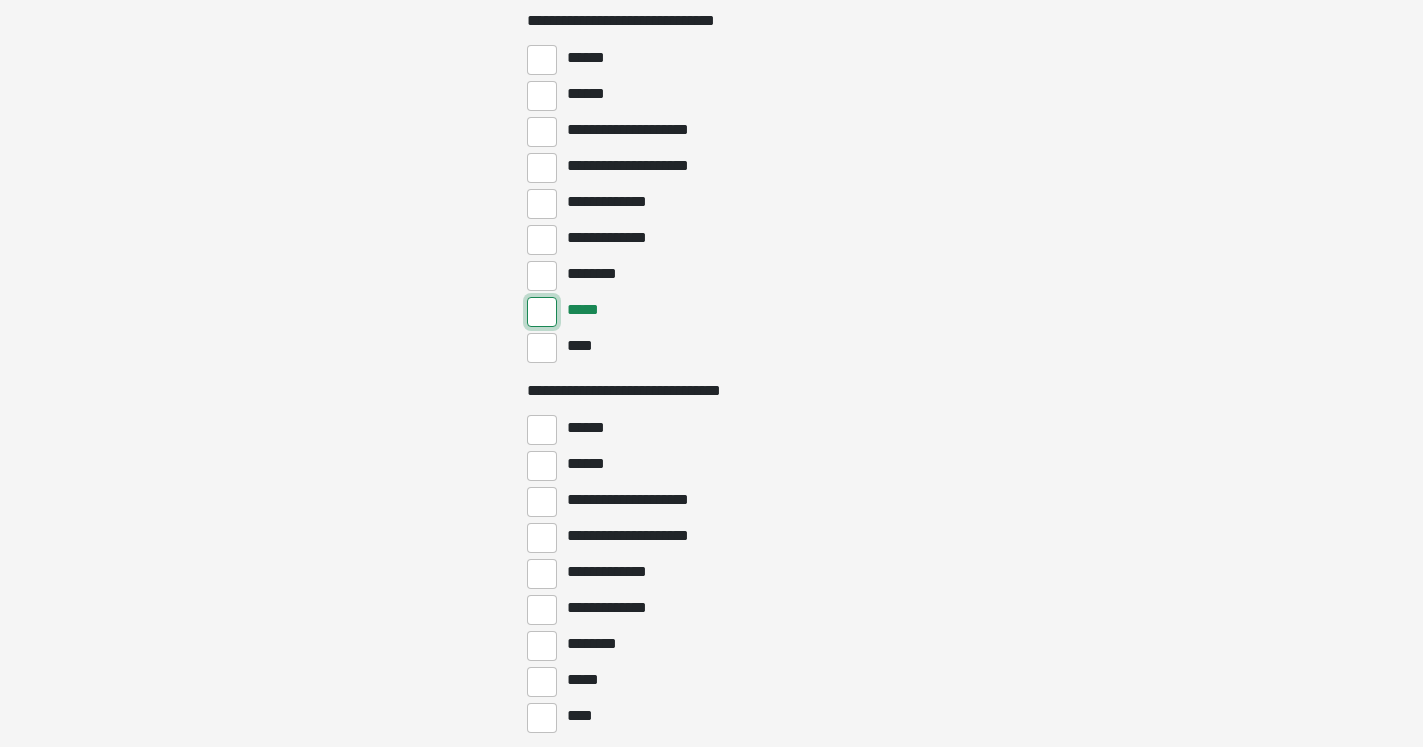 scroll, scrollTop: 5202, scrollLeft: 0, axis: vertical 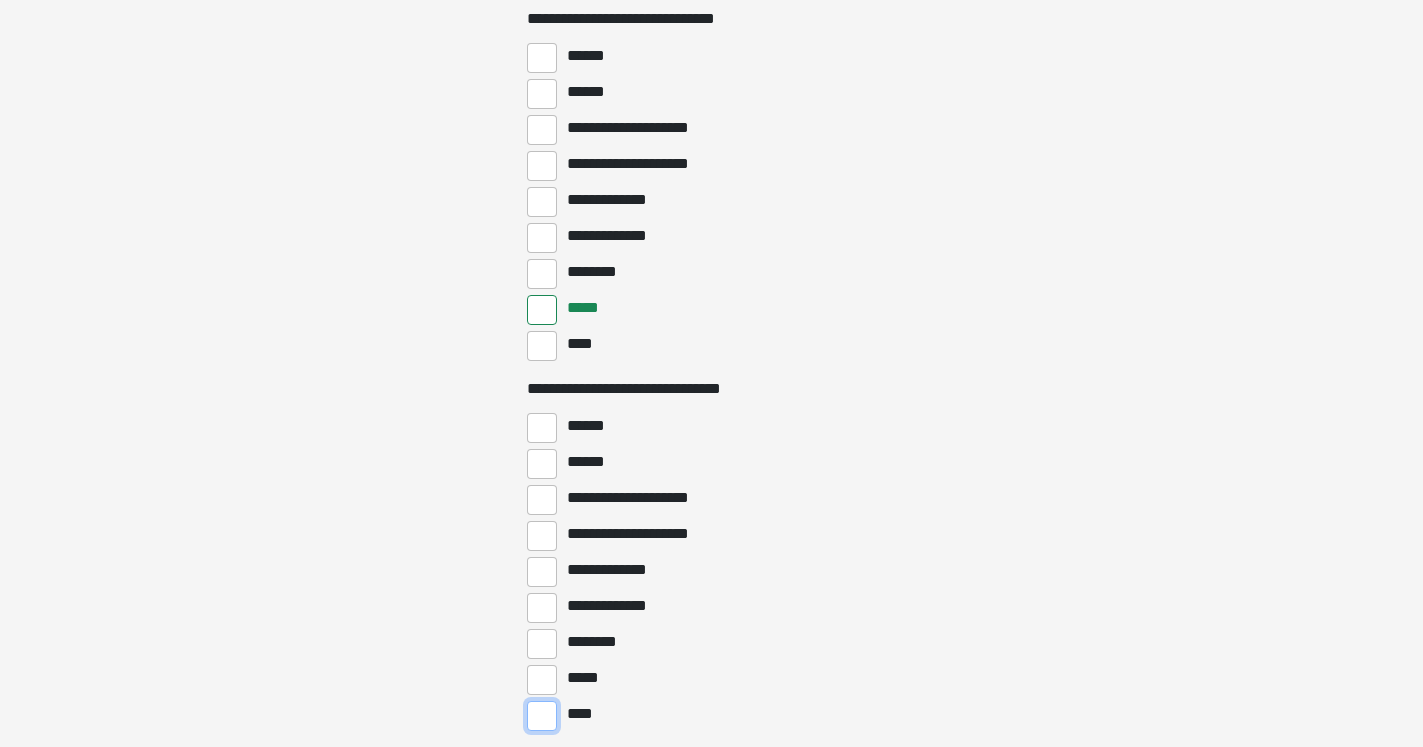 click on "****" at bounding box center [542, 716] 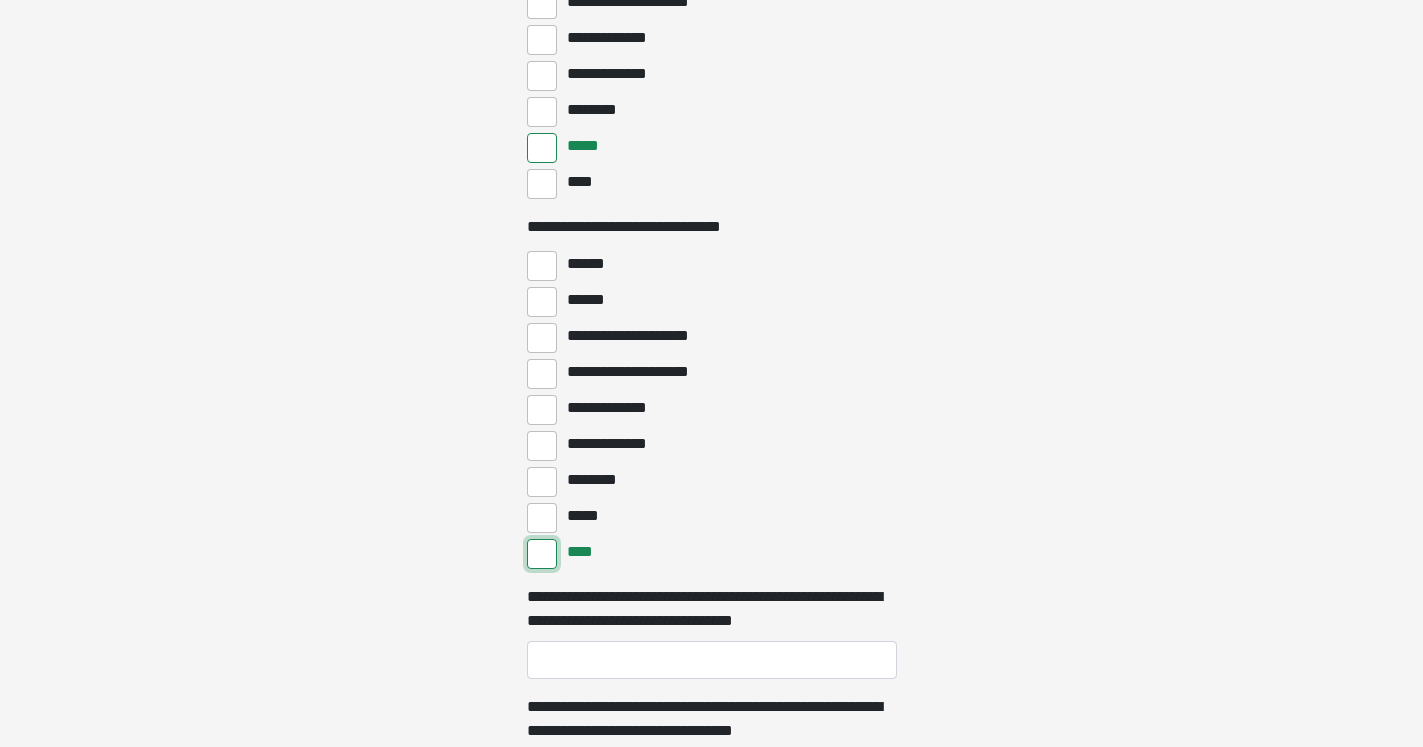 scroll, scrollTop: 5406, scrollLeft: 0, axis: vertical 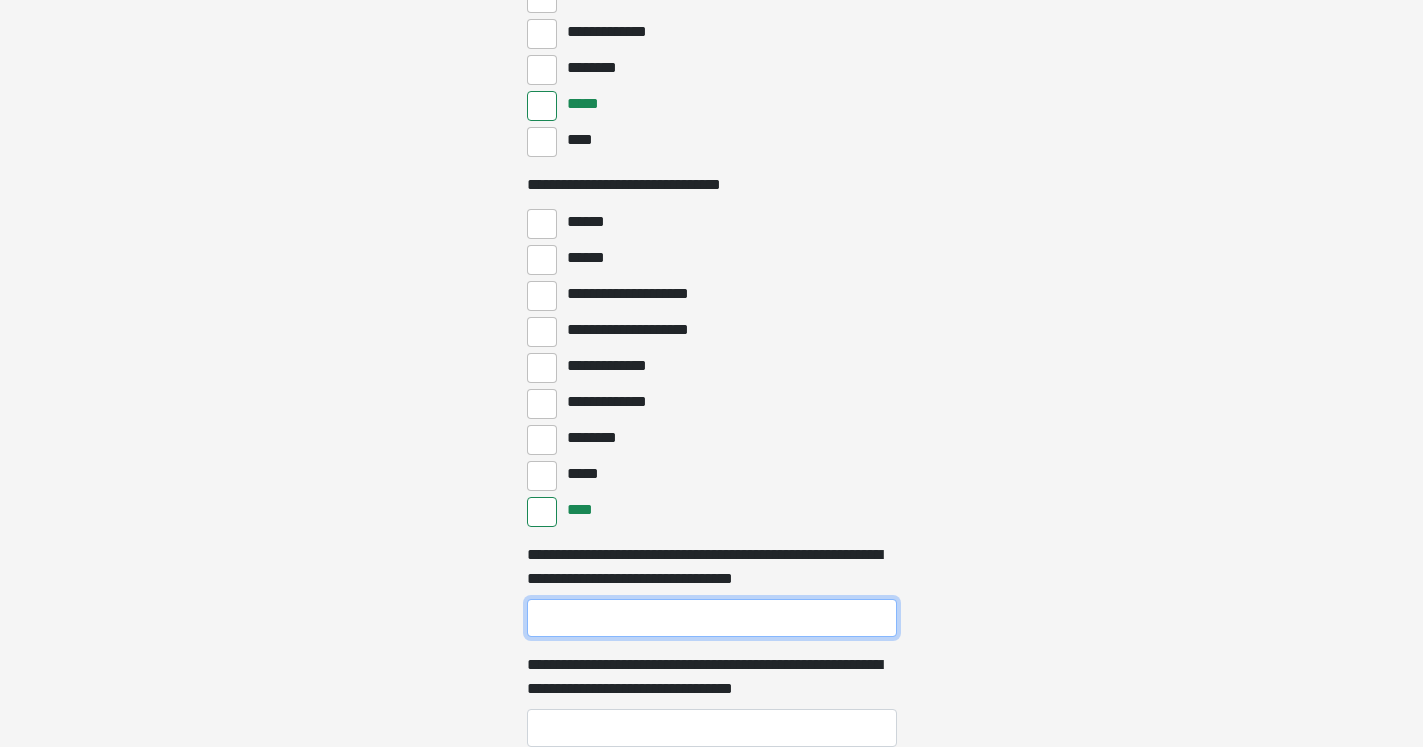 click on "**********" at bounding box center [712, 618] 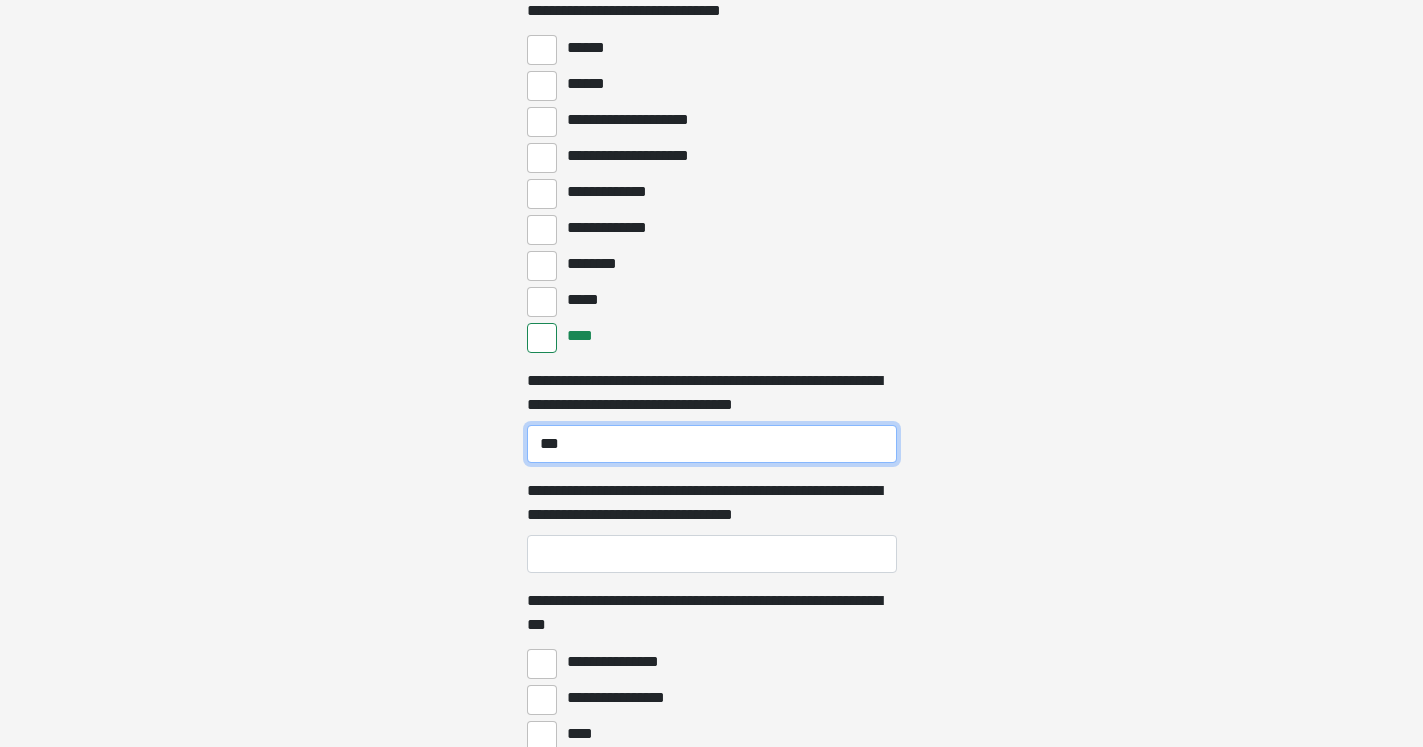 scroll, scrollTop: 5610, scrollLeft: 0, axis: vertical 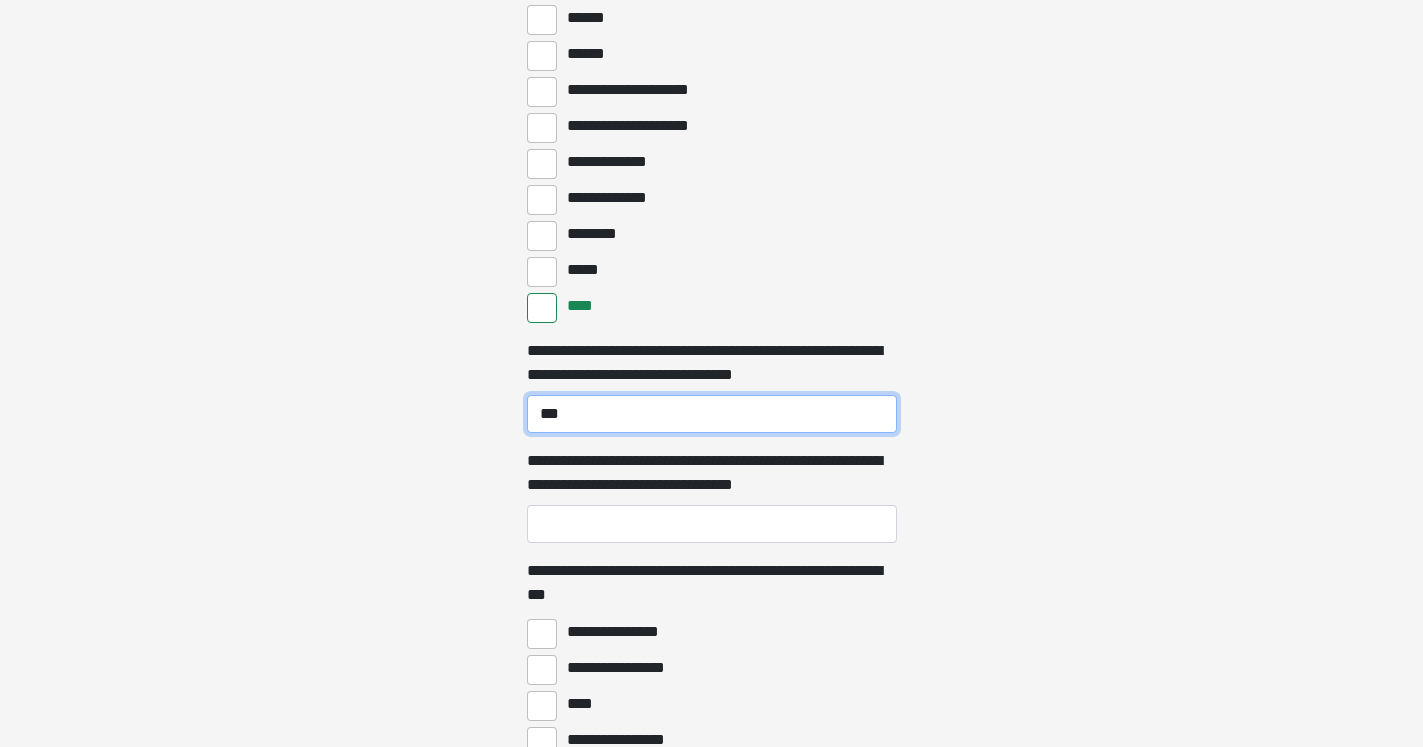type on "***" 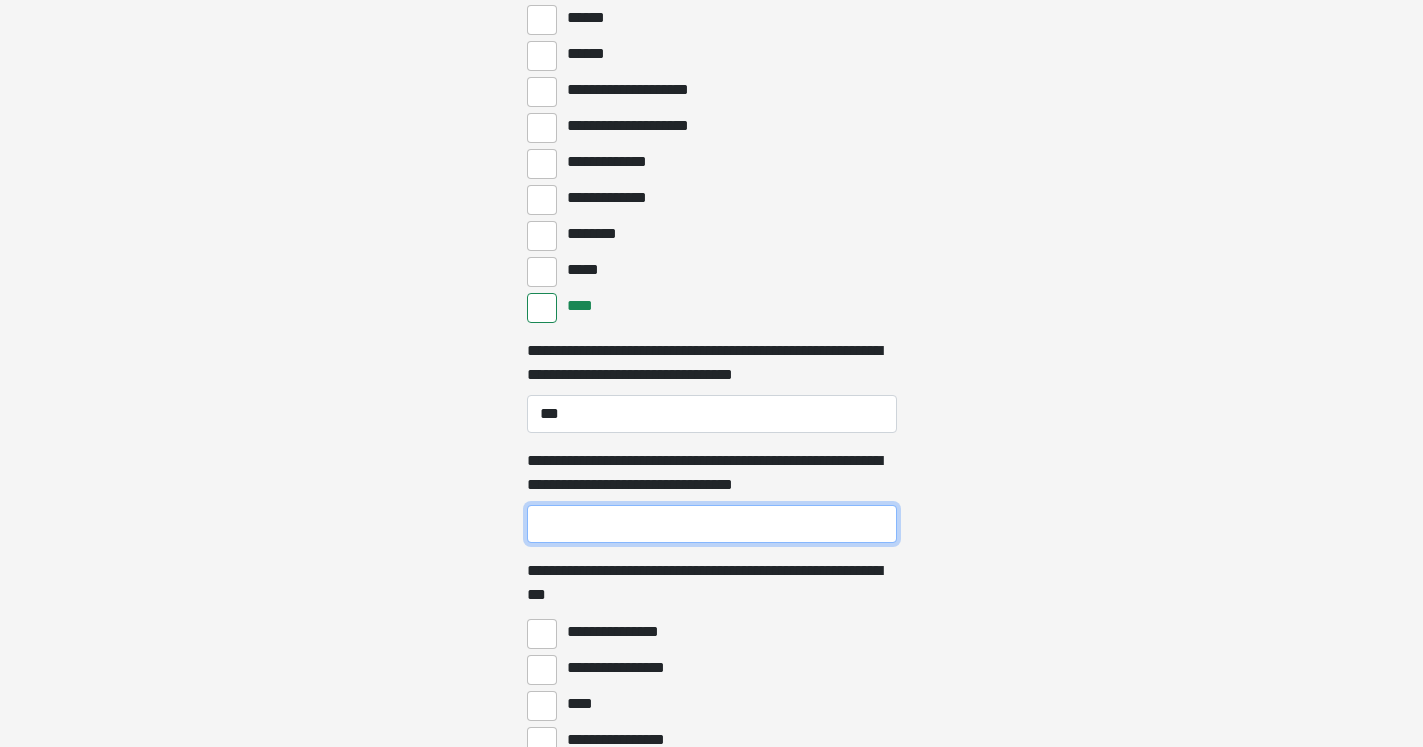 click on "**********" at bounding box center [712, 524] 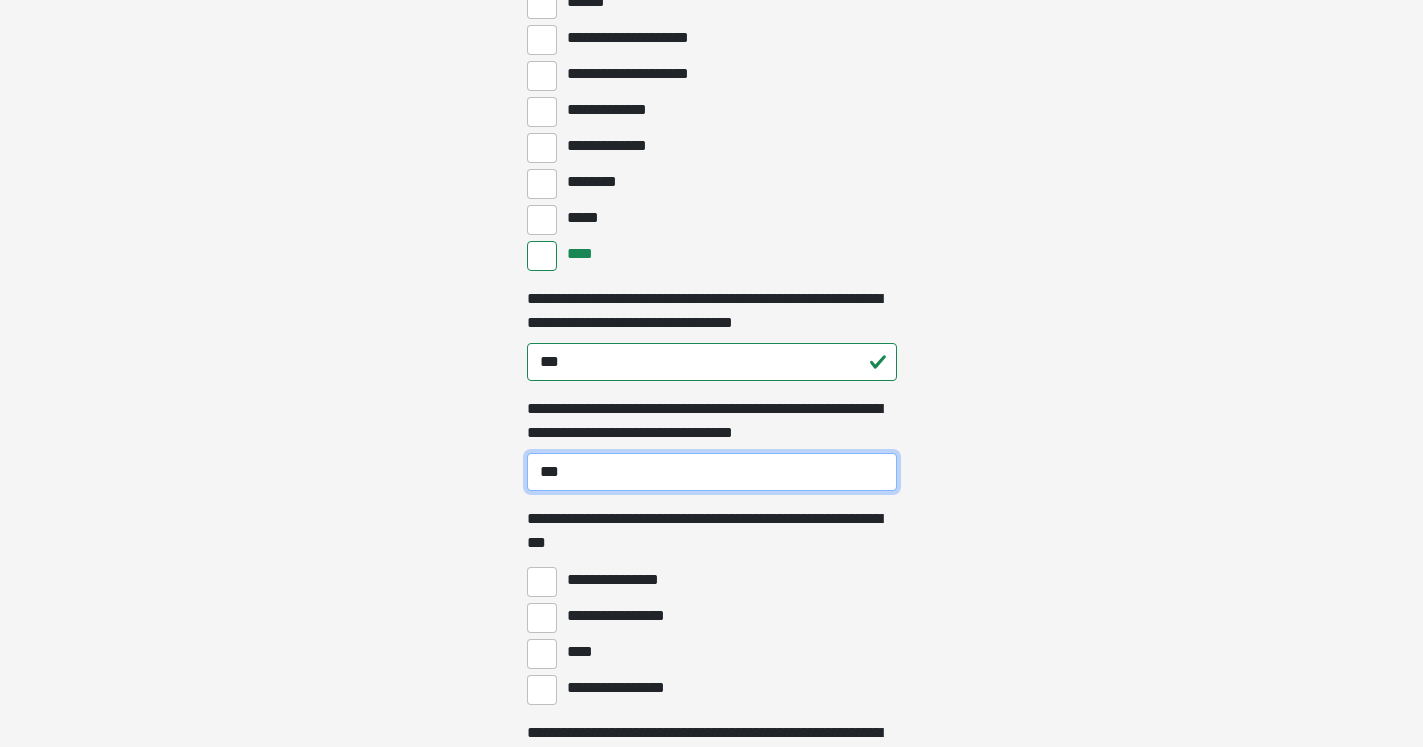 scroll, scrollTop: 5712, scrollLeft: 0, axis: vertical 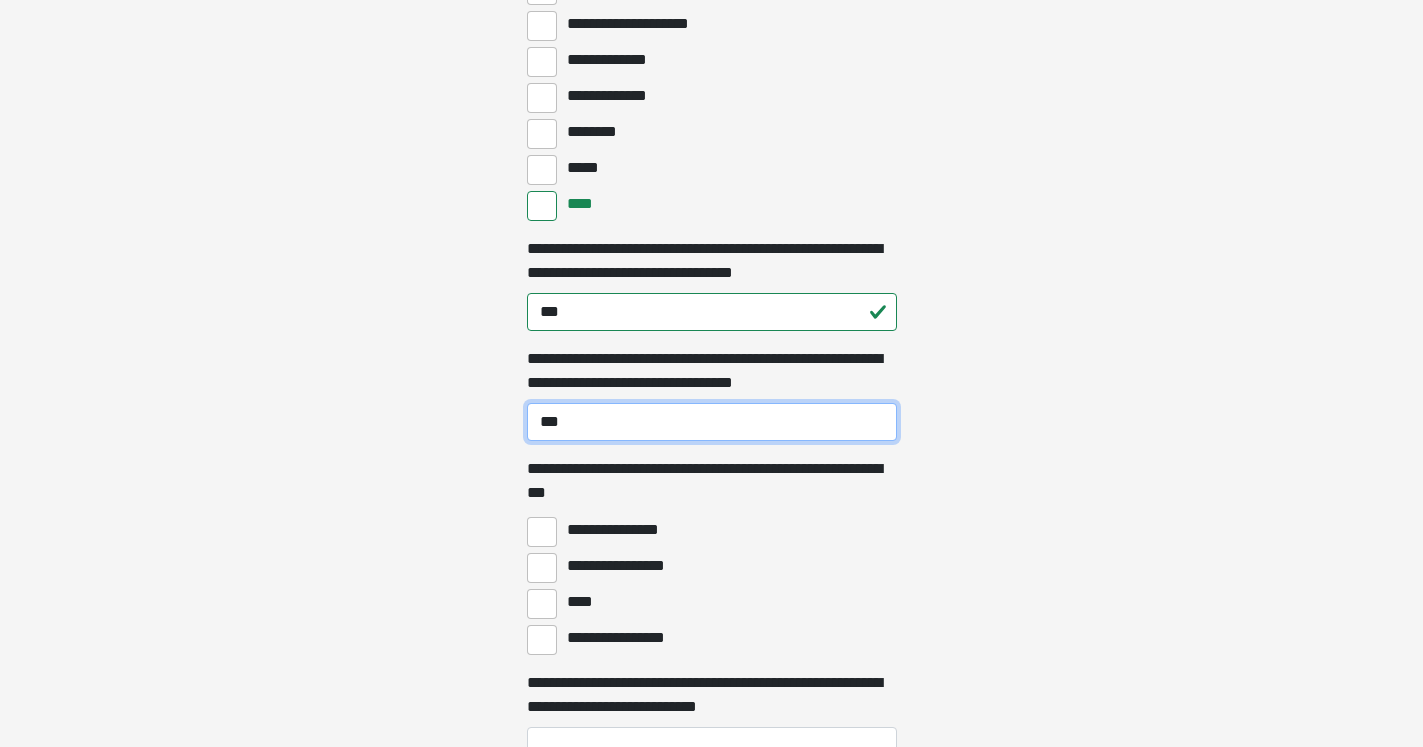 type on "***" 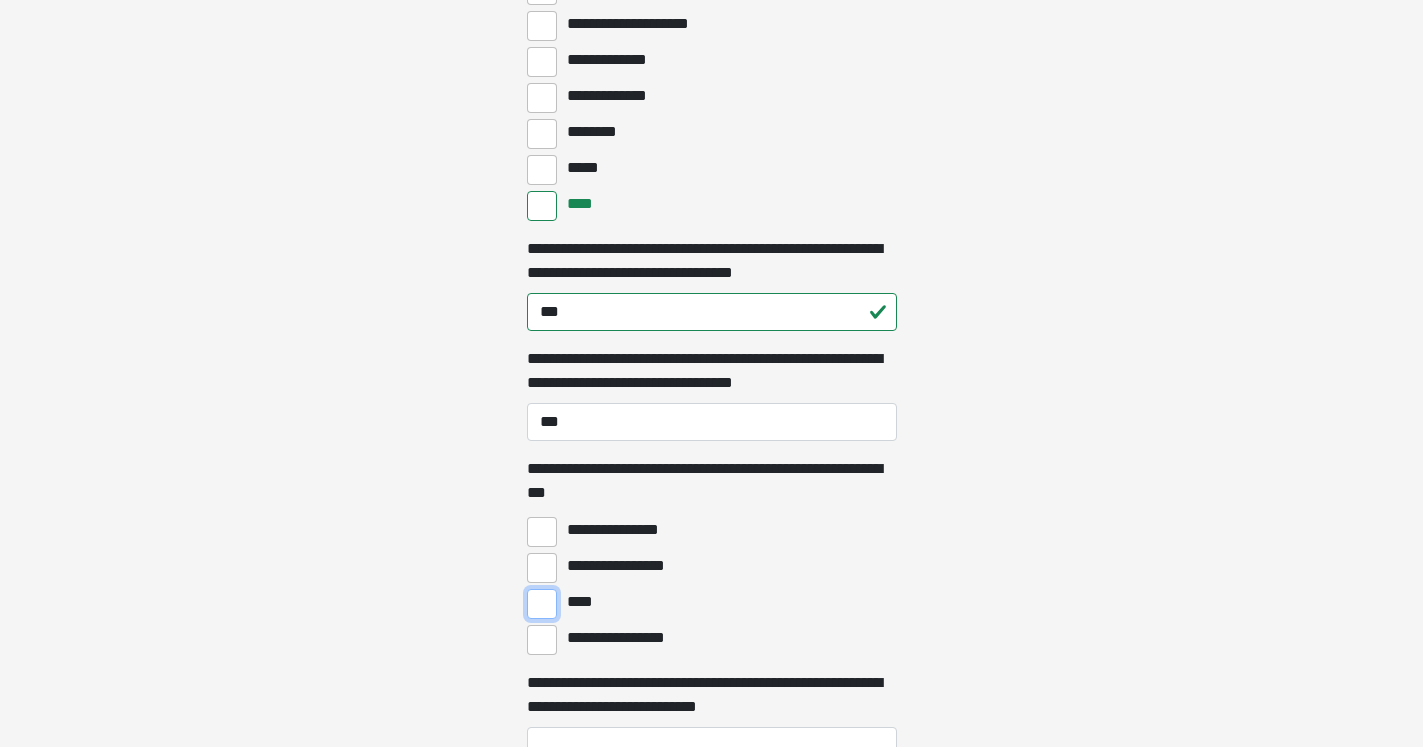click on "****" at bounding box center [542, 604] 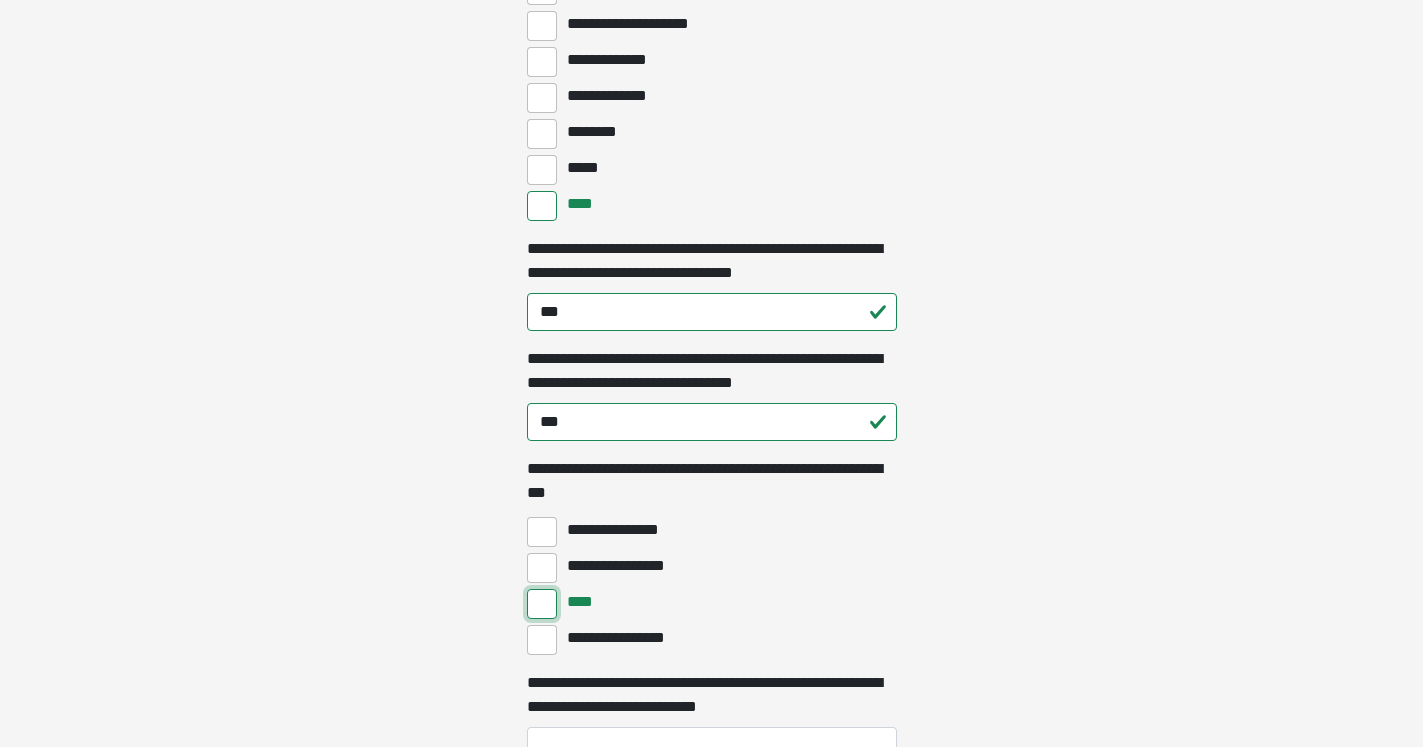 scroll, scrollTop: 5814, scrollLeft: 0, axis: vertical 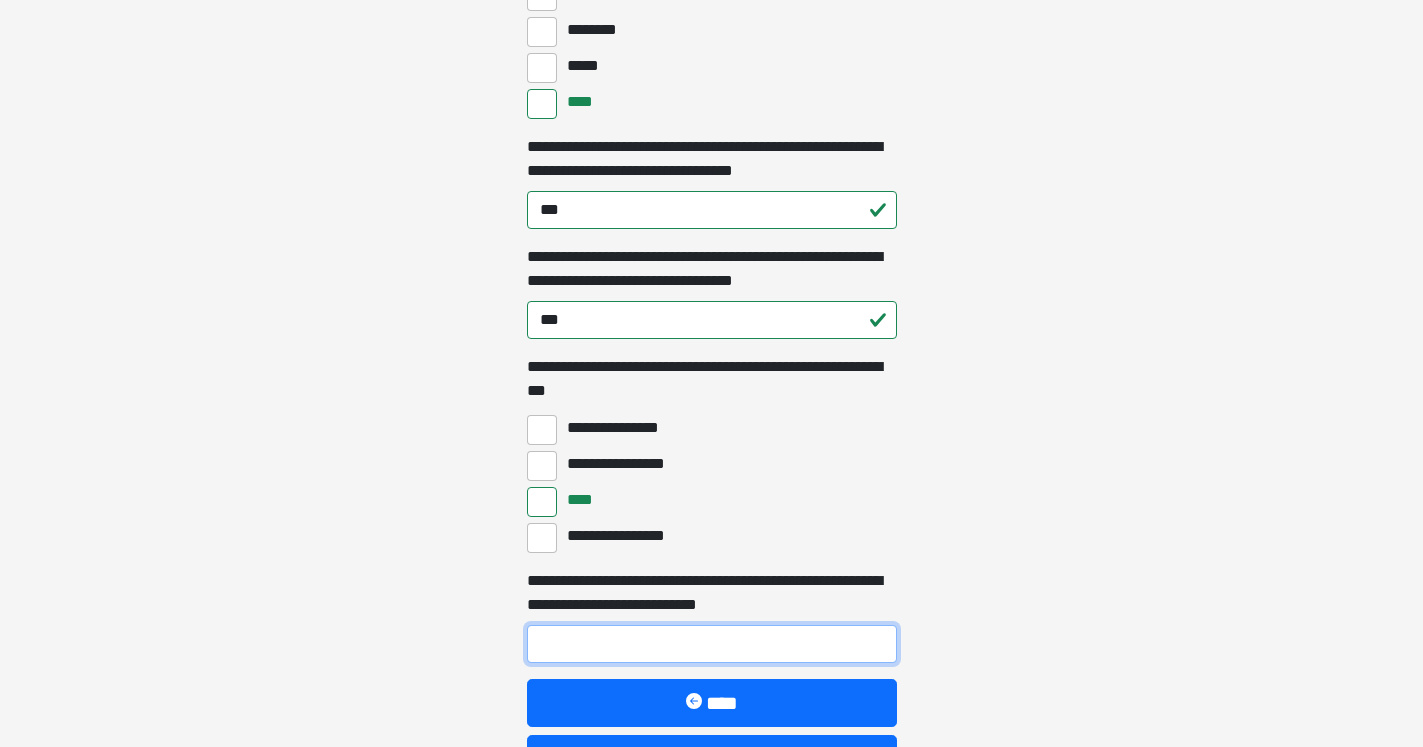click on "**********" at bounding box center [712, 644] 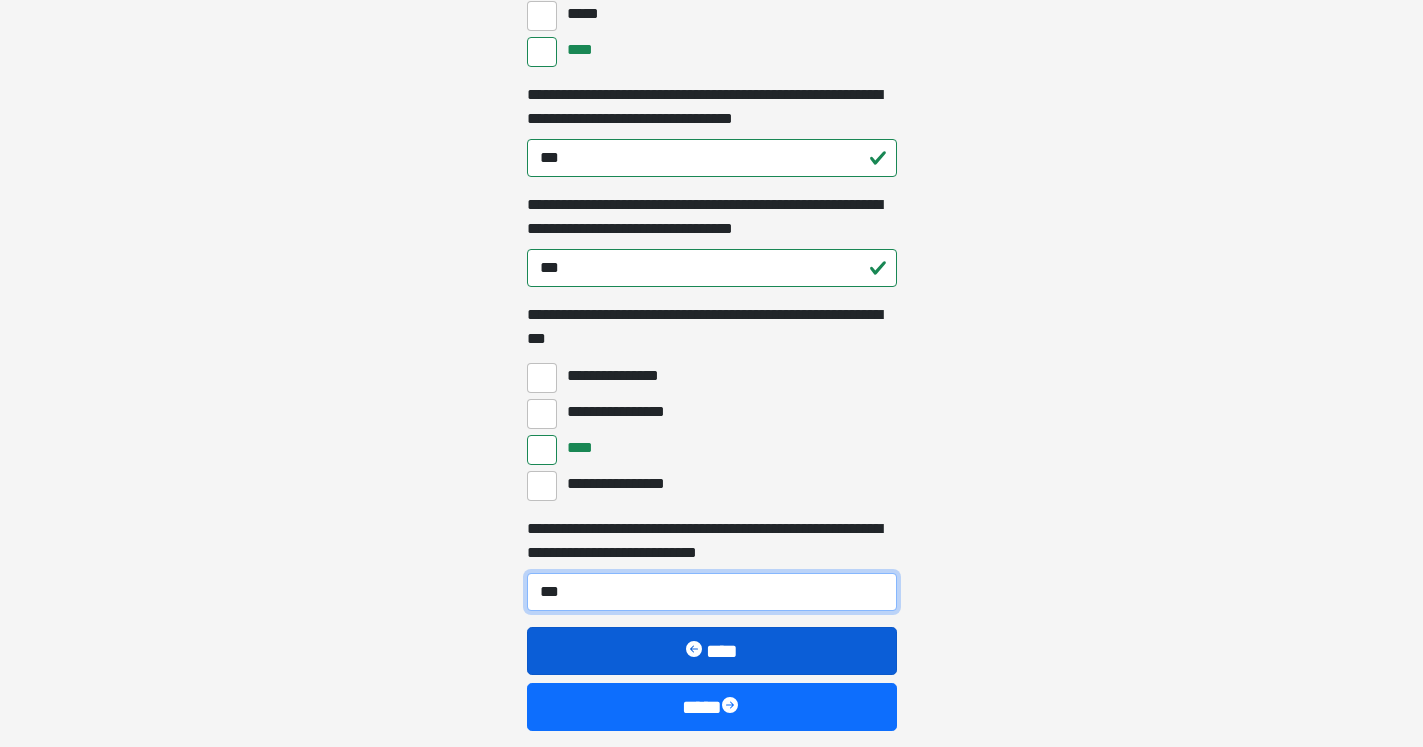 scroll, scrollTop: 5916, scrollLeft: 0, axis: vertical 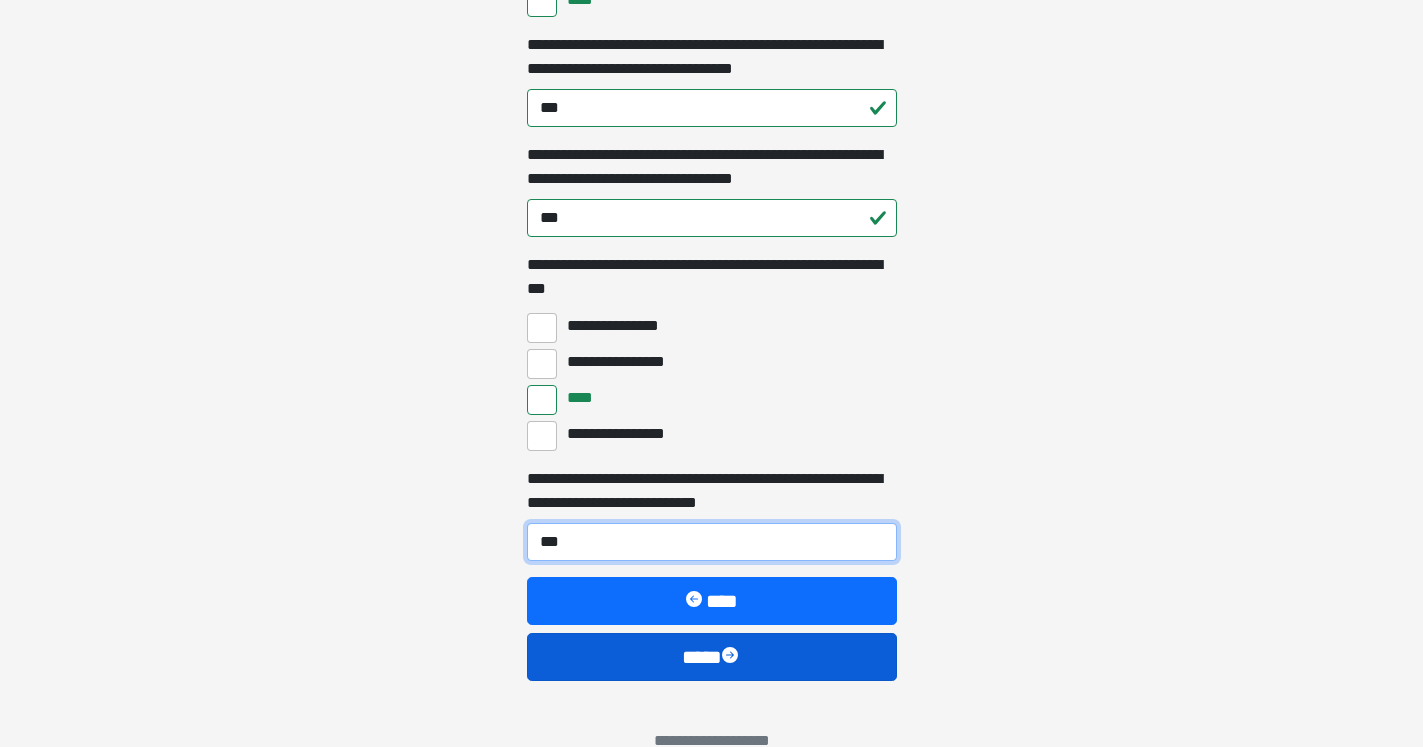 type on "***" 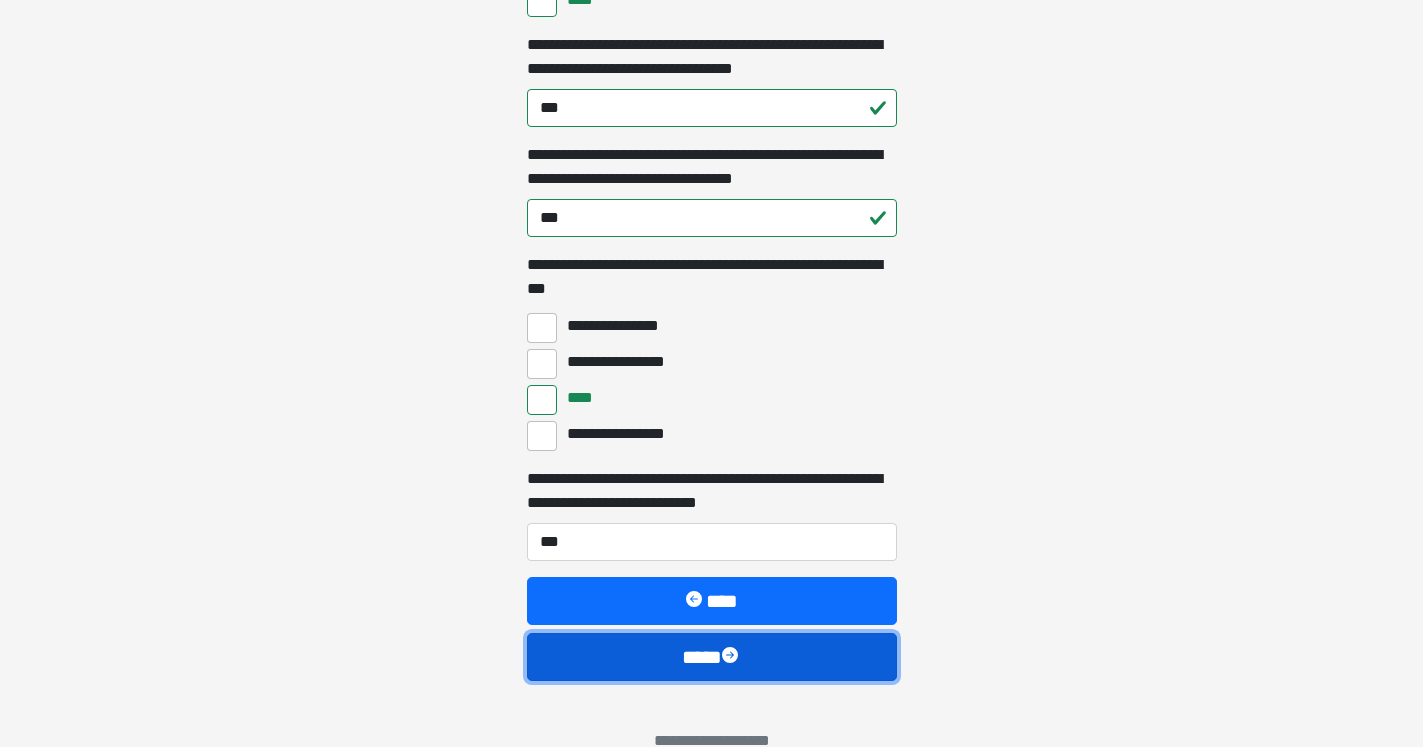 click on "****" at bounding box center (712, 657) 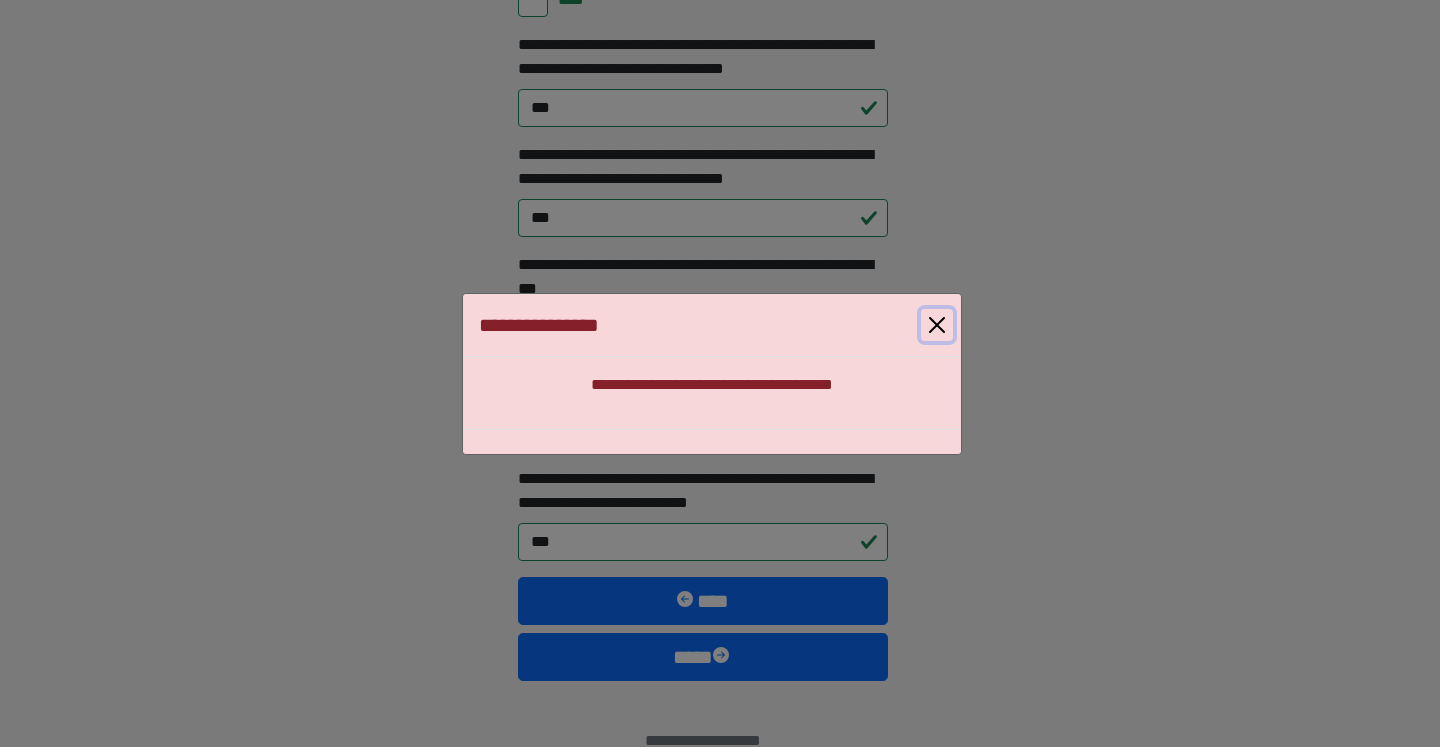 click at bounding box center [937, 325] 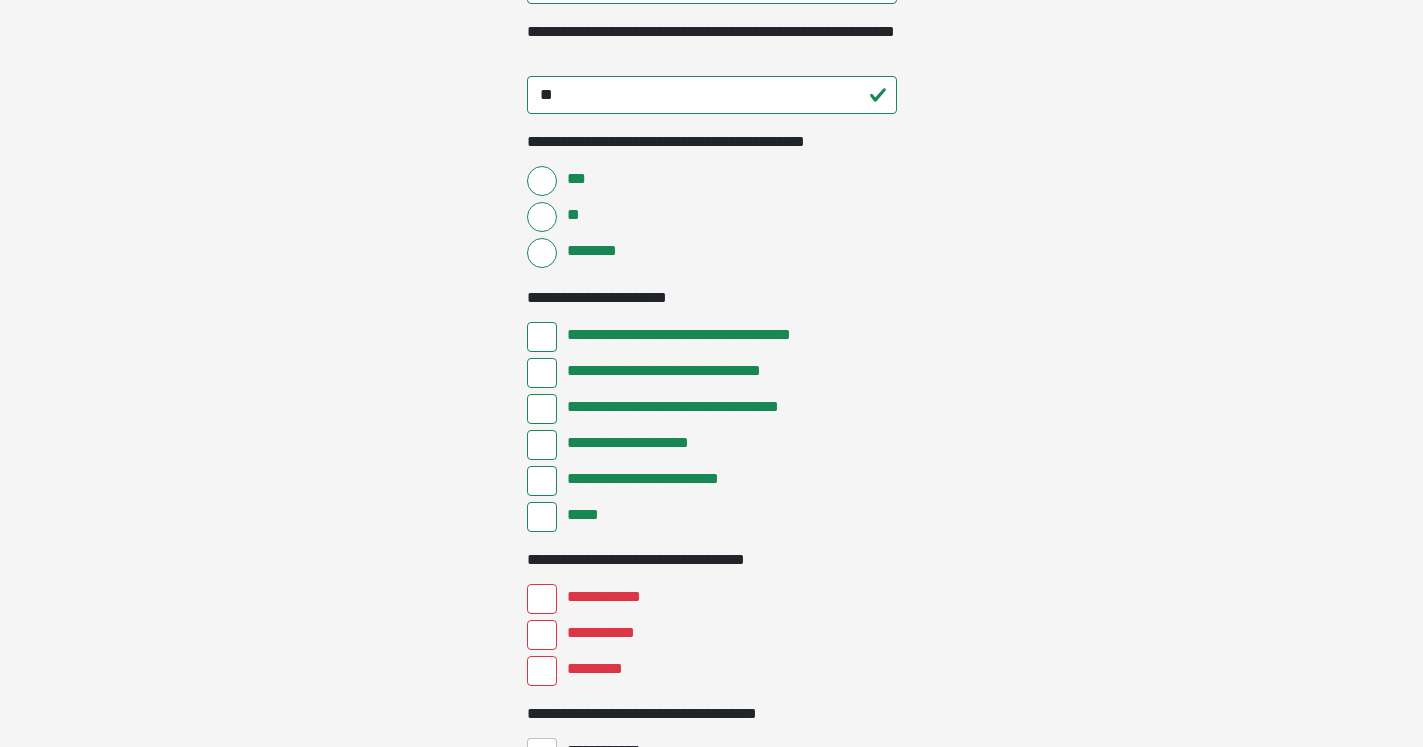 scroll, scrollTop: 2550, scrollLeft: 0, axis: vertical 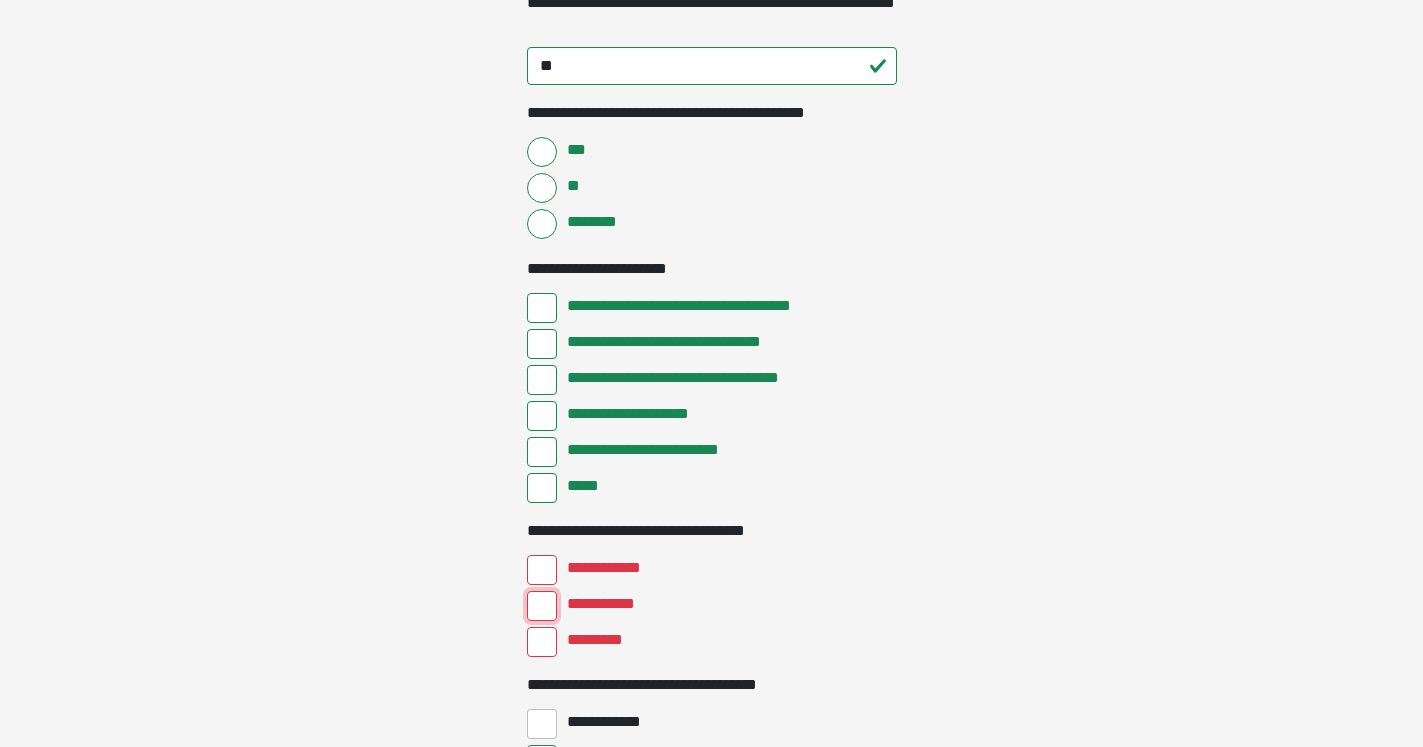 click on "**********" at bounding box center [542, 606] 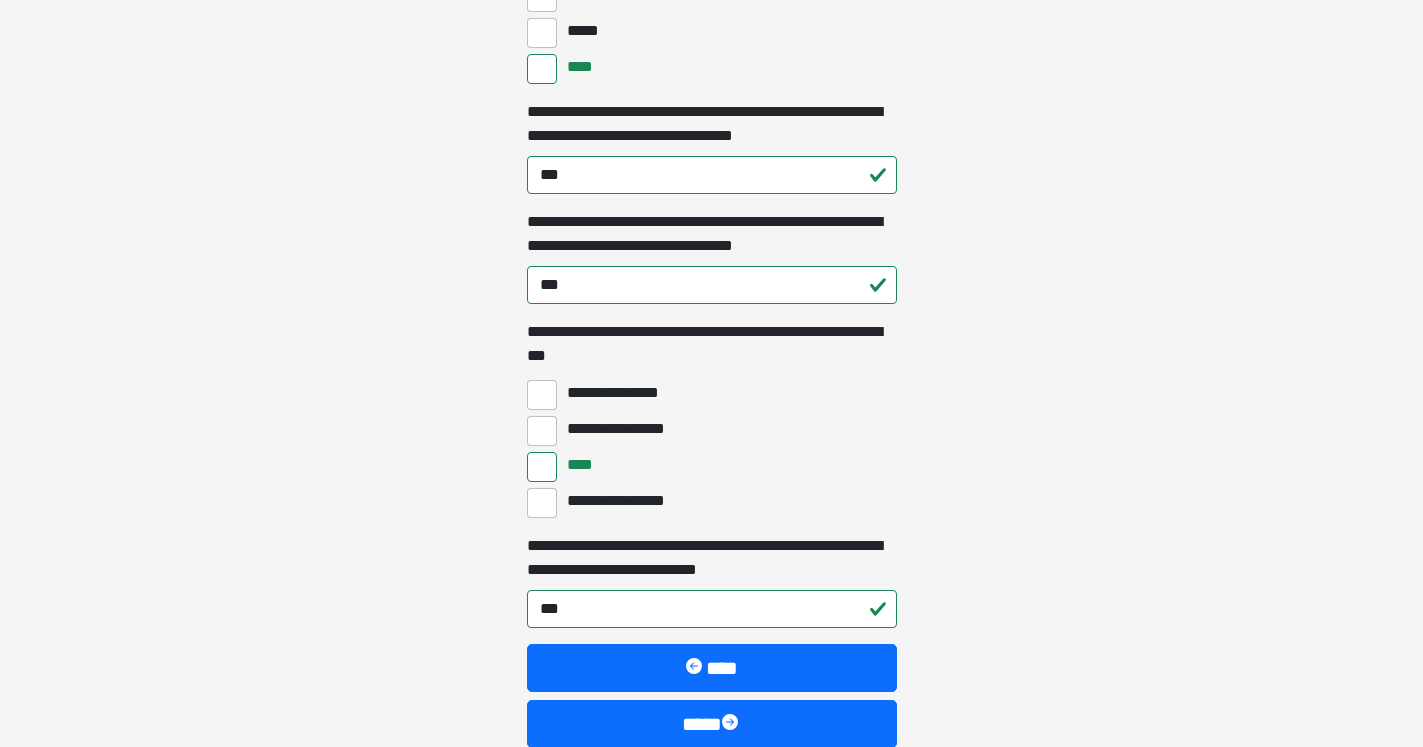scroll, scrollTop: 5916, scrollLeft: 0, axis: vertical 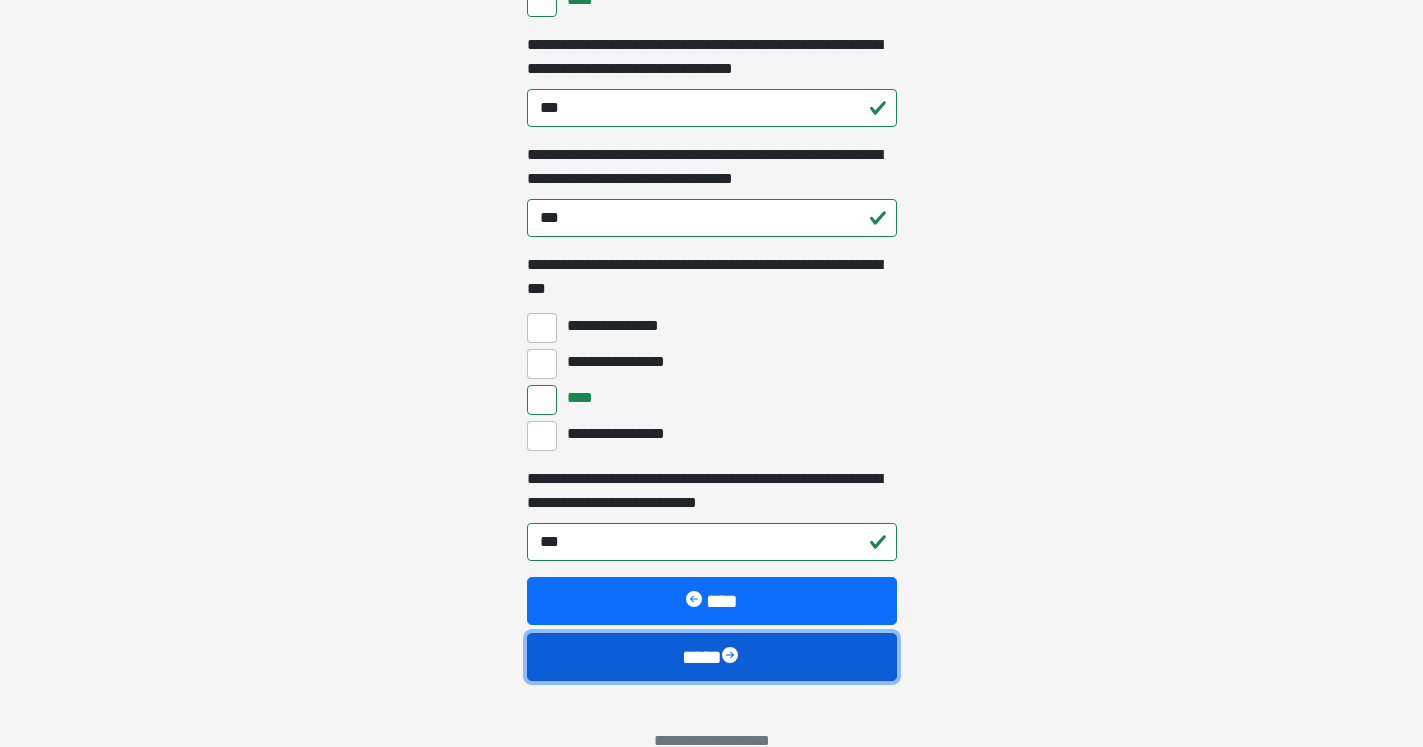 click on "****" at bounding box center (712, 657) 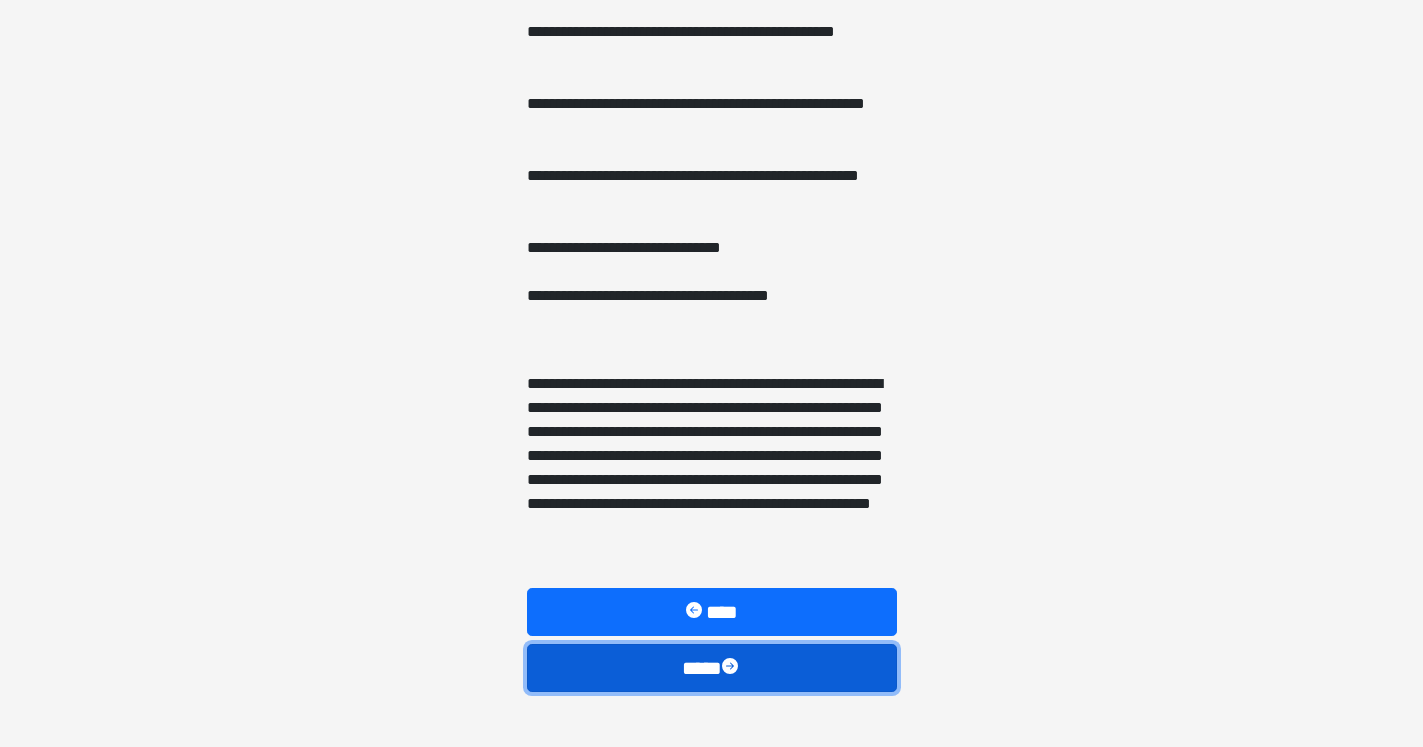 scroll, scrollTop: 1483, scrollLeft: 0, axis: vertical 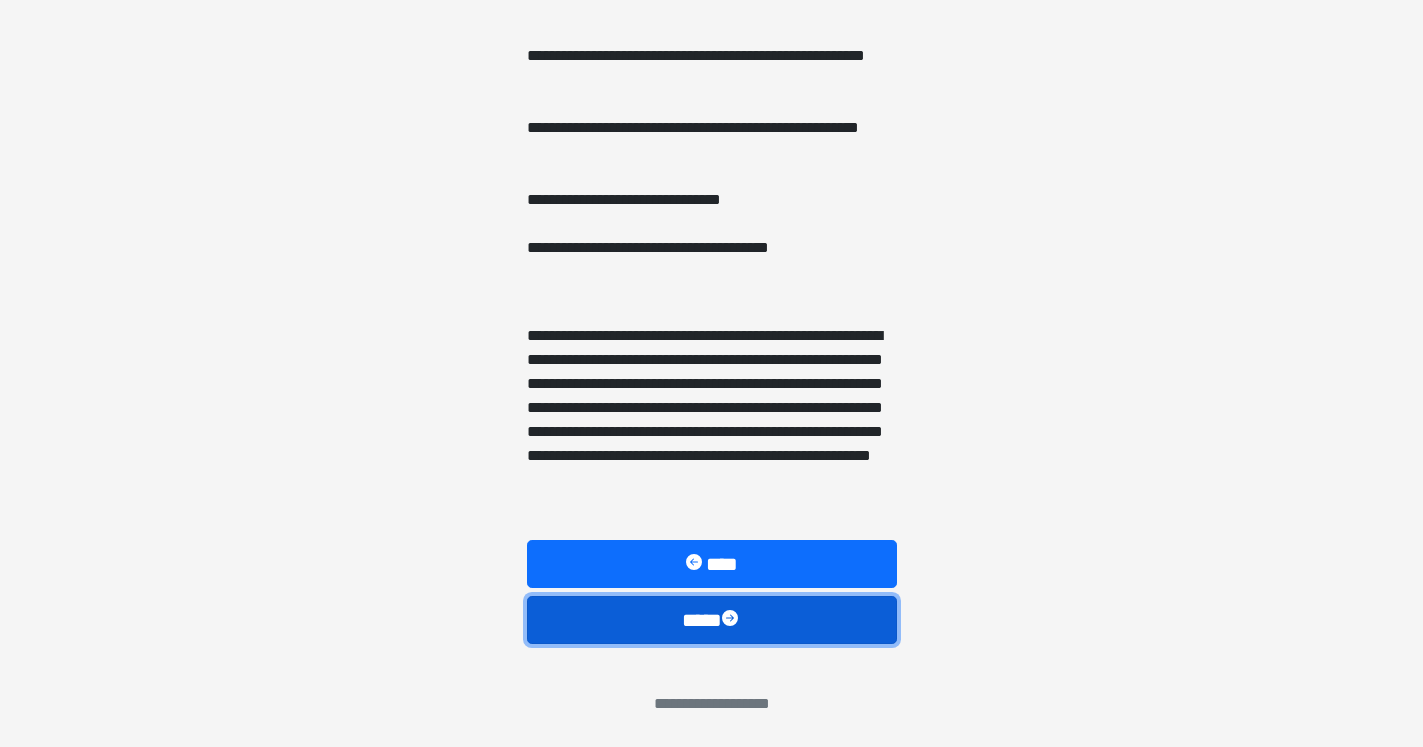 click at bounding box center (732, 620) 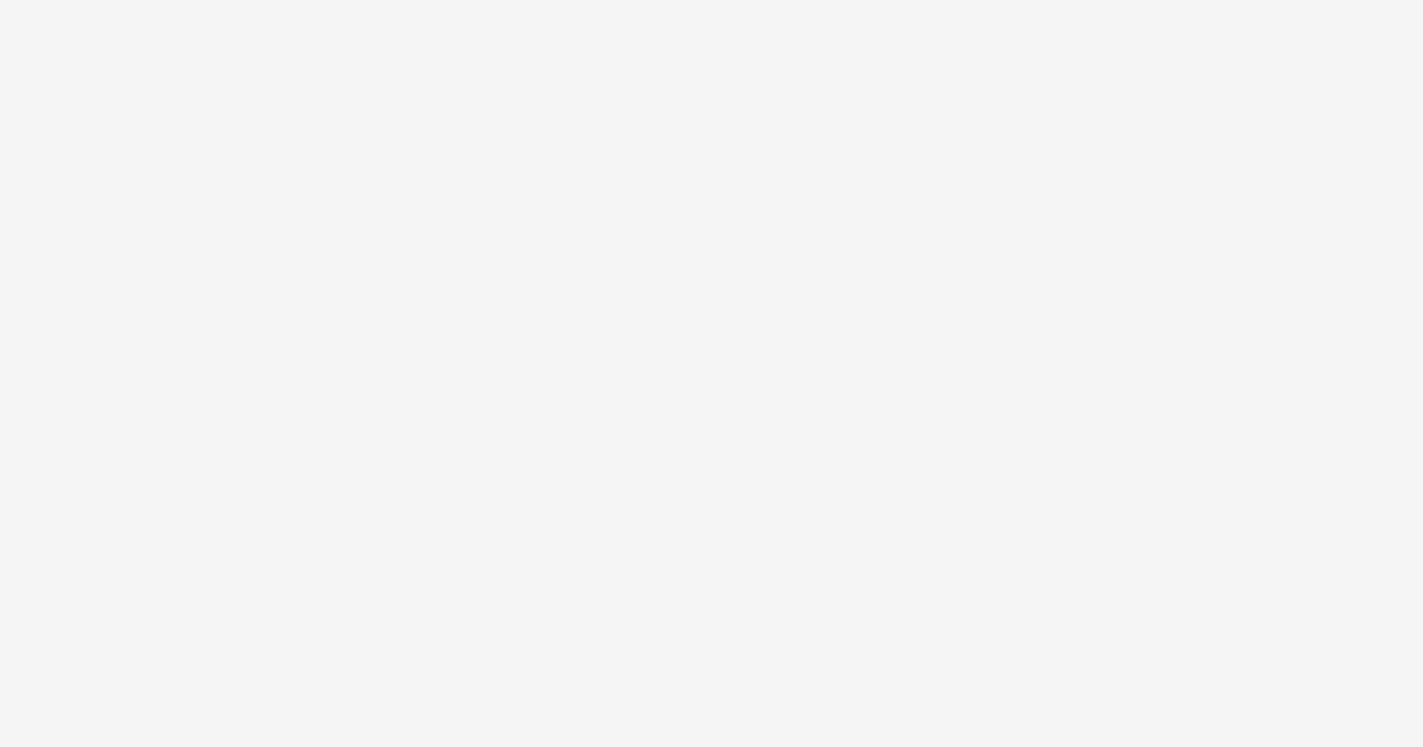 scroll, scrollTop: 16, scrollLeft: 0, axis: vertical 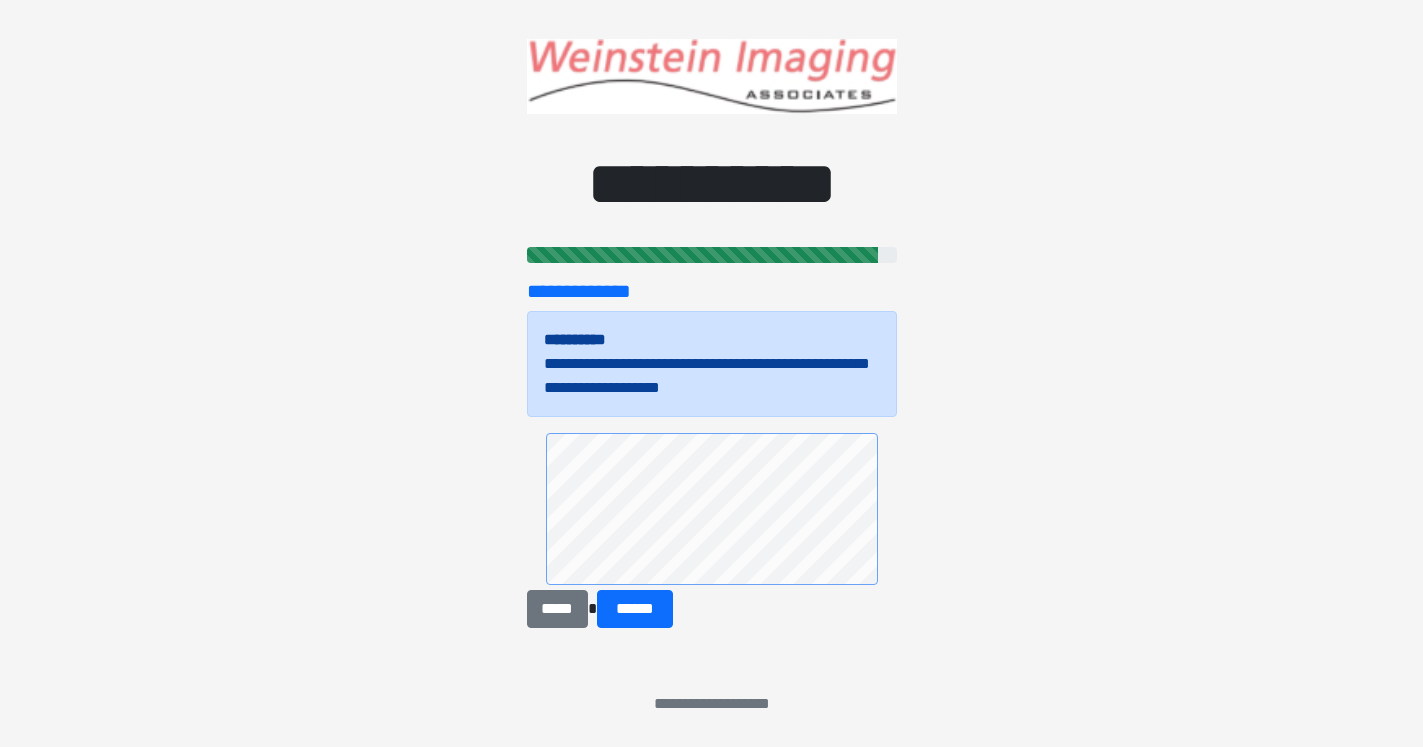 click at bounding box center [712, 512] 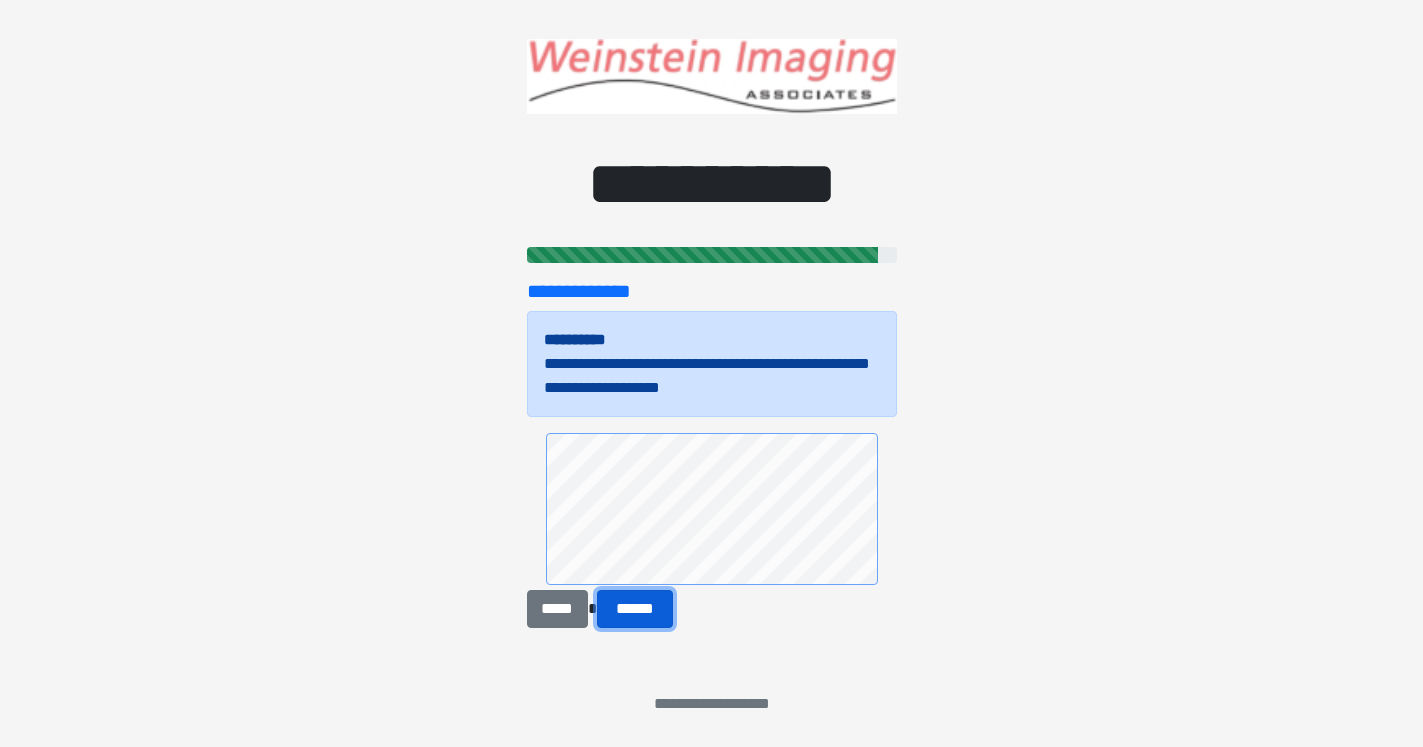 click on "******" at bounding box center (635, 609) 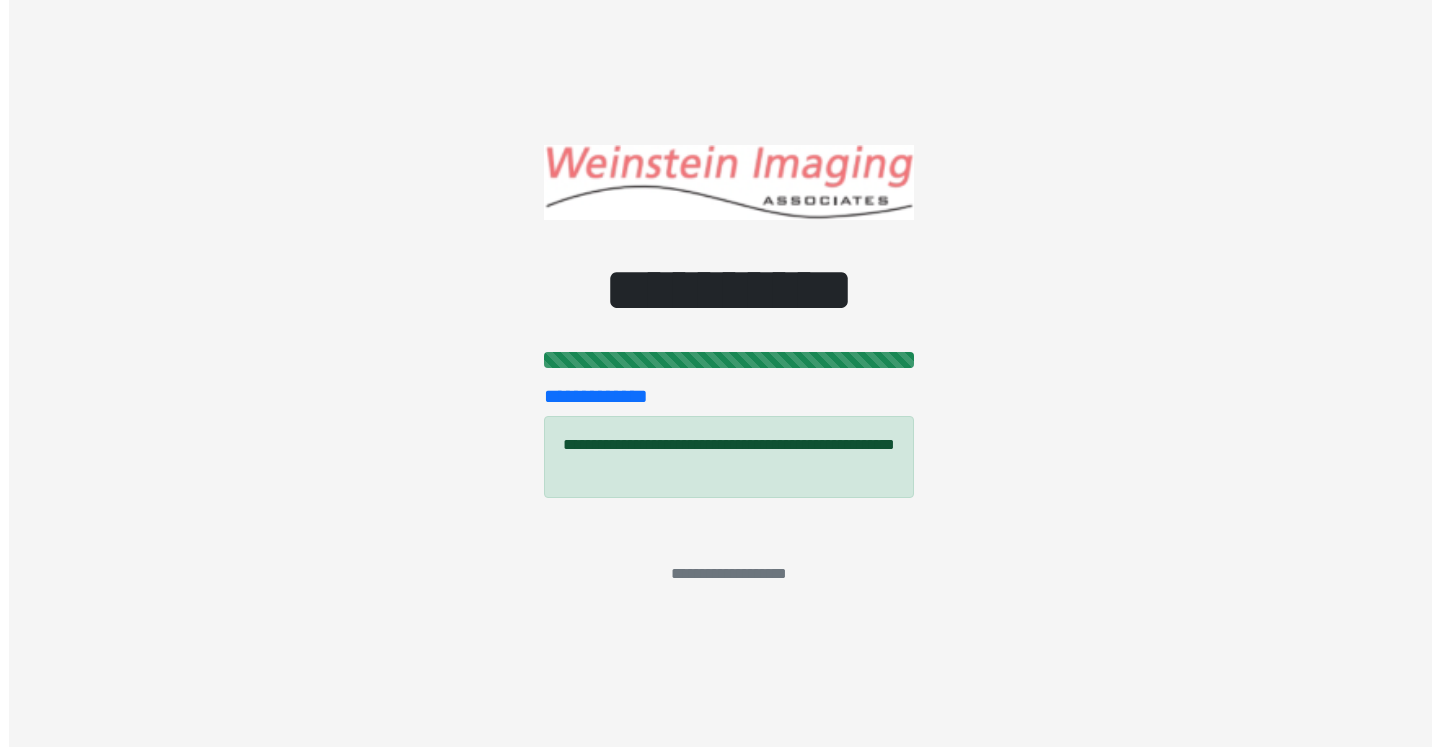 scroll, scrollTop: 0, scrollLeft: 0, axis: both 